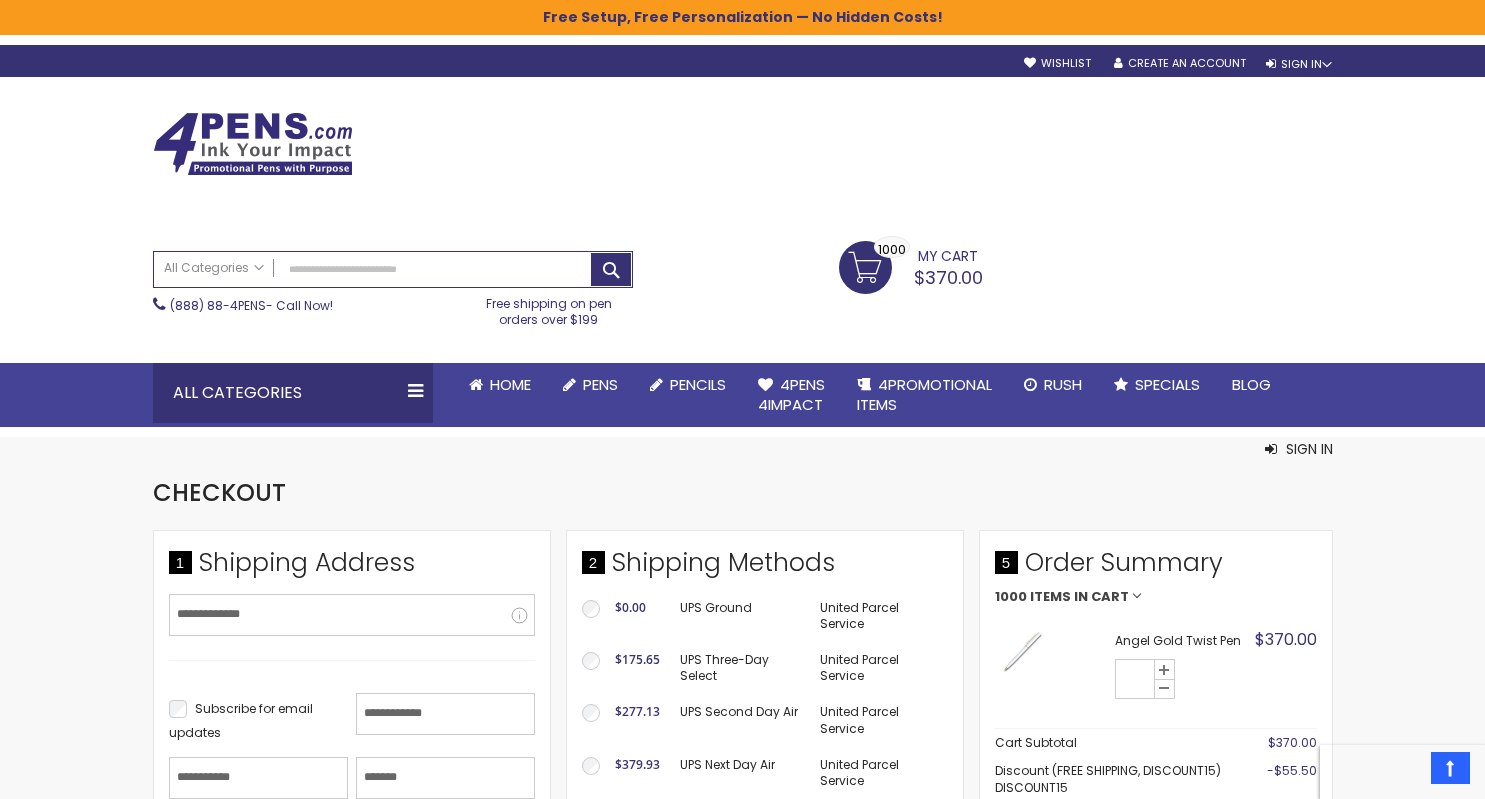 select on "**" 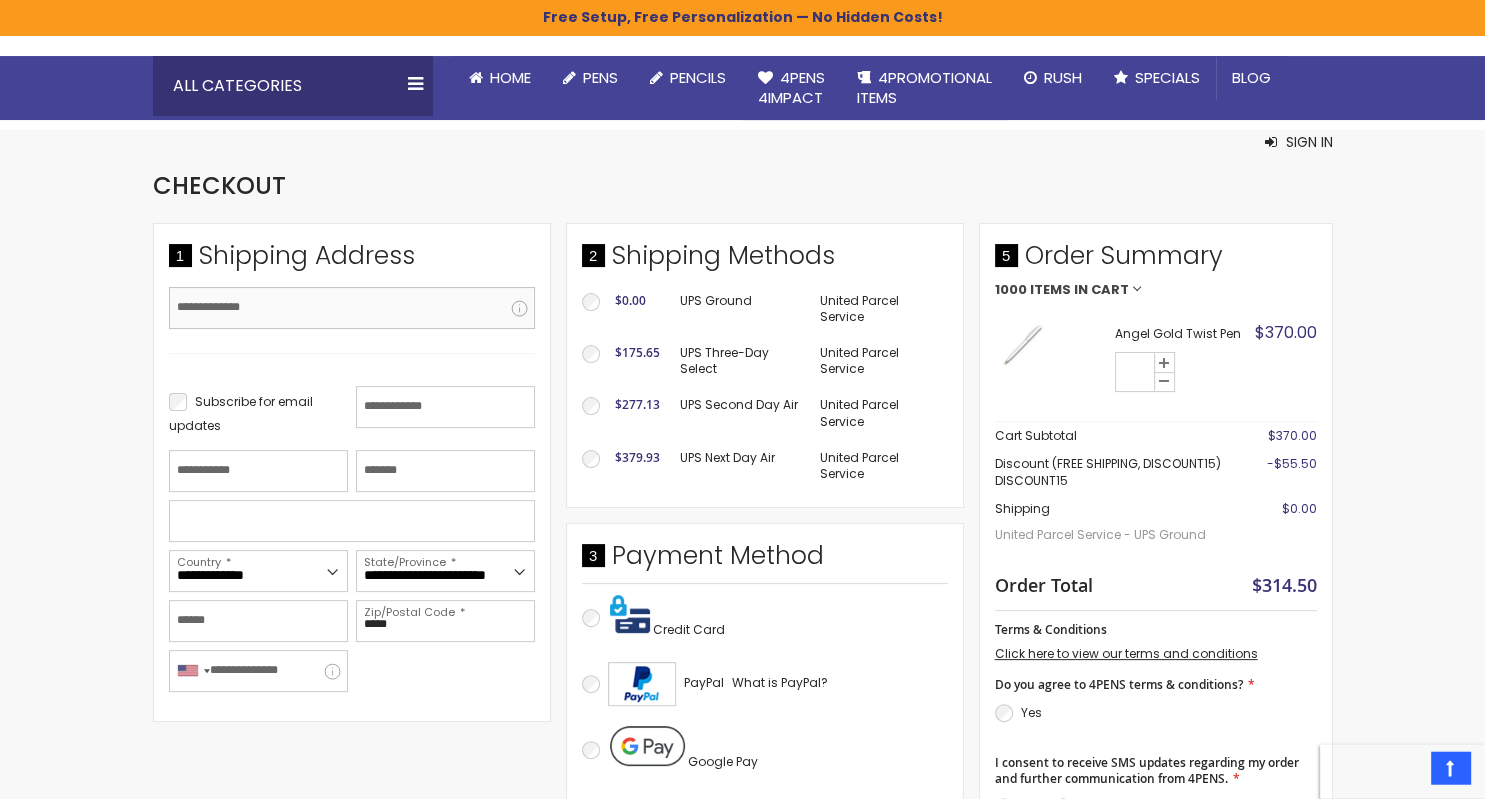 scroll, scrollTop: 0, scrollLeft: 0, axis: both 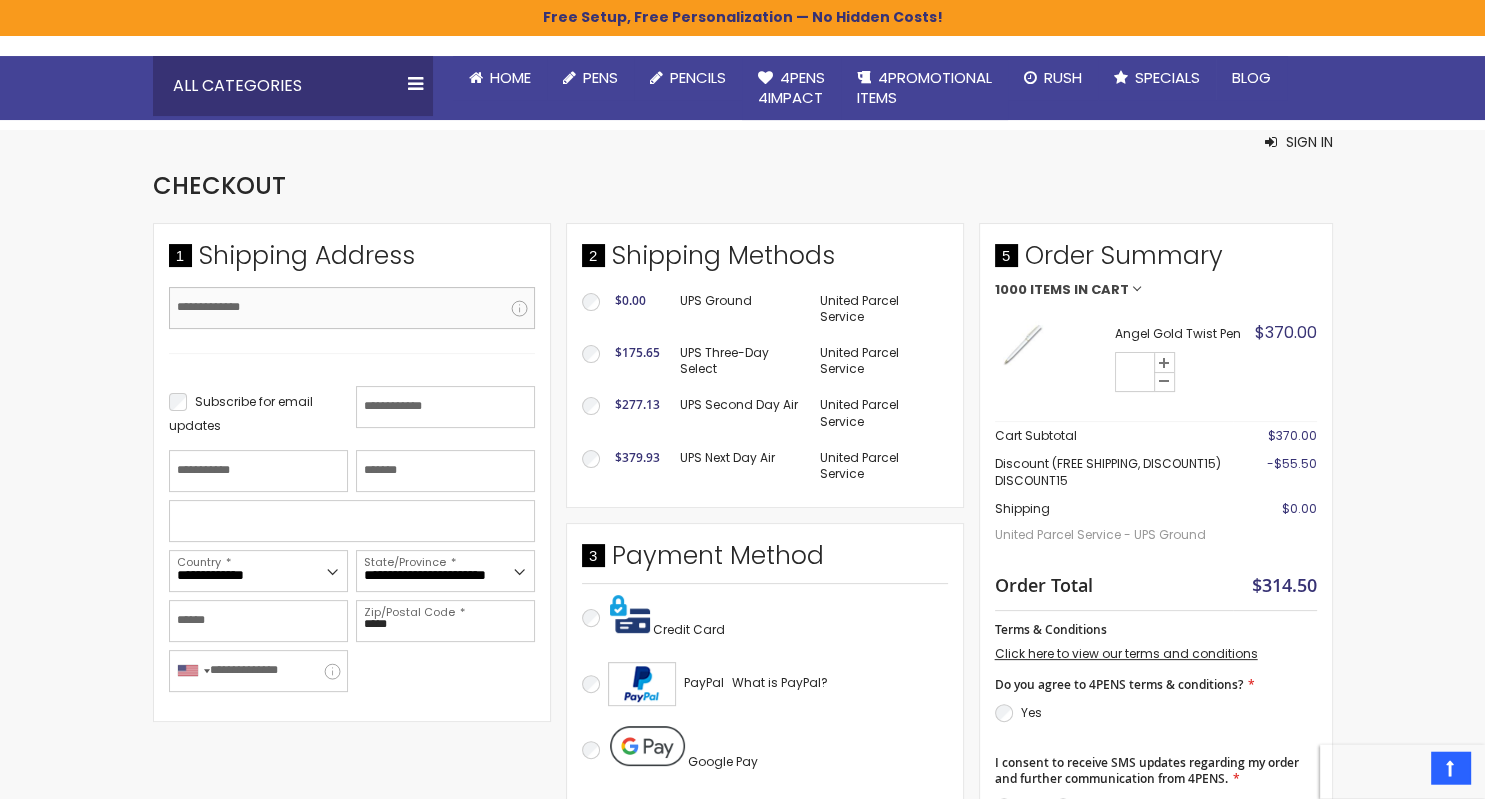 click on "Email Address" at bounding box center (352, 308) 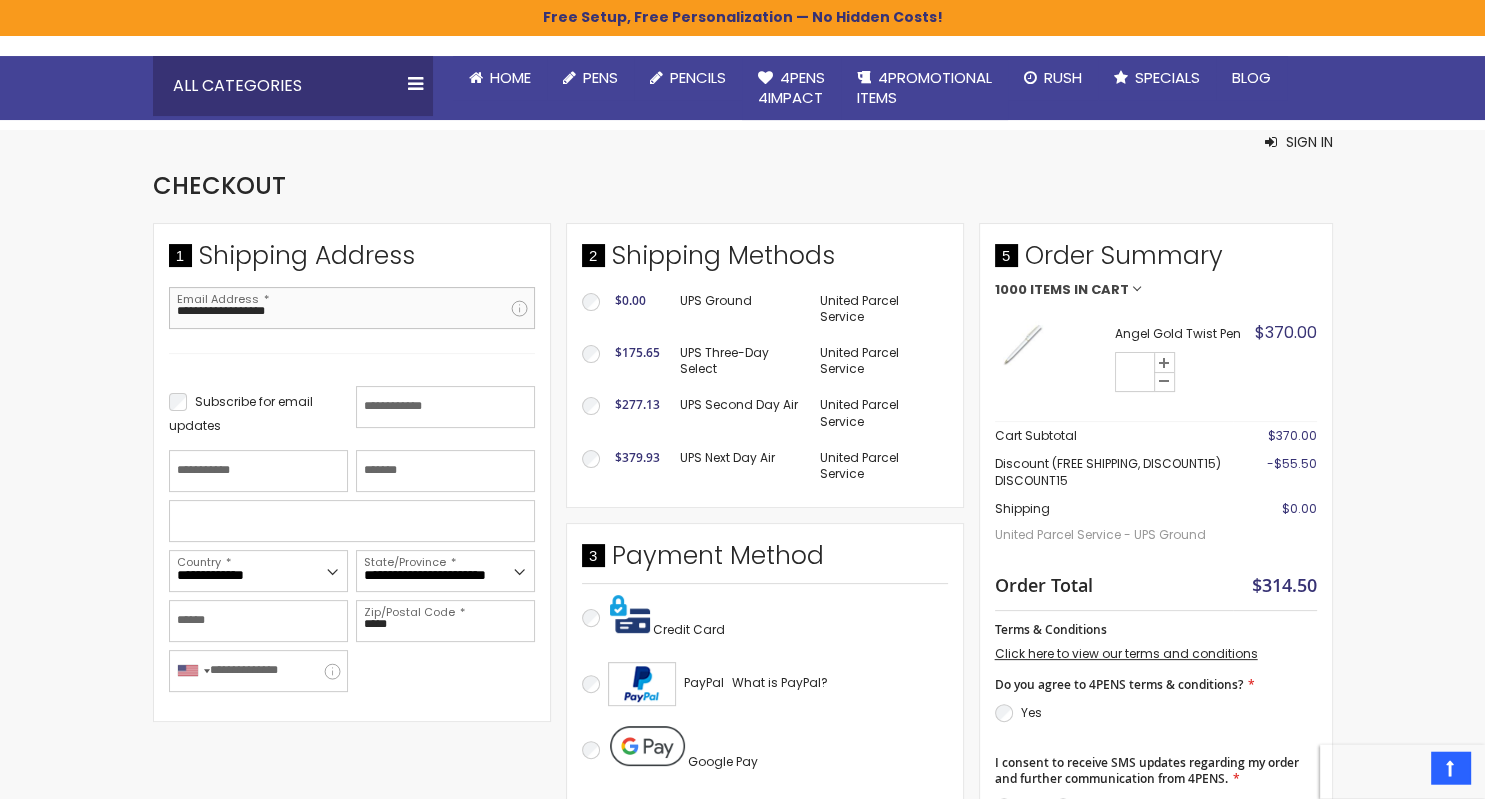 type on "**********" 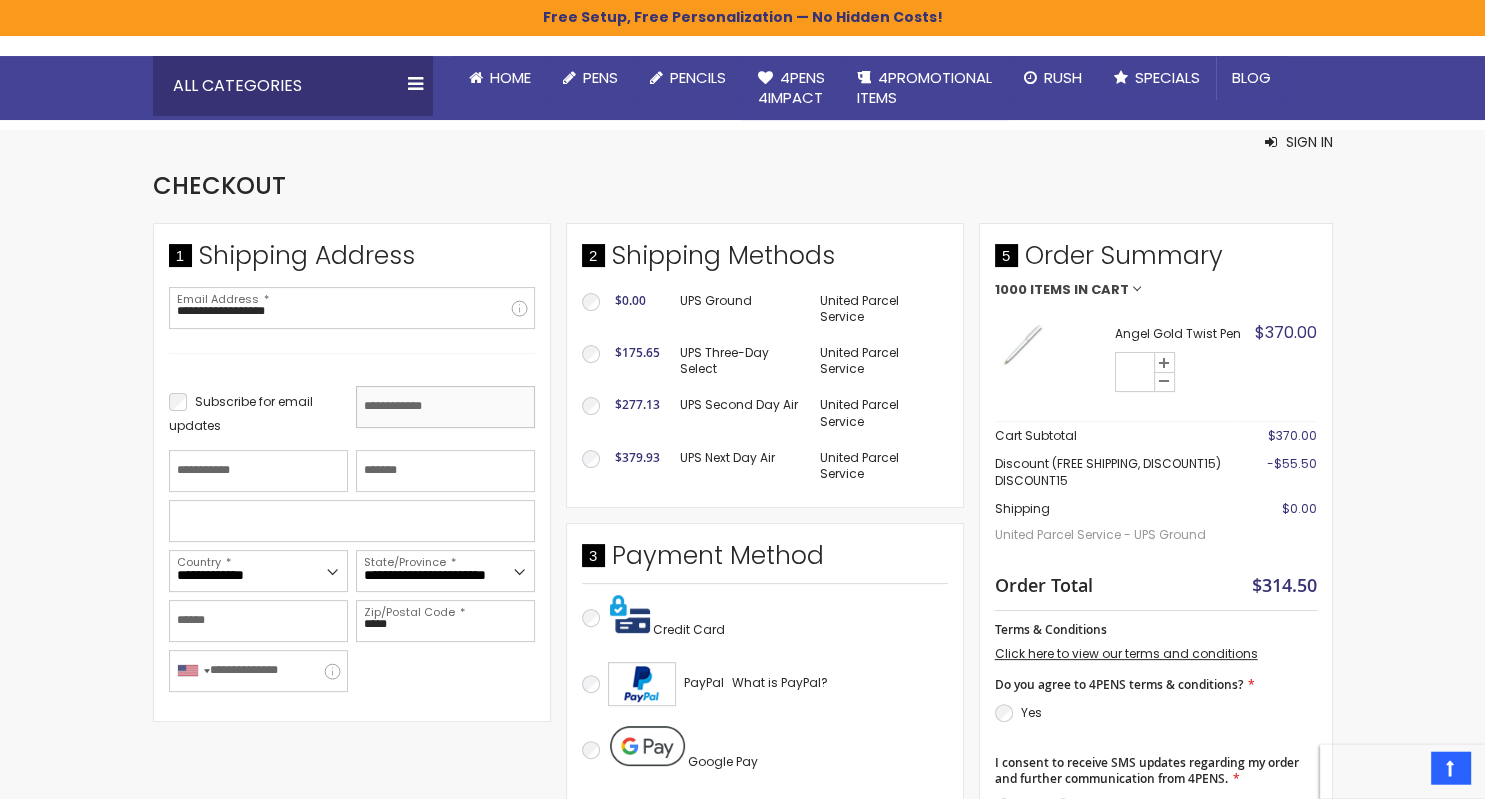 click on "First Name" at bounding box center [445, 407] 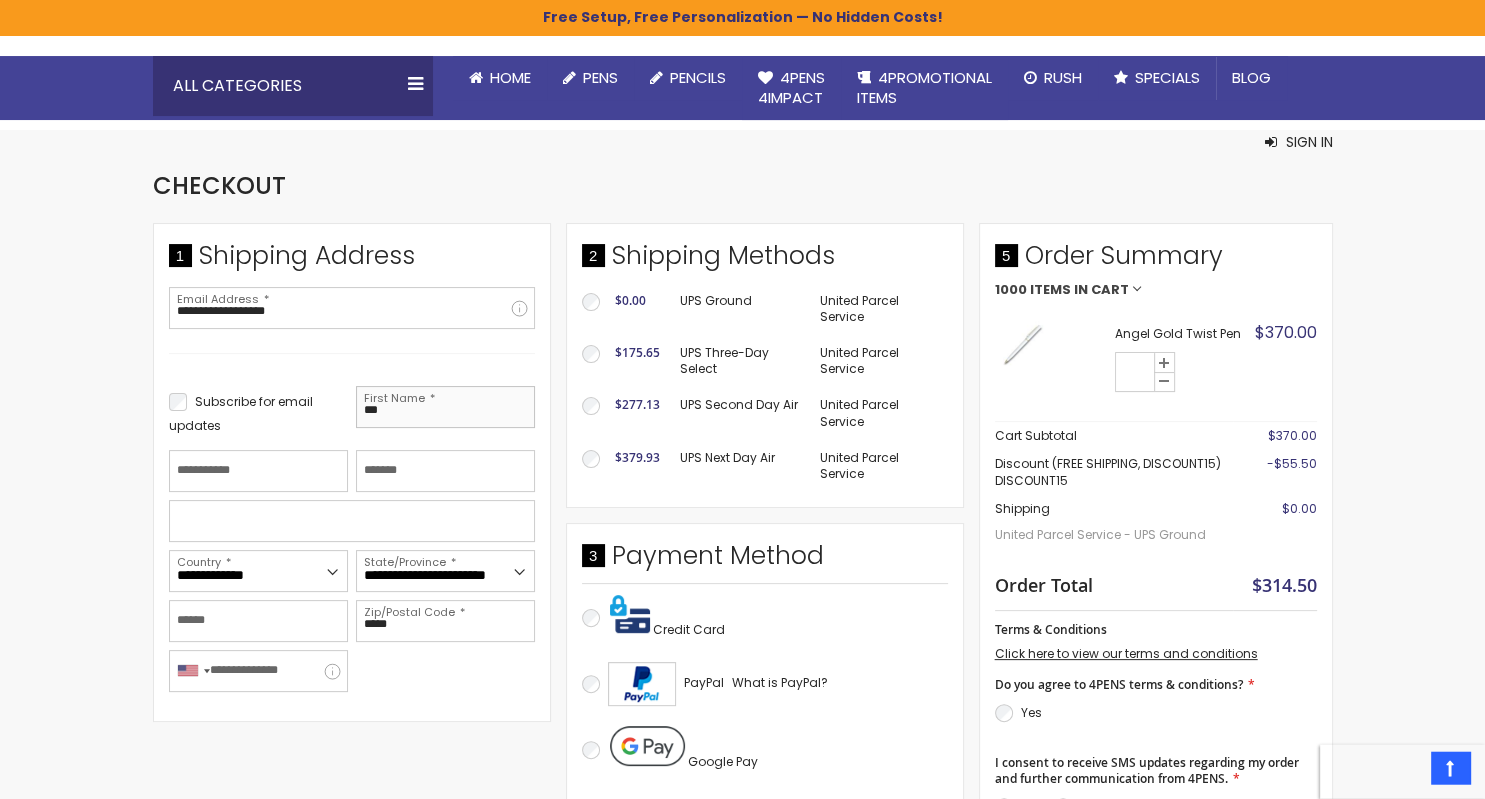 type on "***" 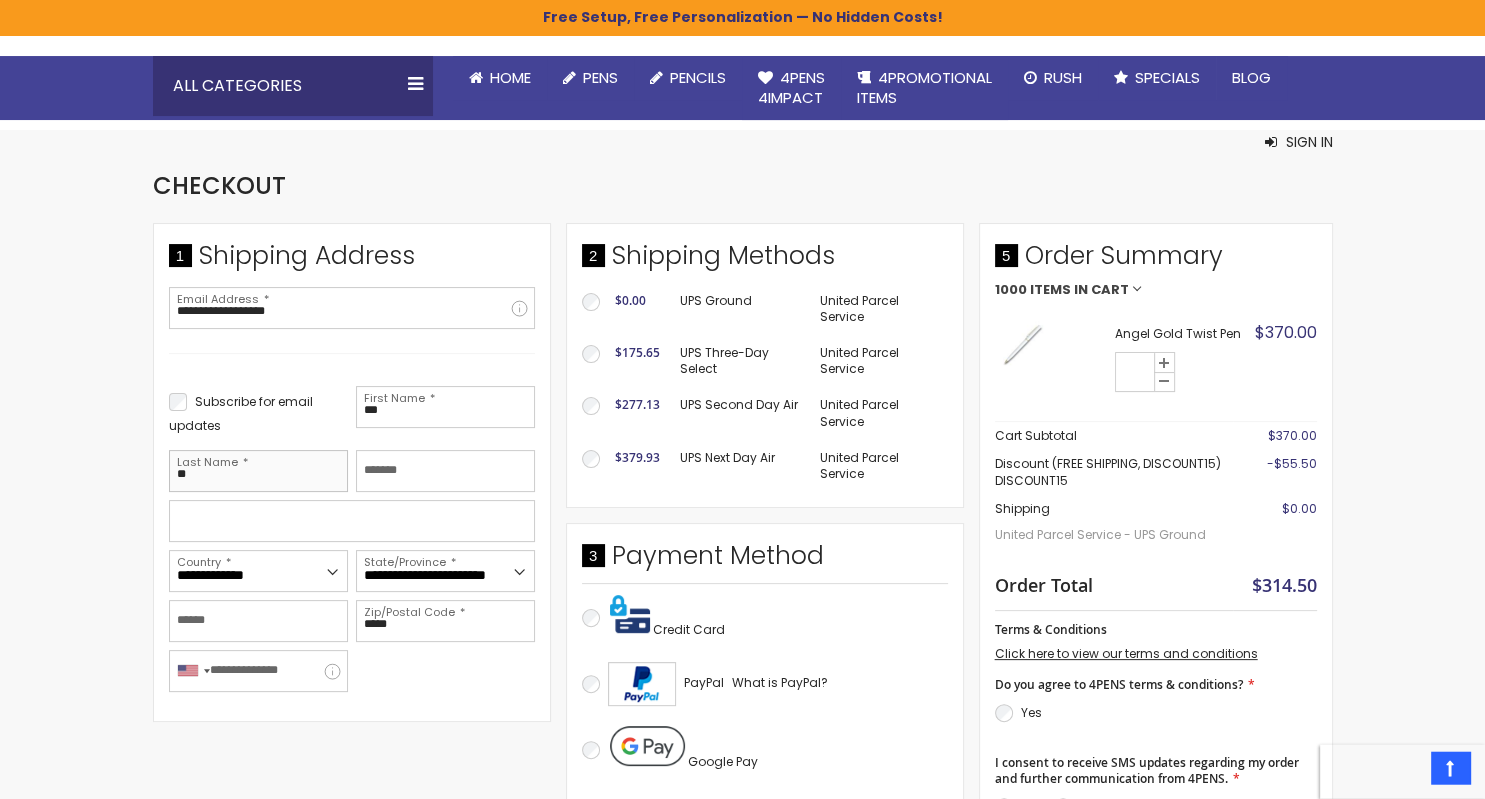 type on "**" 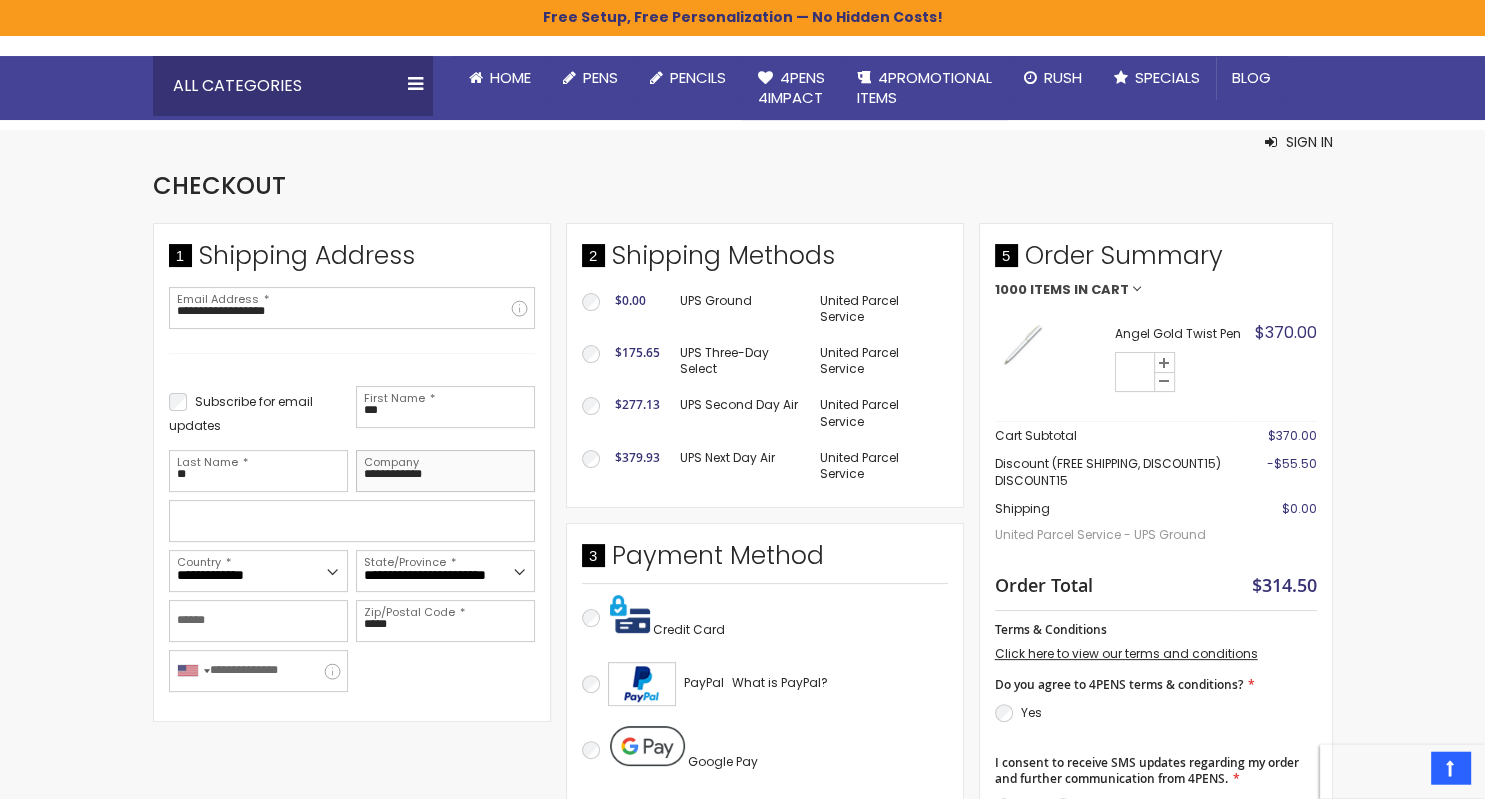 type on "**********" 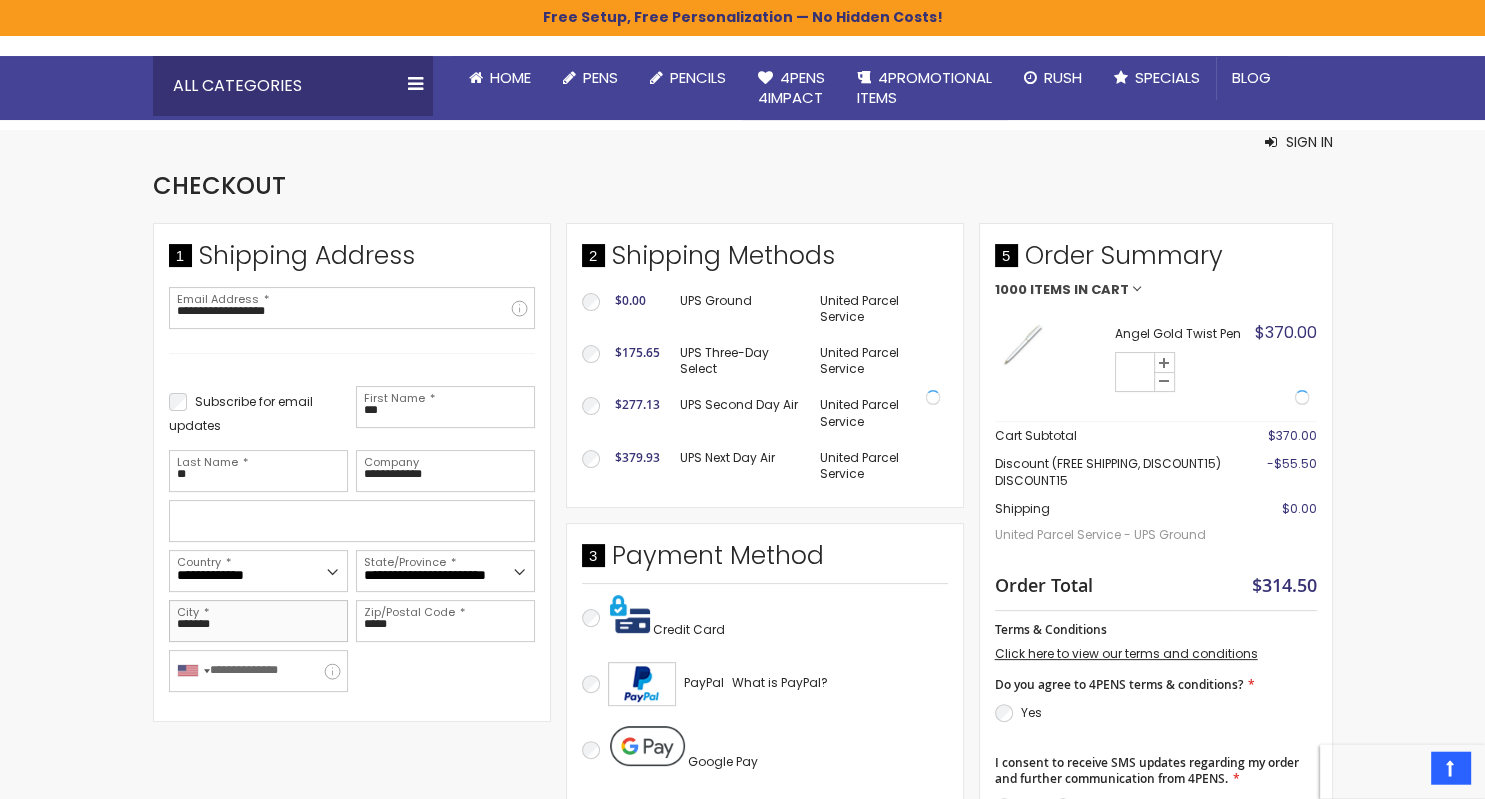 type on "*******" 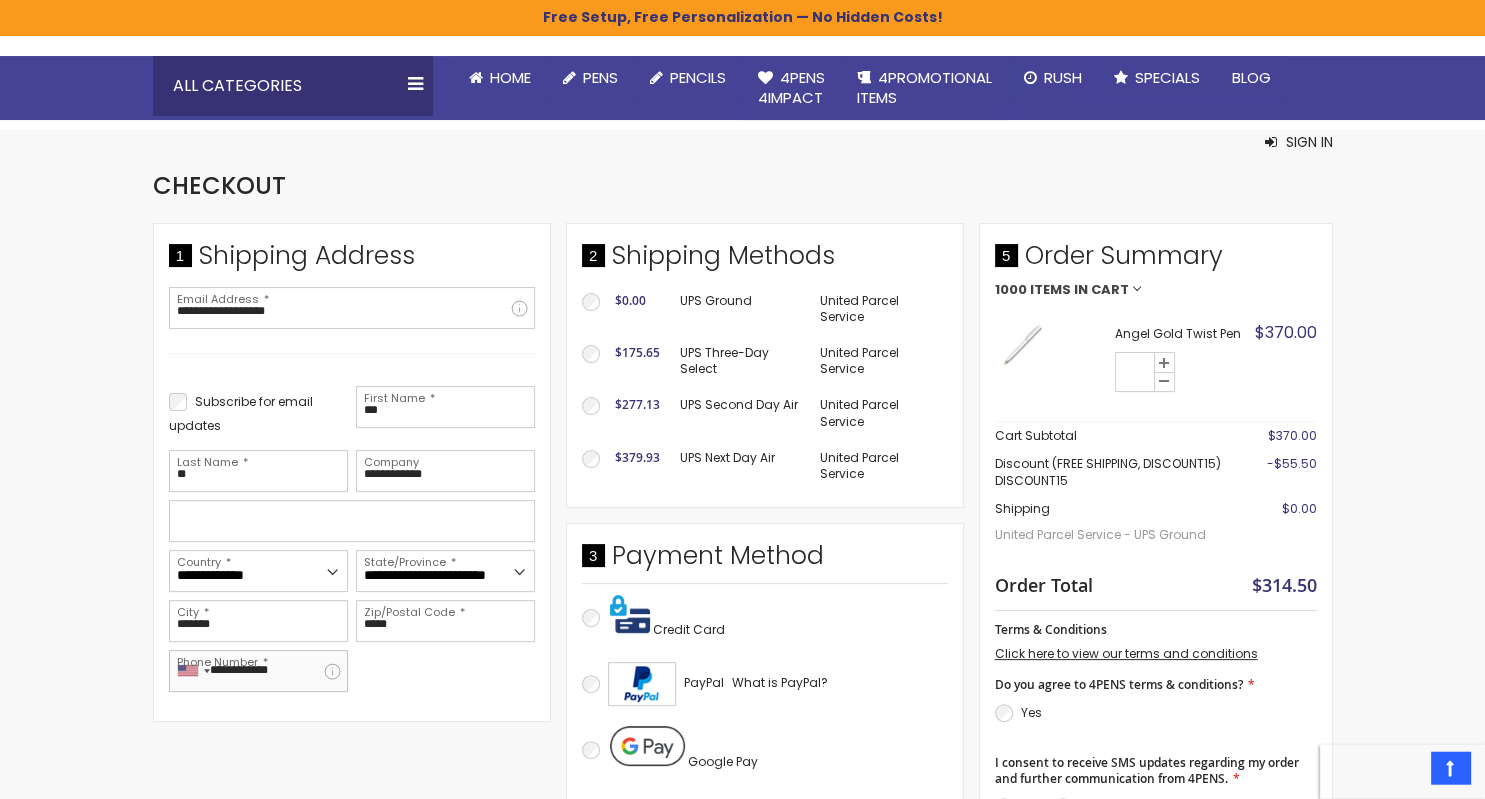 type on "**********" 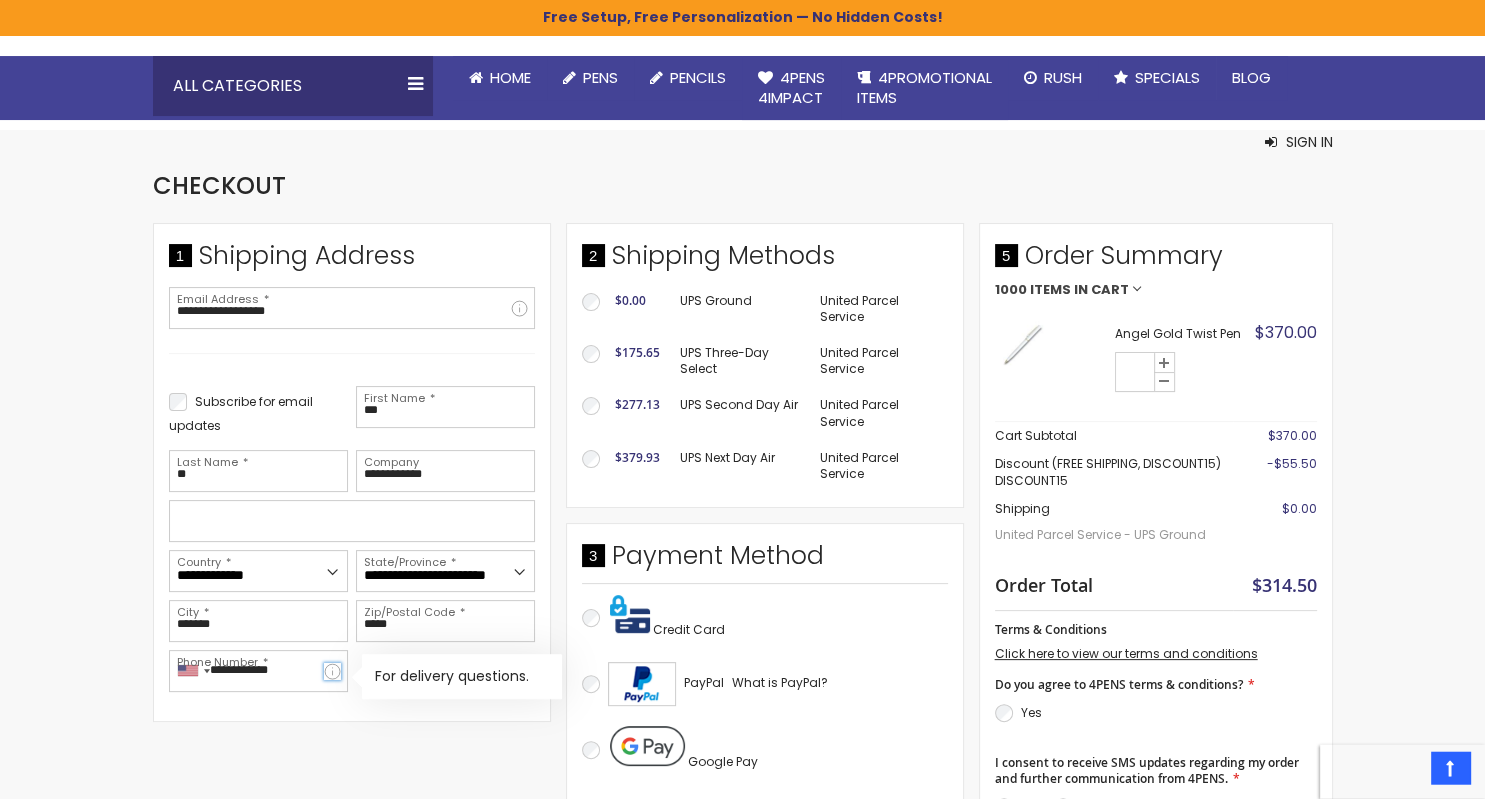 click at bounding box center [332, 671] 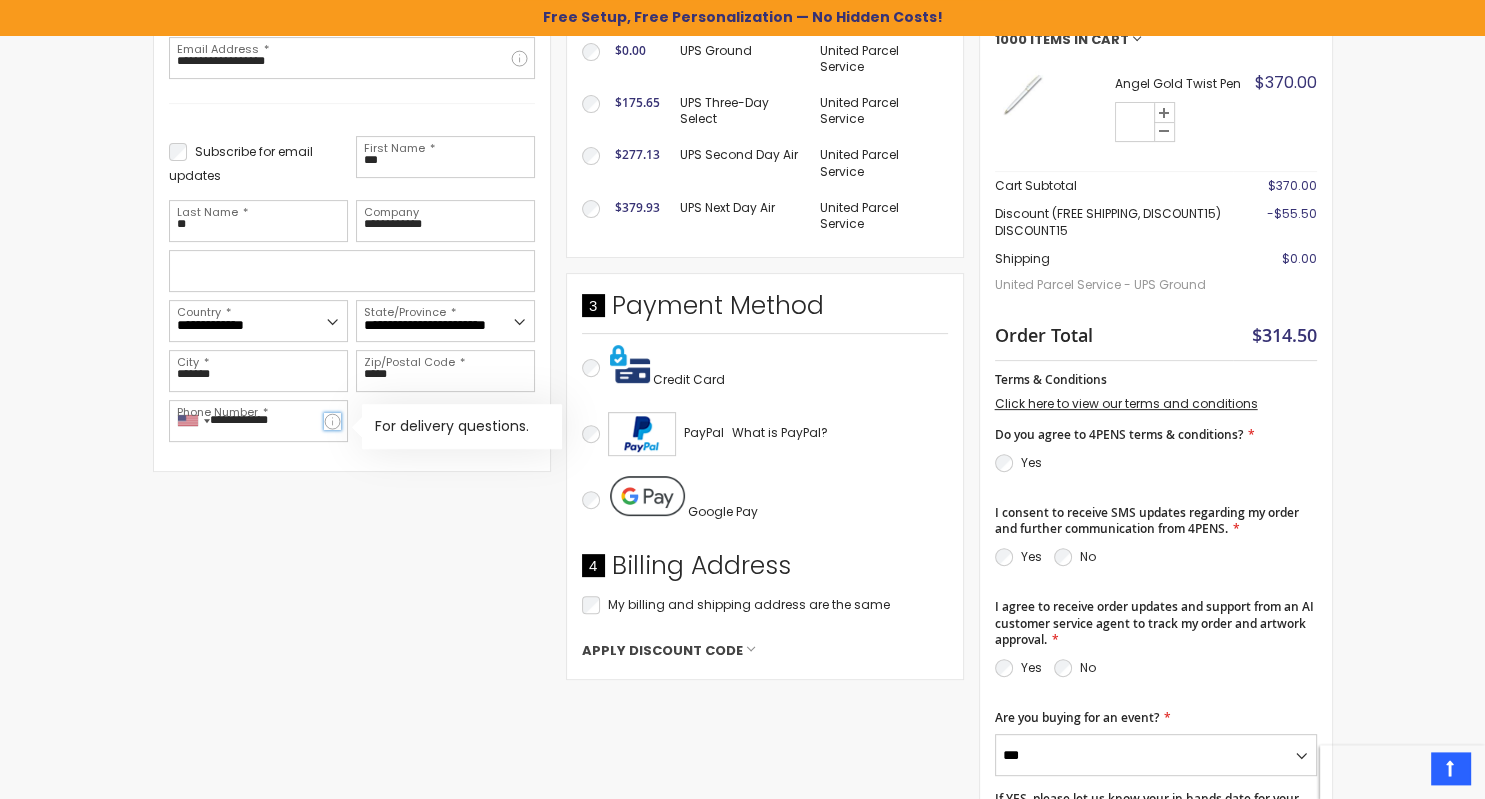 scroll, scrollTop: 518, scrollLeft: 0, axis: vertical 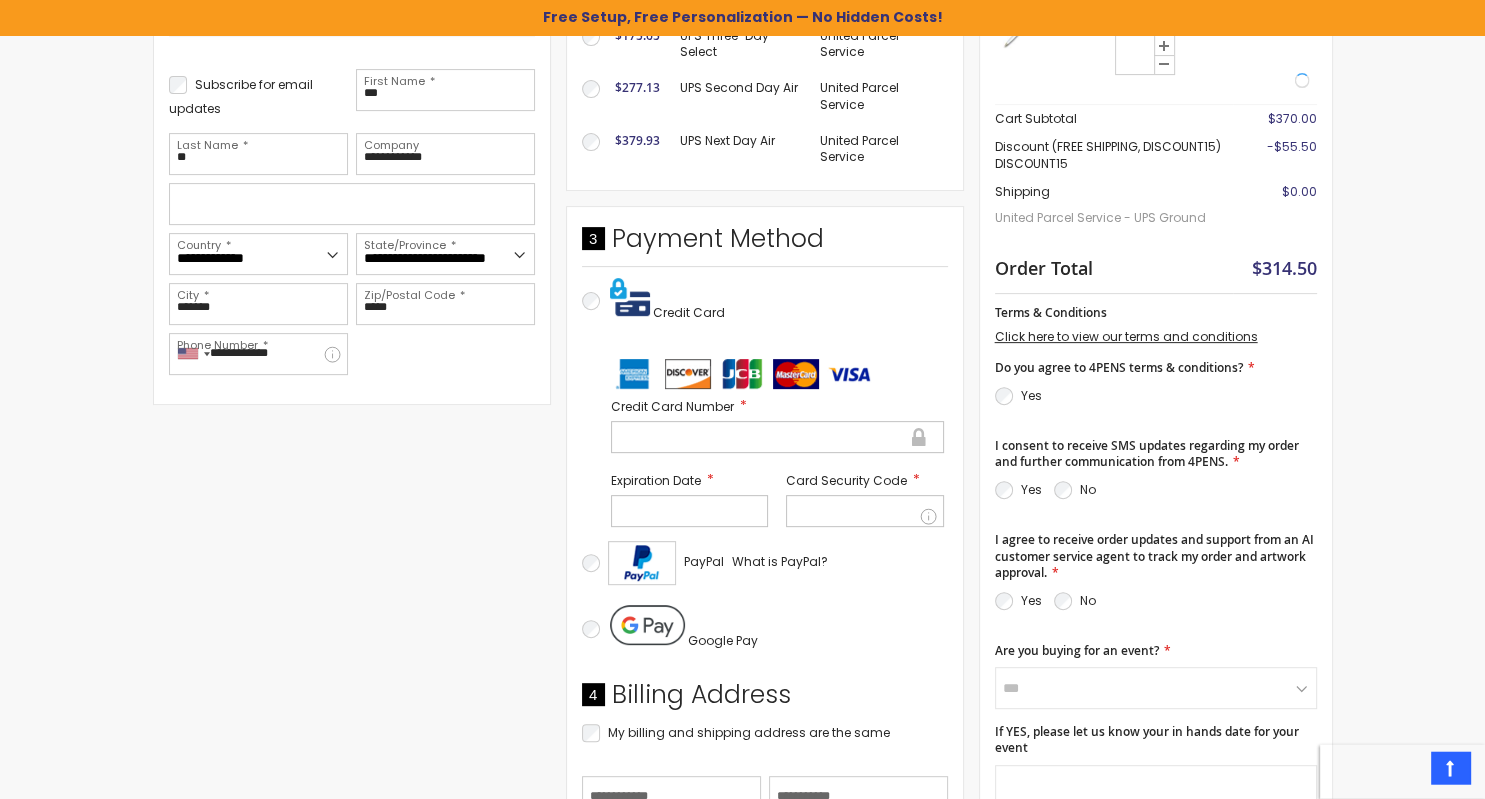 click at bounding box center (777, 437) 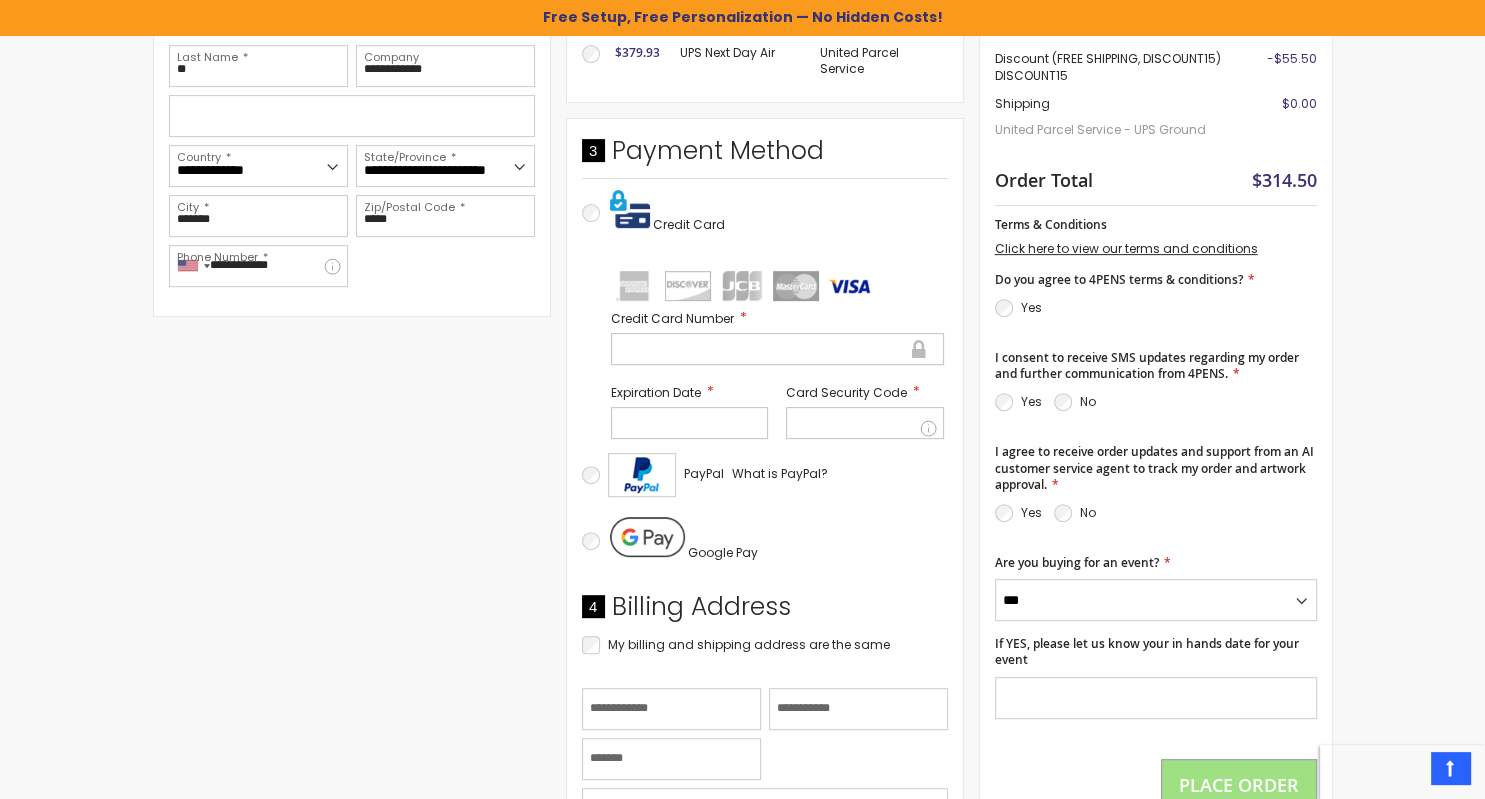 scroll, scrollTop: 940, scrollLeft: 0, axis: vertical 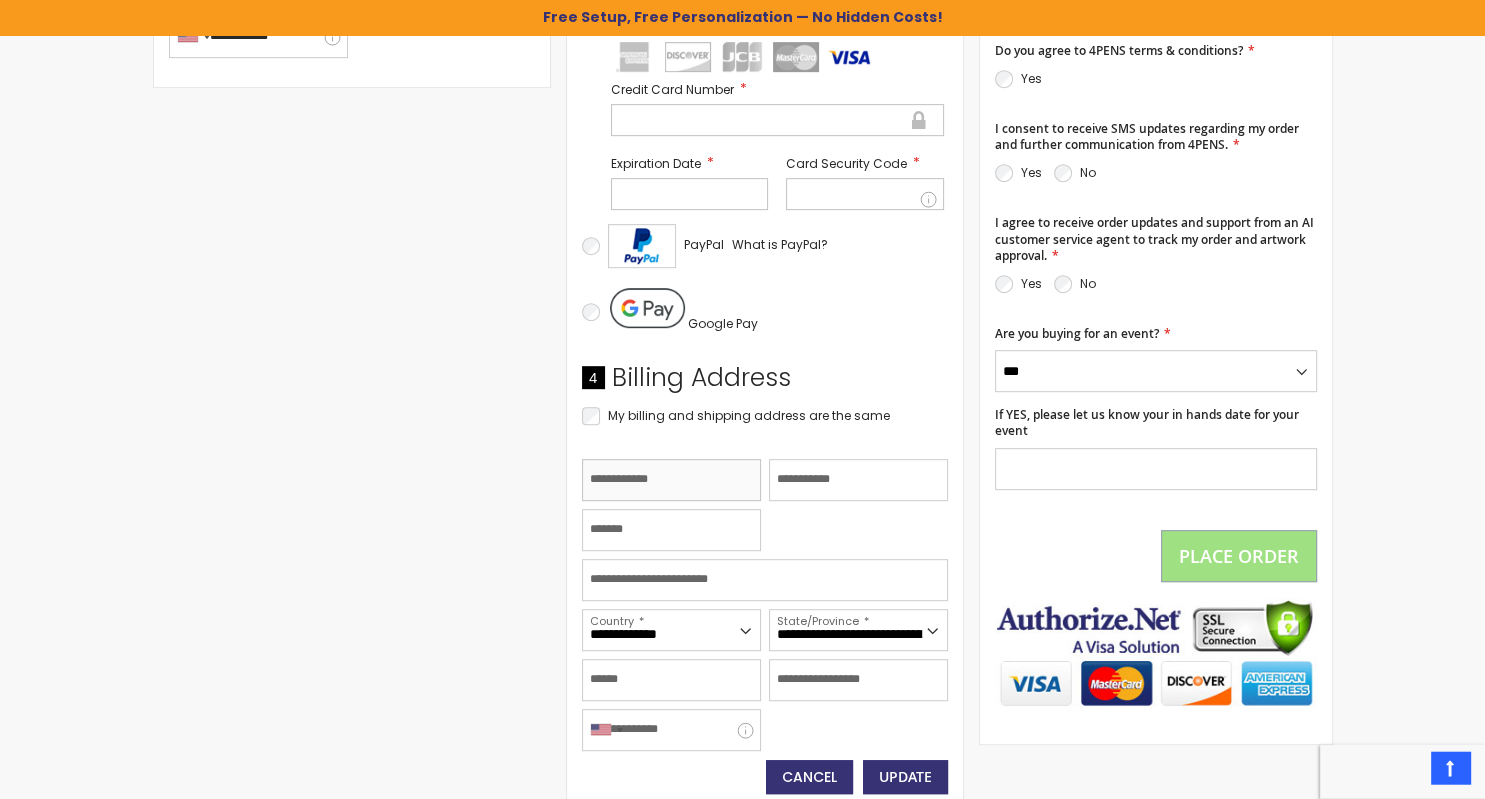 click on "First Name" at bounding box center (671, 481) 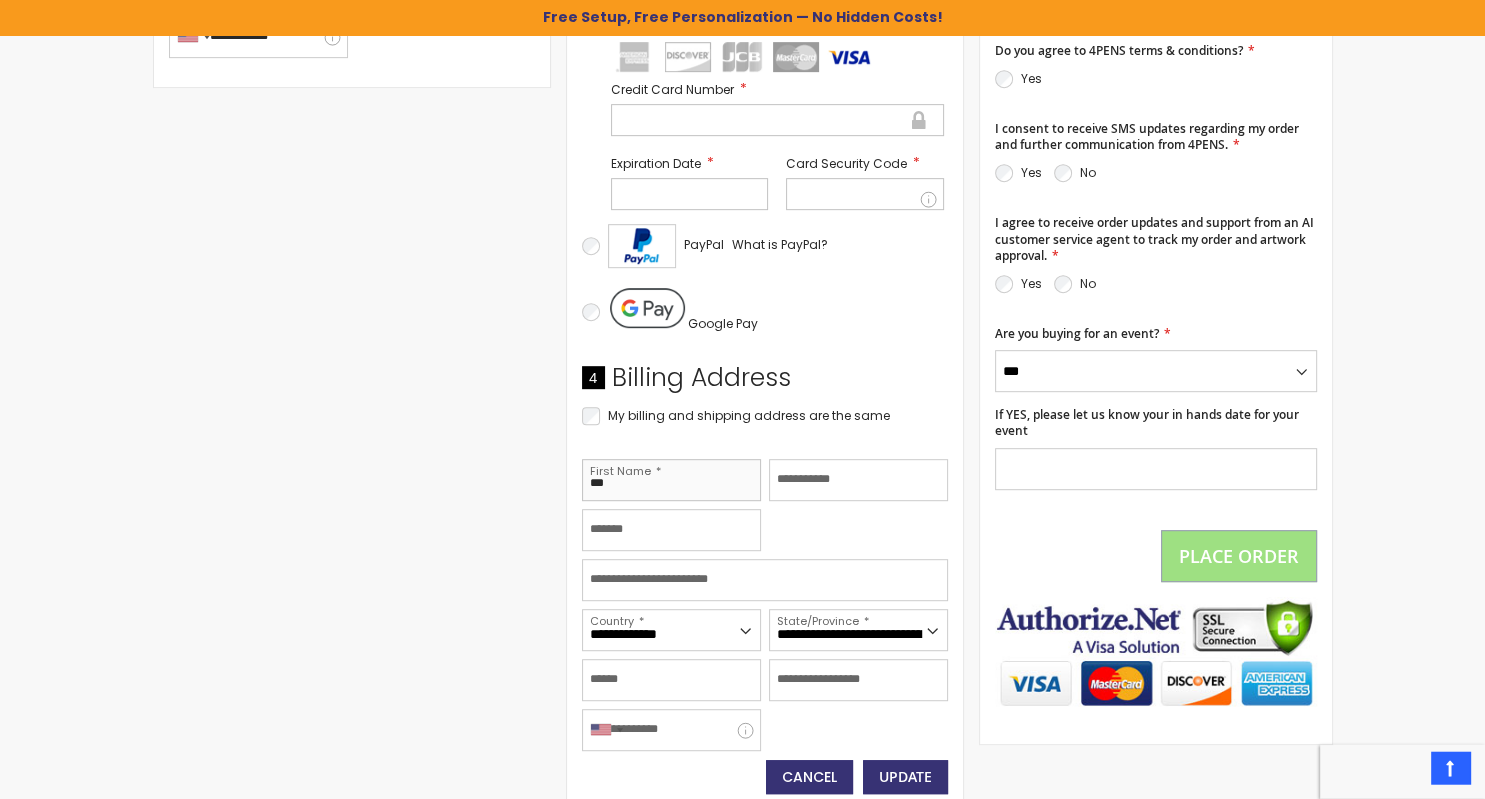 type on "***" 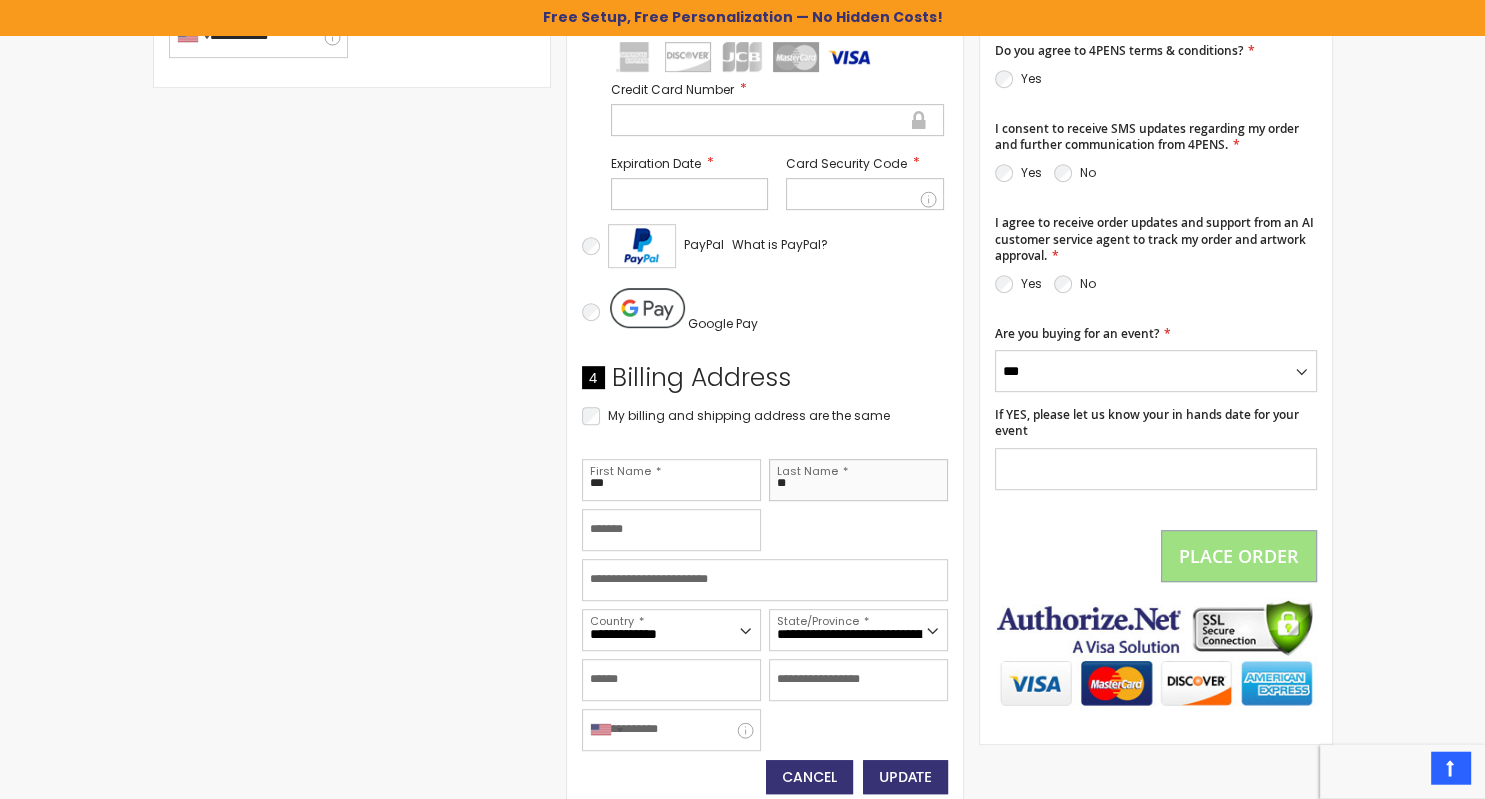 type on "**" 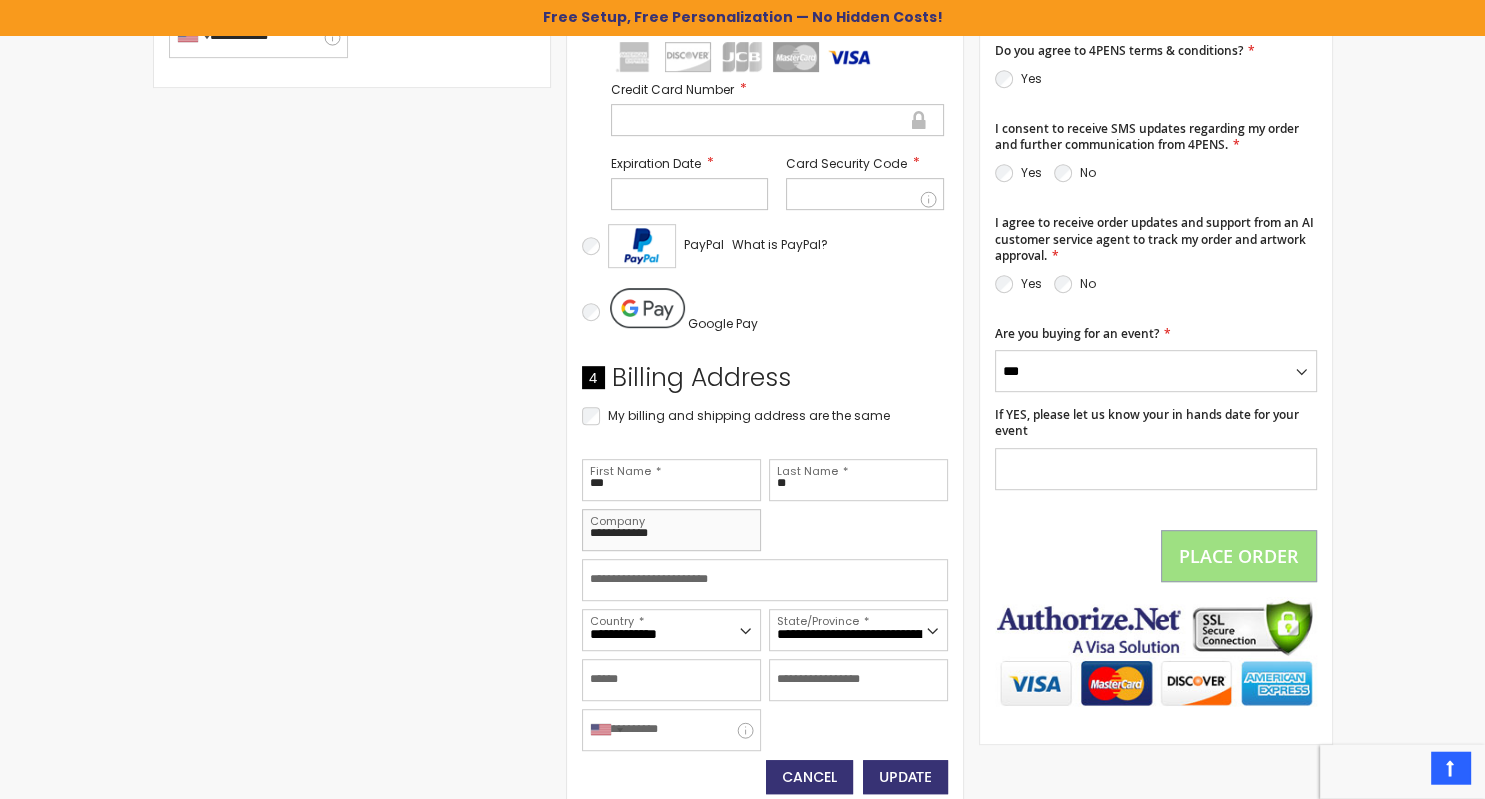 type on "**********" 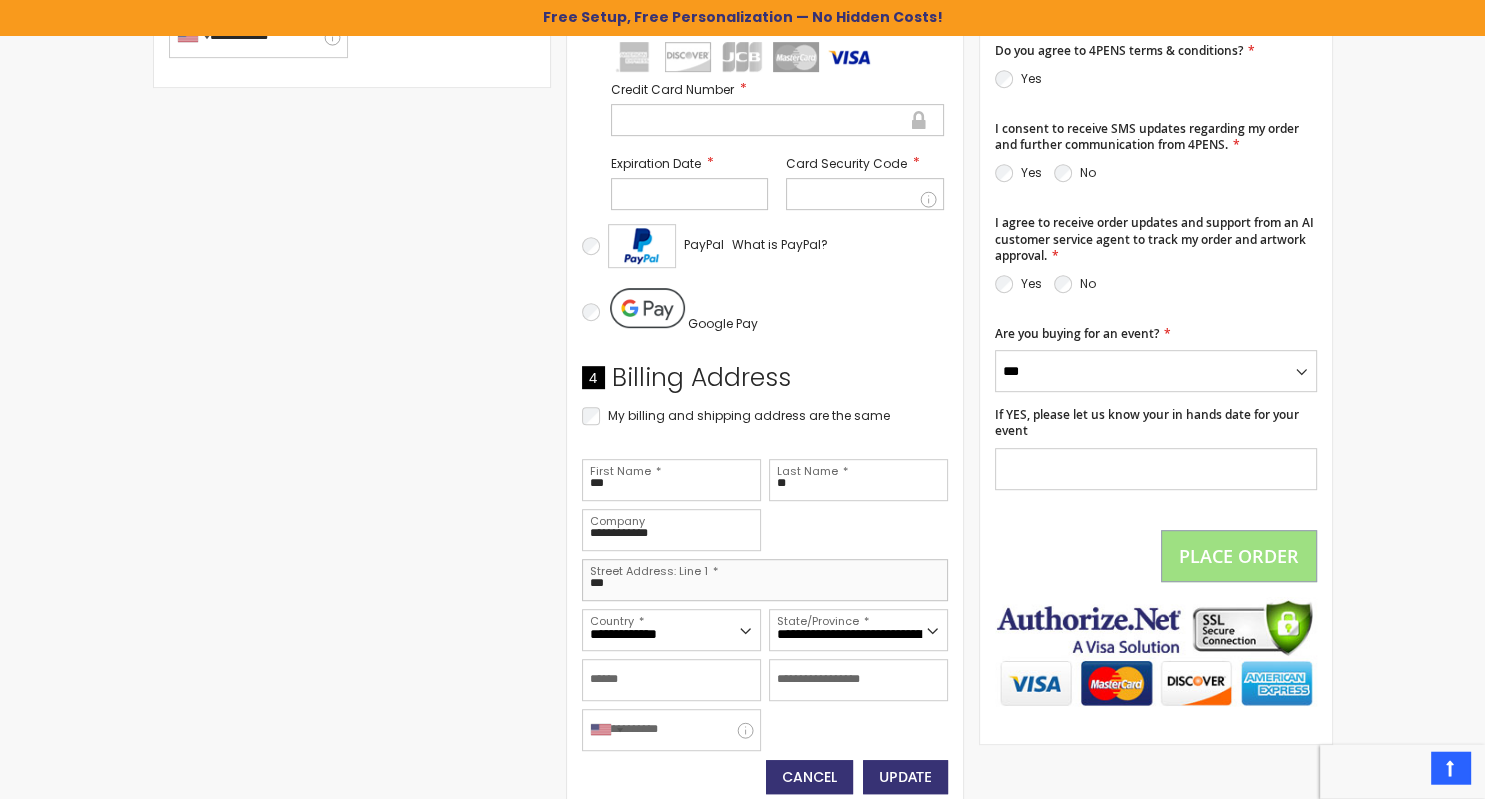 type on "**********" 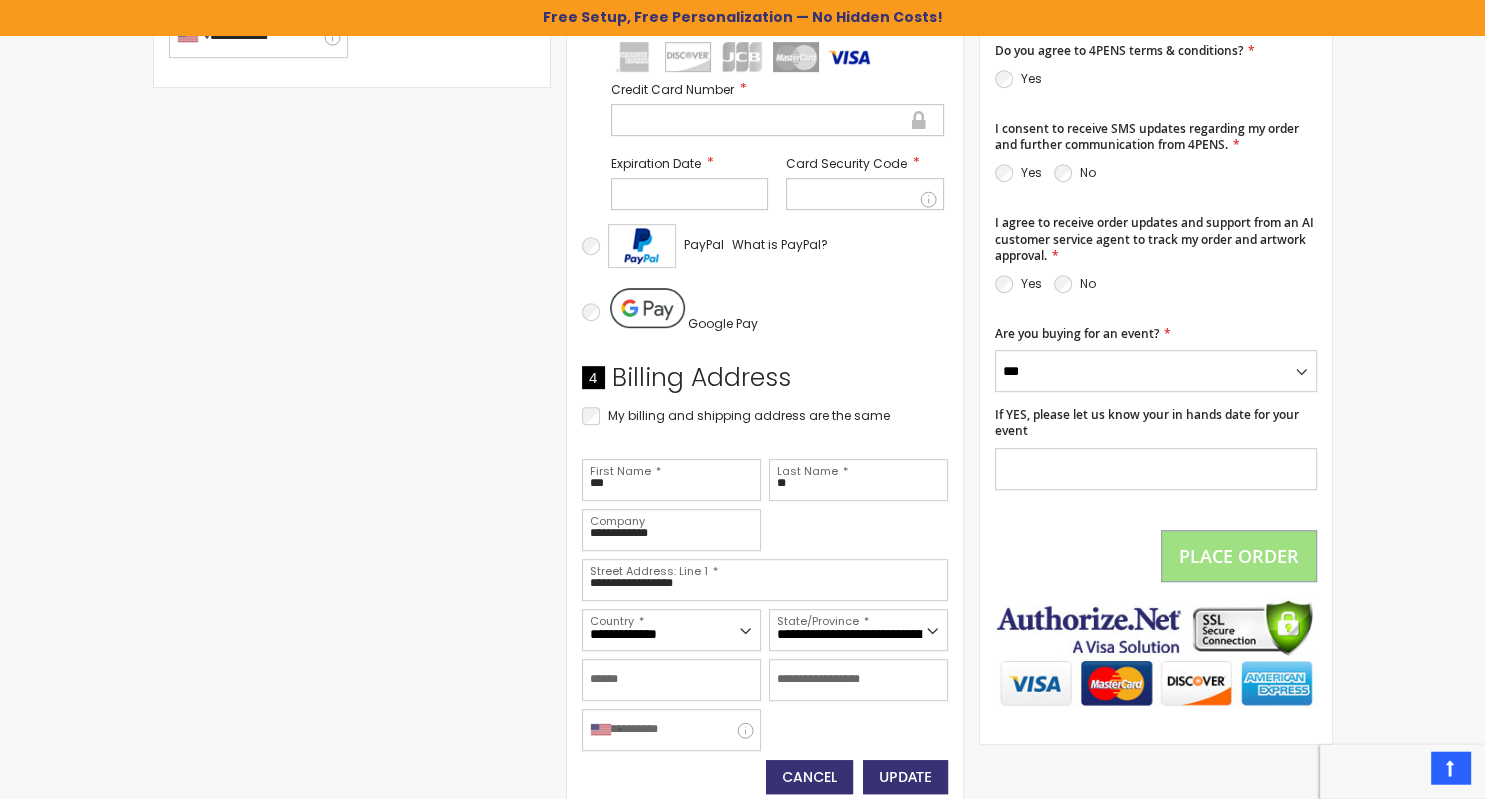 select on "**" 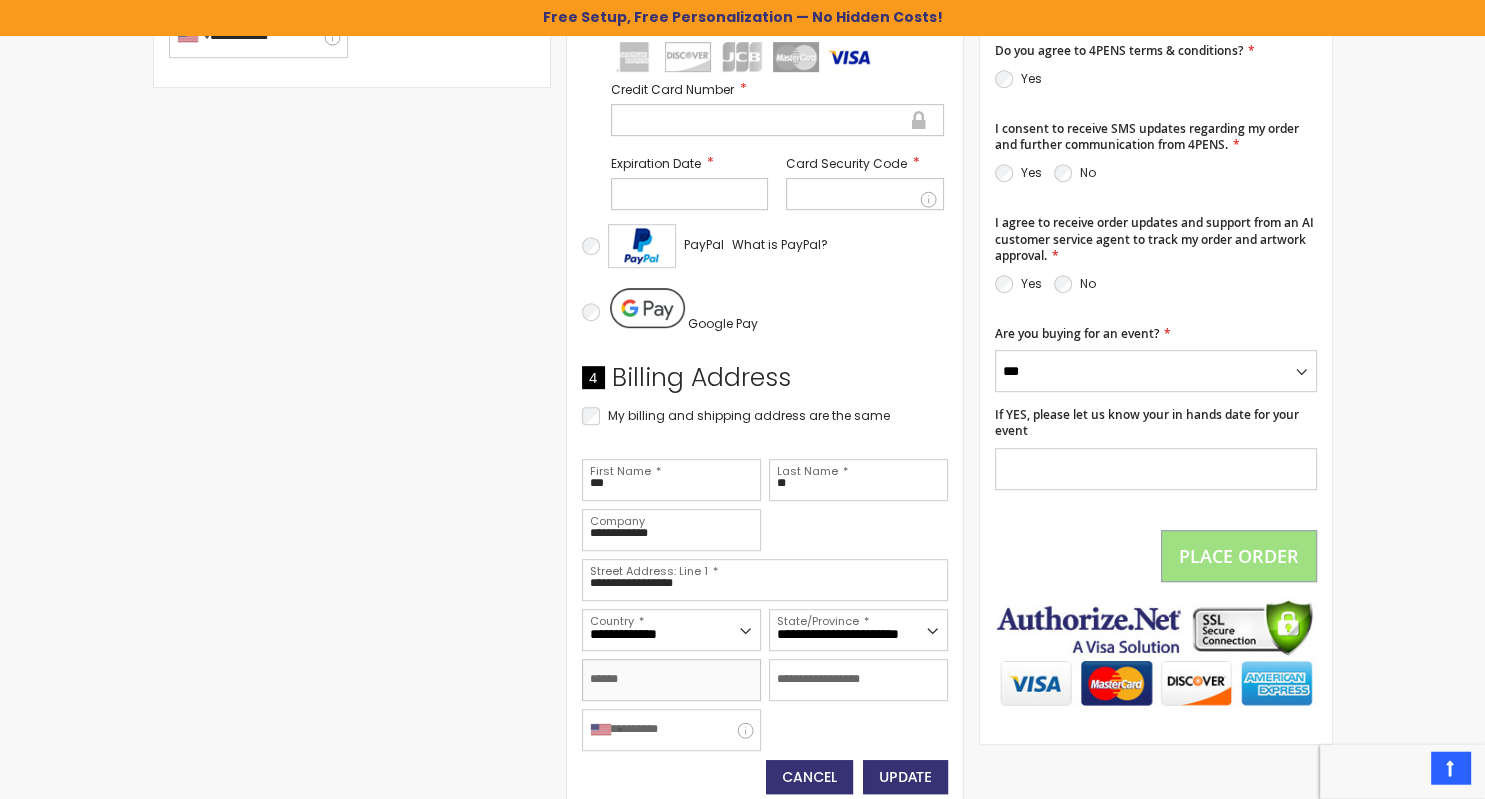 type on "*******" 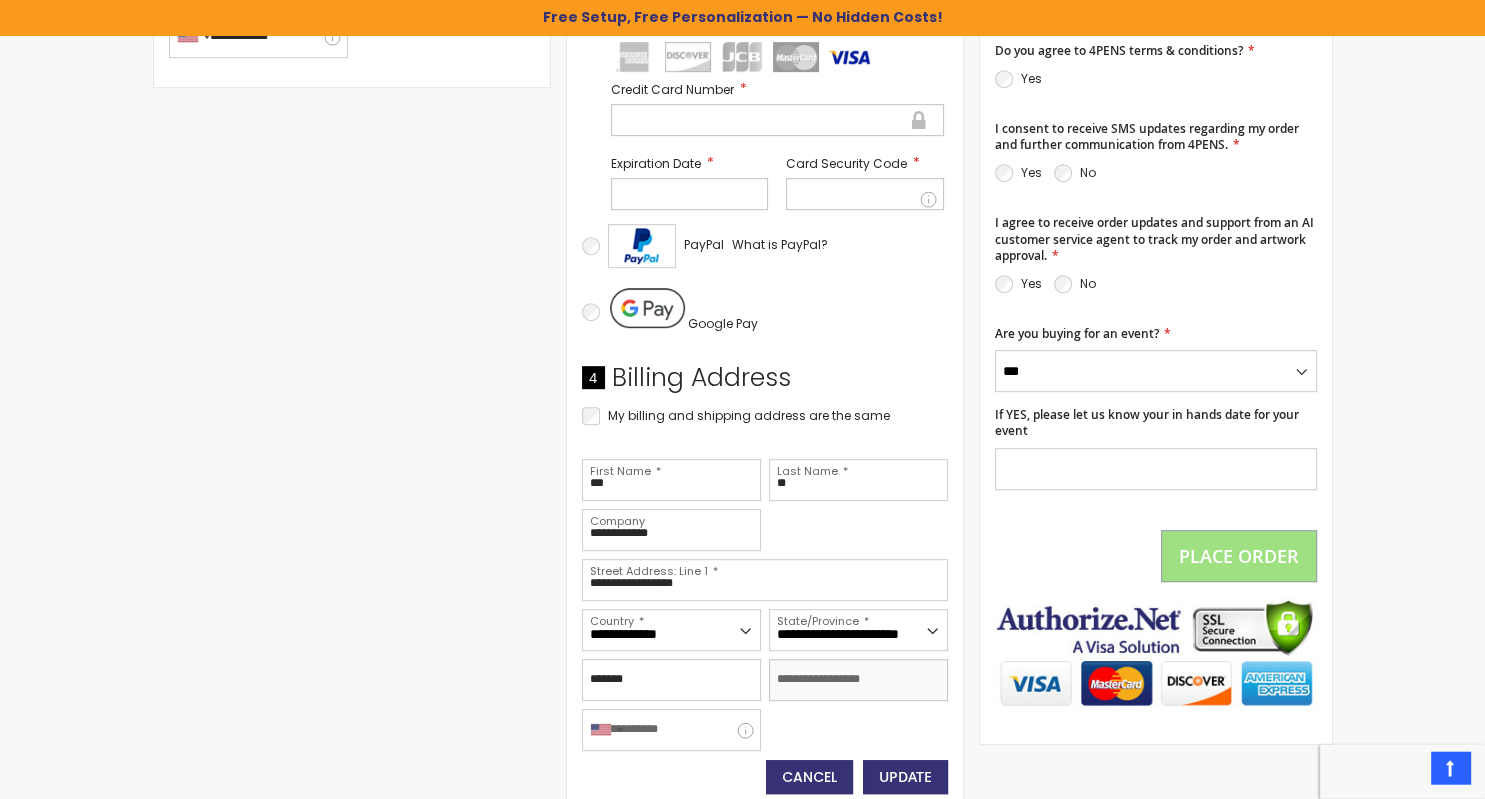 type on "*****" 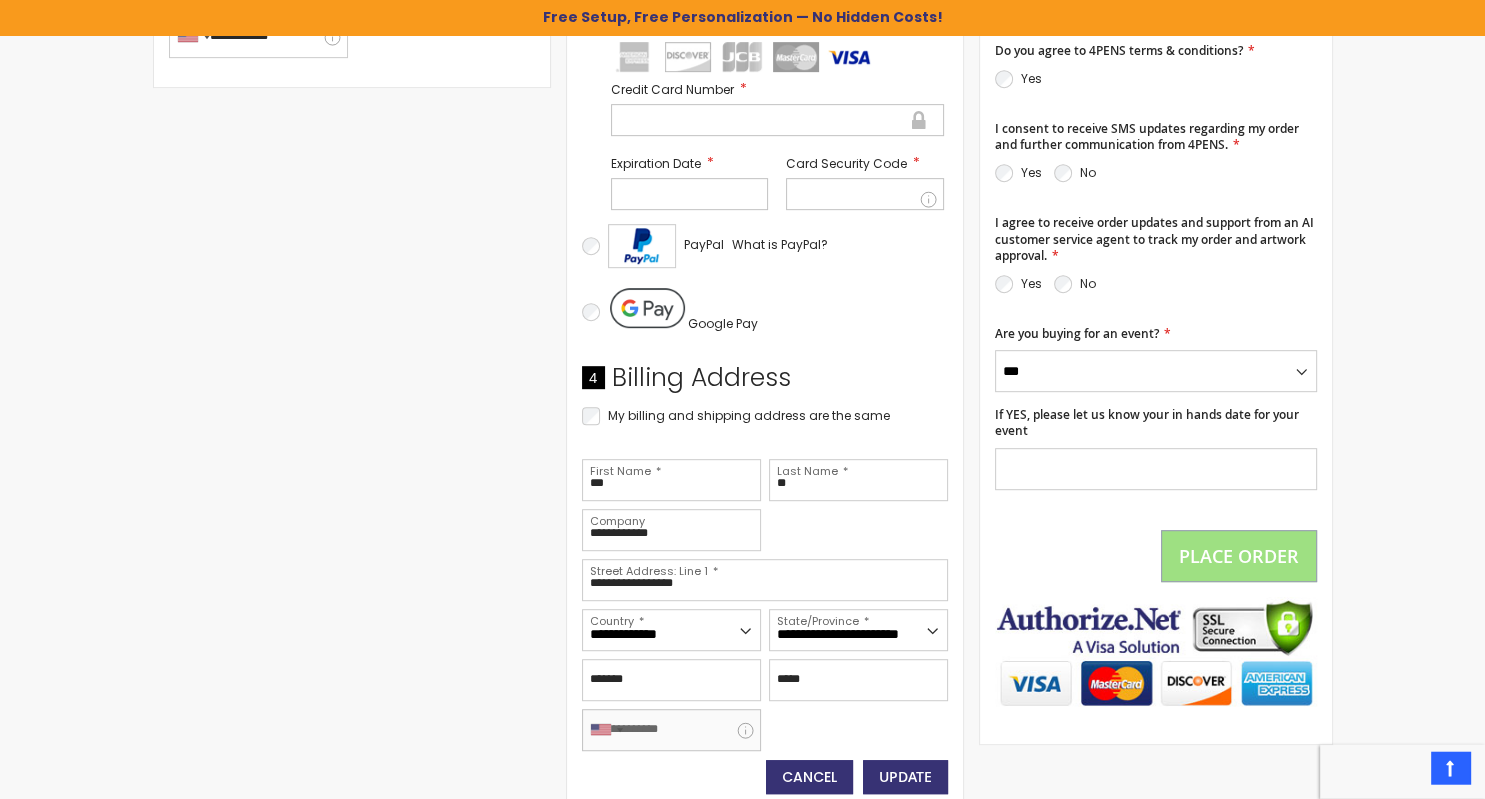 type on "**********" 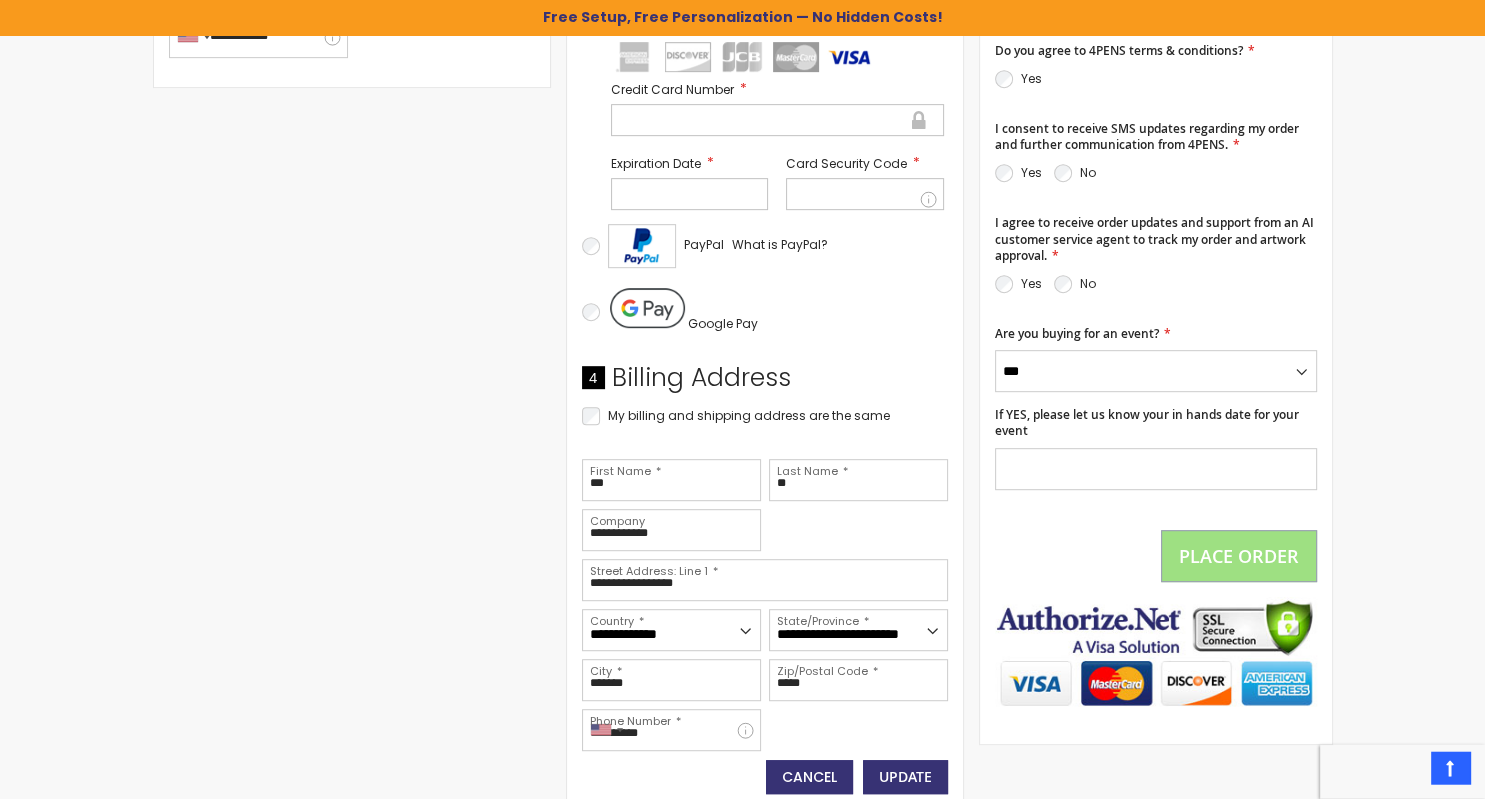 click on "**********" at bounding box center [566, 232] 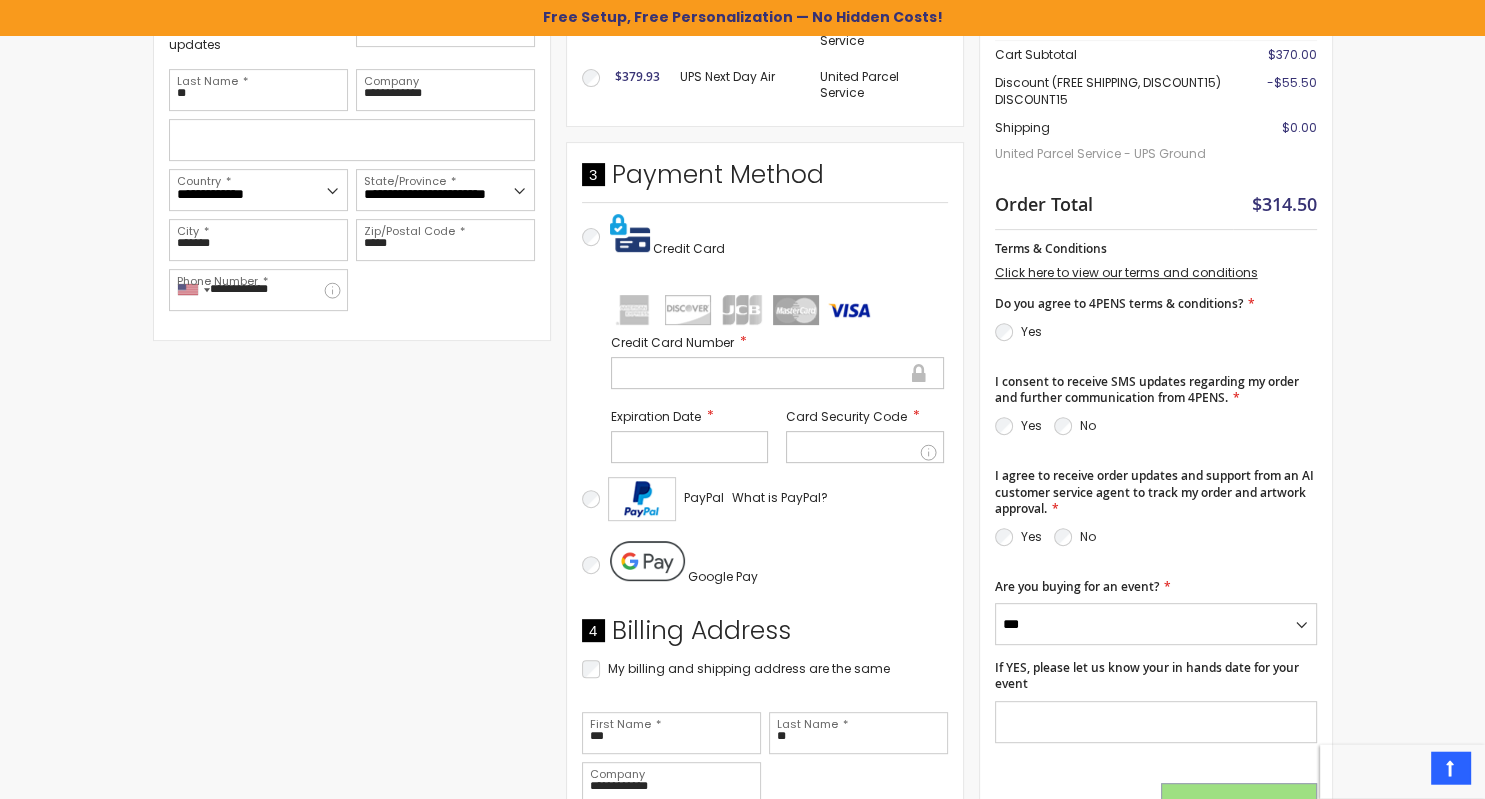 scroll, scrollTop: 729, scrollLeft: 0, axis: vertical 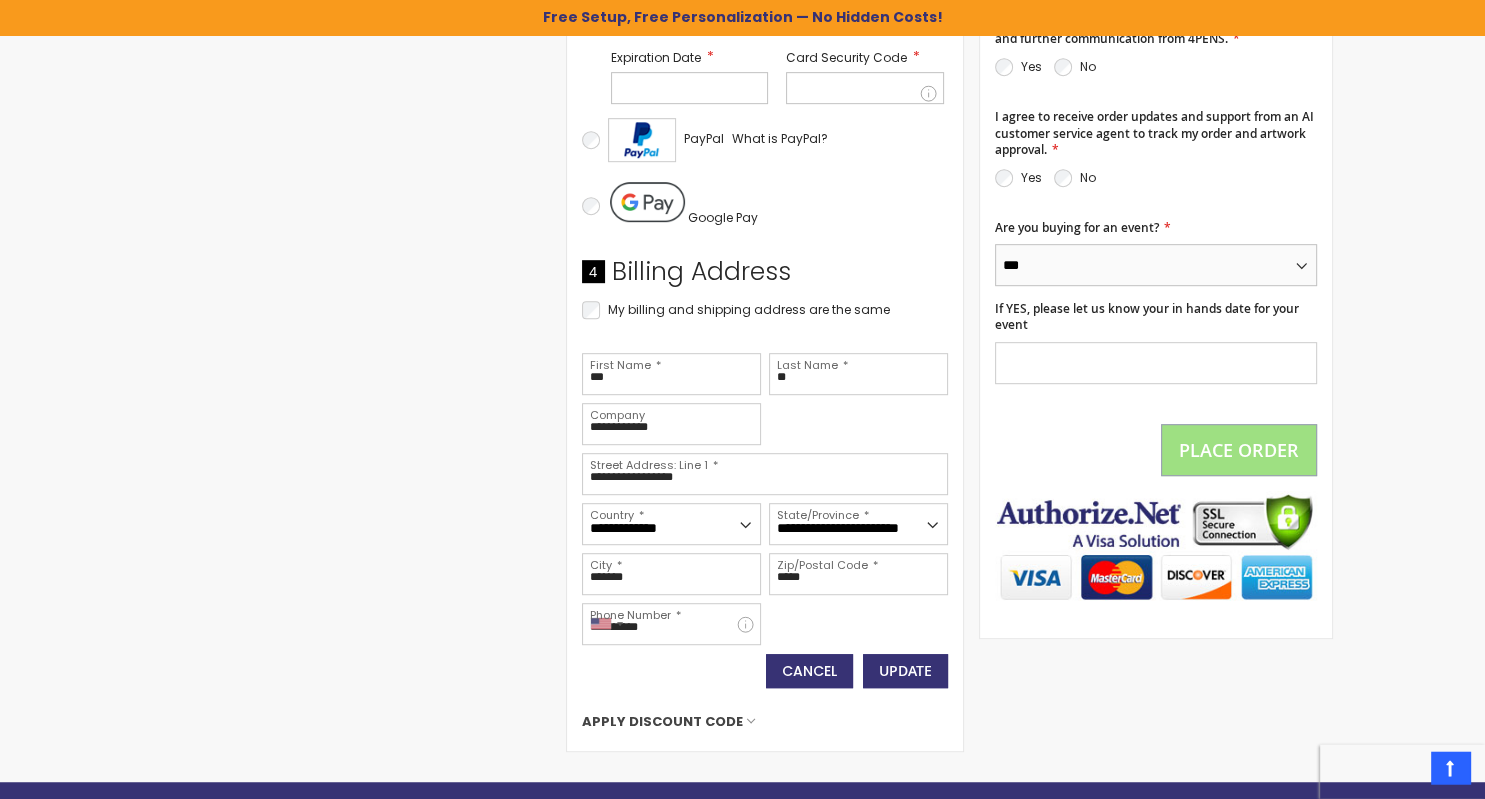 click on "*** **" at bounding box center [1156, 266] 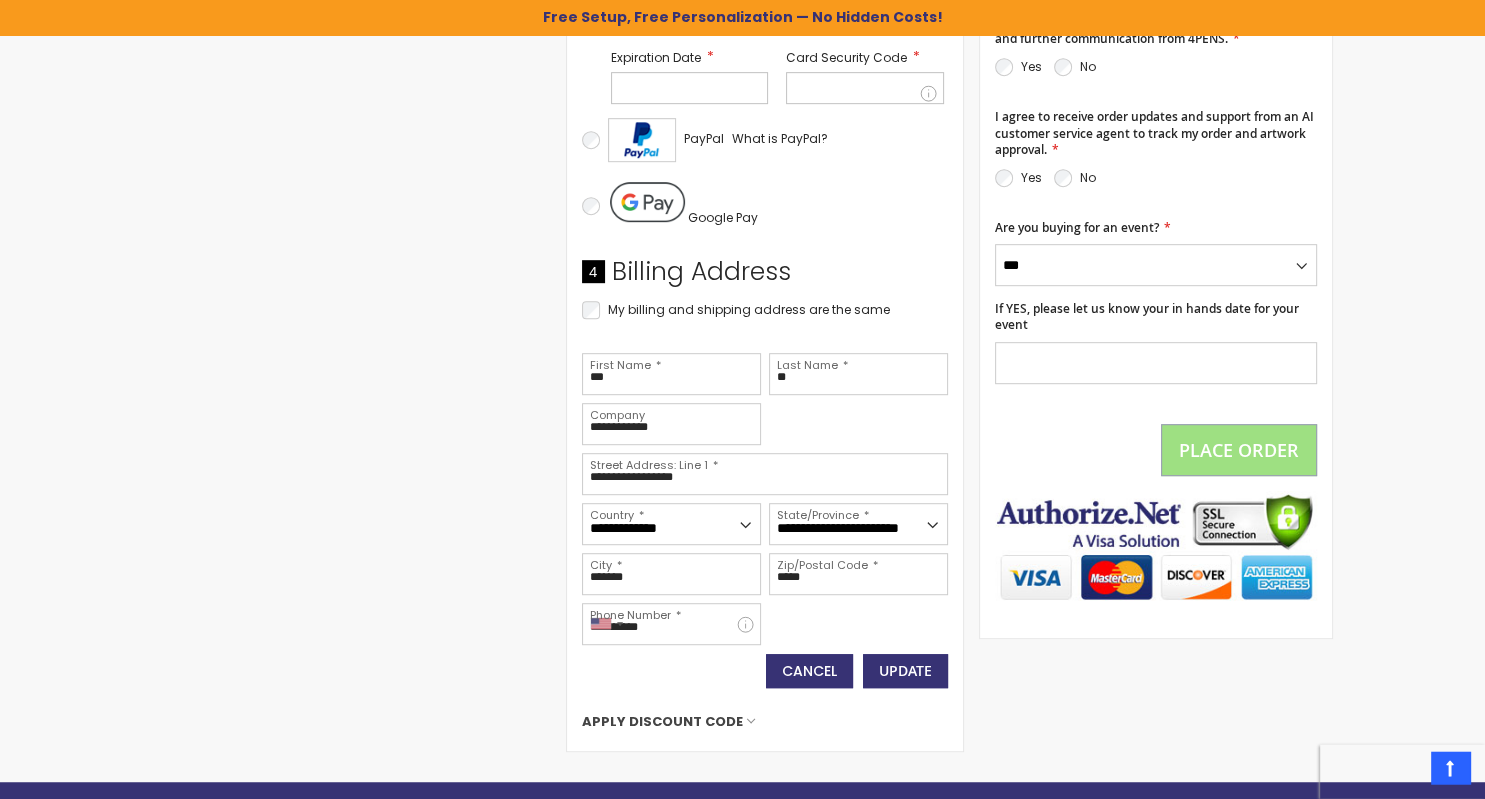 click on "Place Order" at bounding box center [1156, 451] 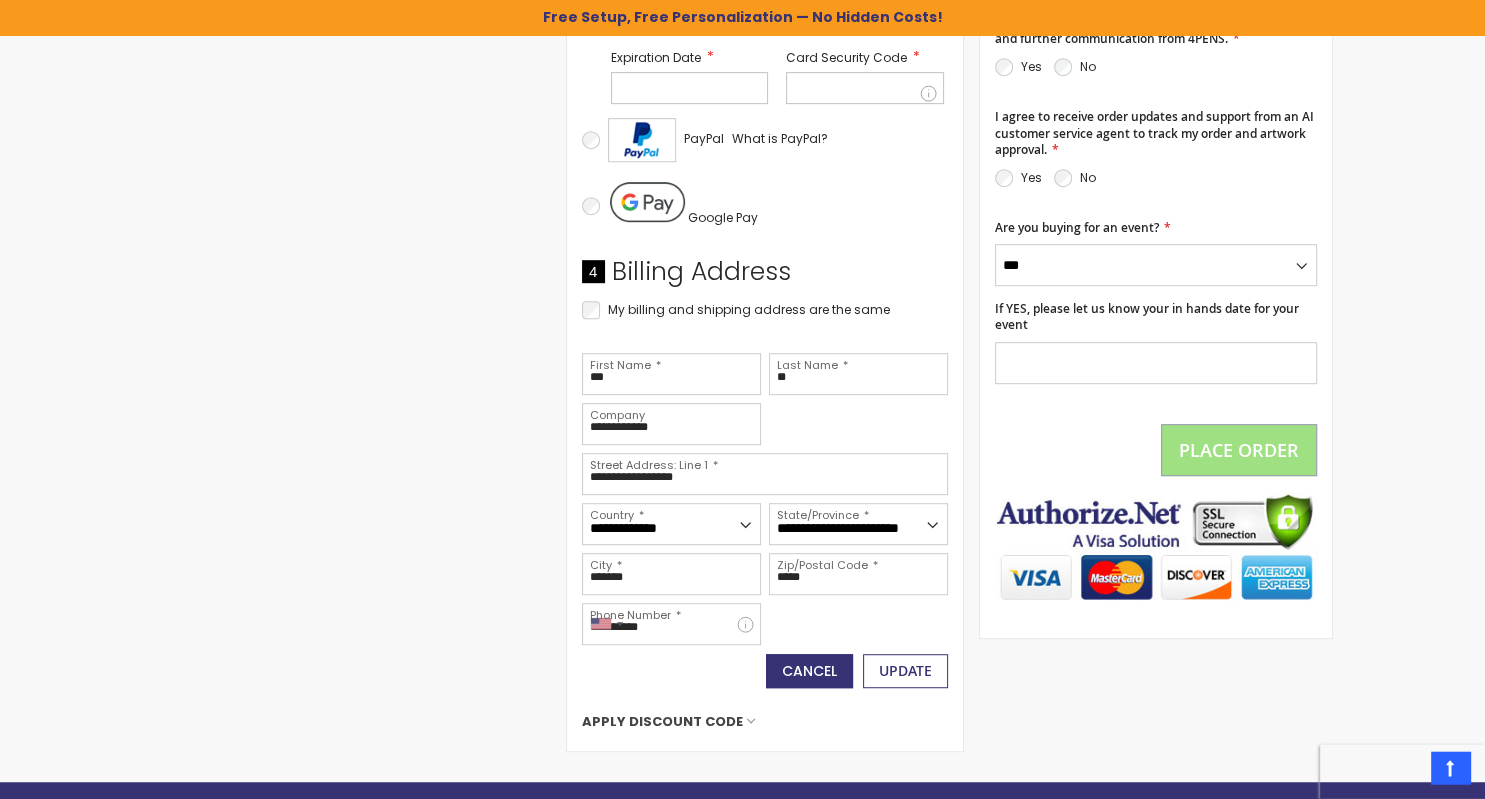 click on "Update" at bounding box center [905, 671] 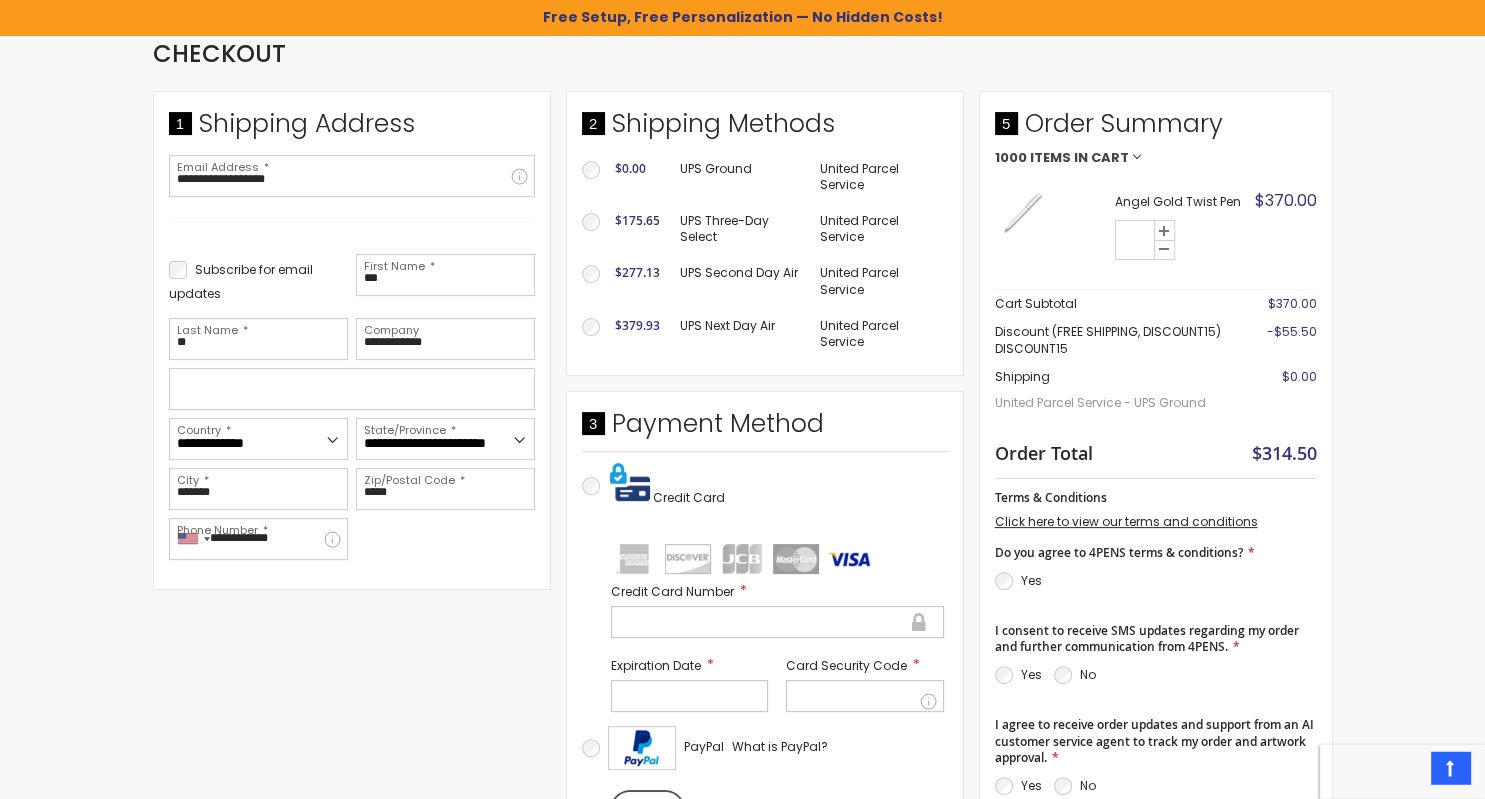 scroll, scrollTop: 412, scrollLeft: 0, axis: vertical 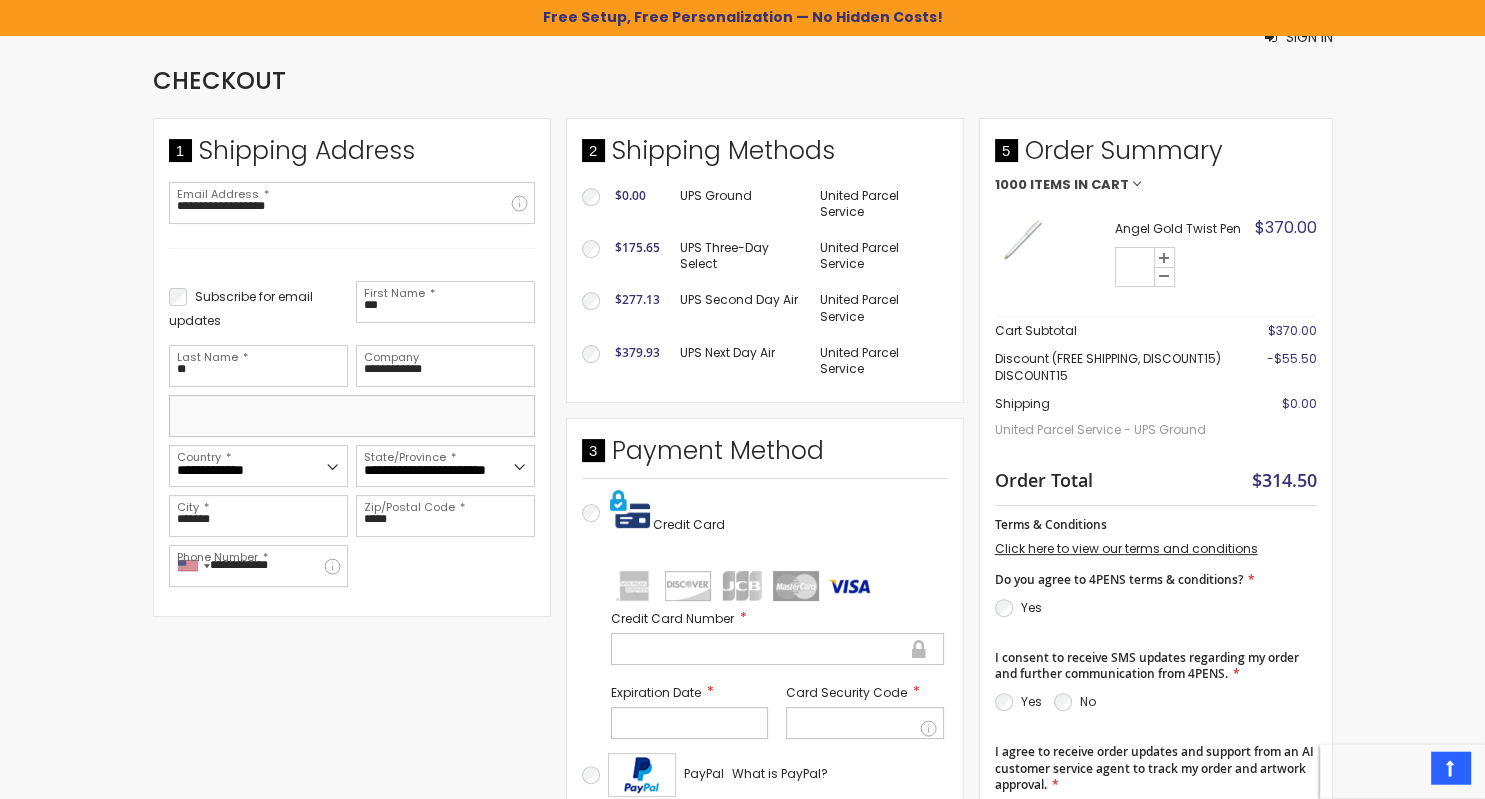 click at bounding box center (352, 416) 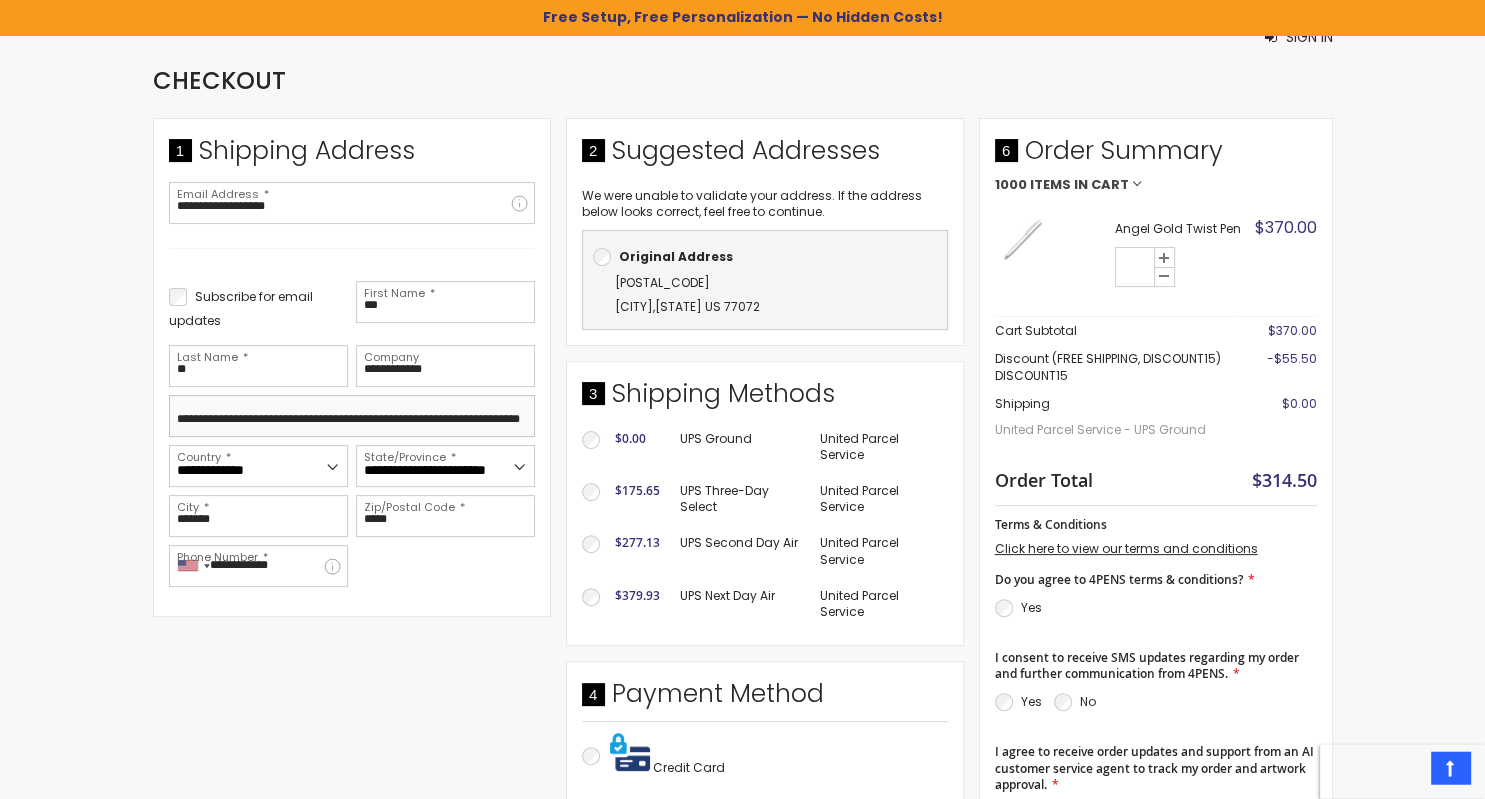 drag, startPoint x: 289, startPoint y: 415, endPoint x: 382, endPoint y: 417, distance: 93.0215 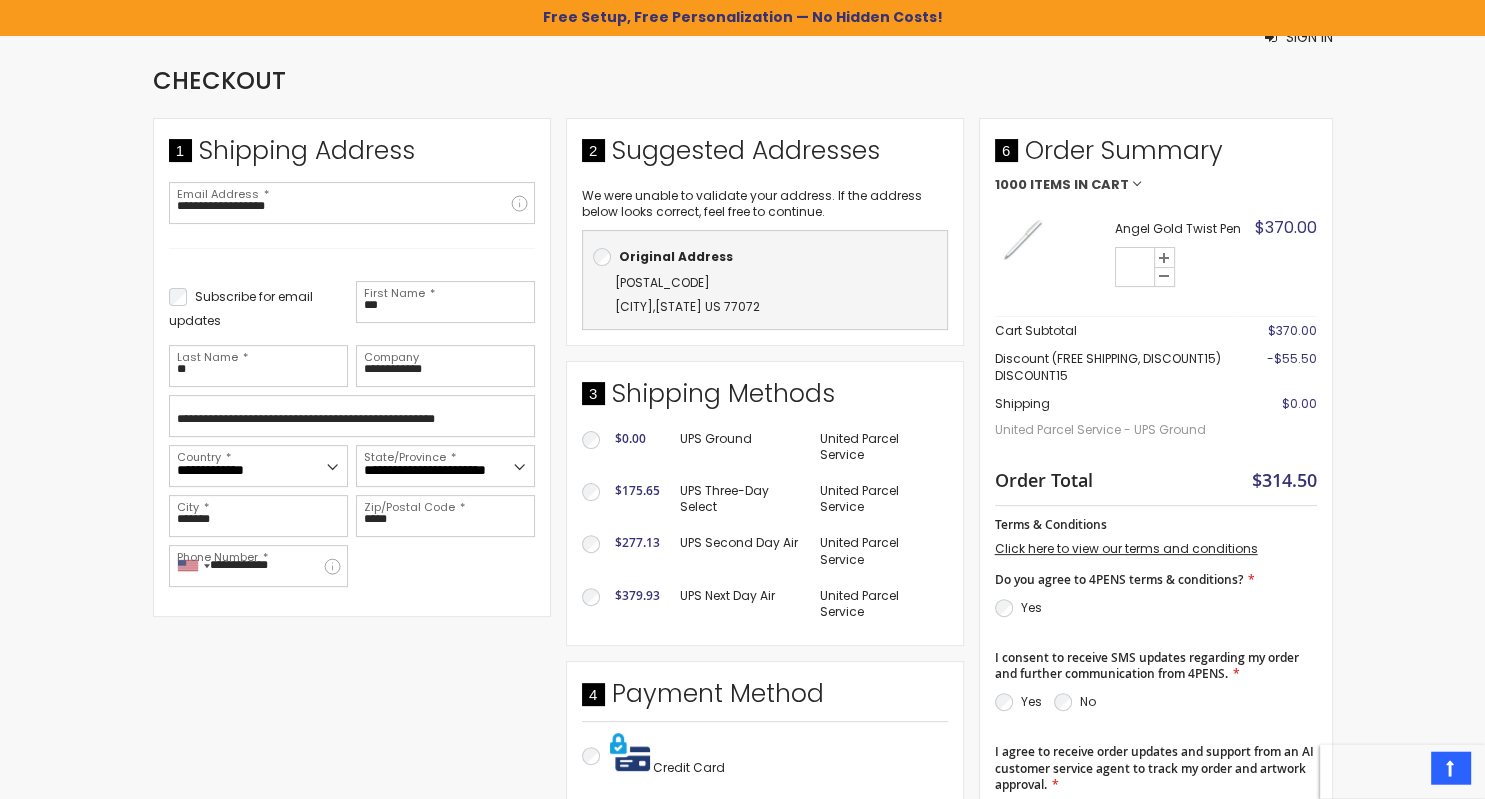 select on "**" 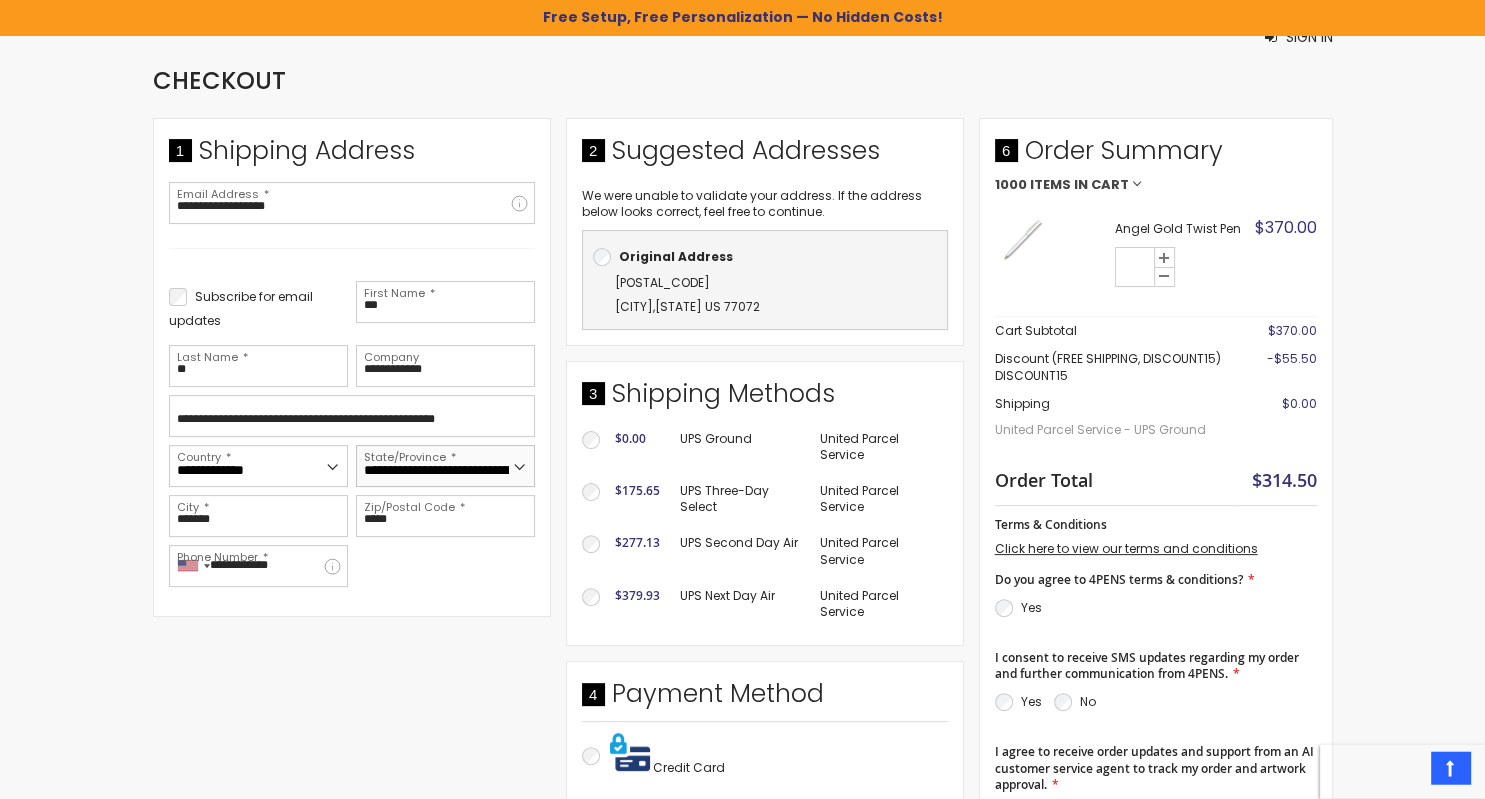 select 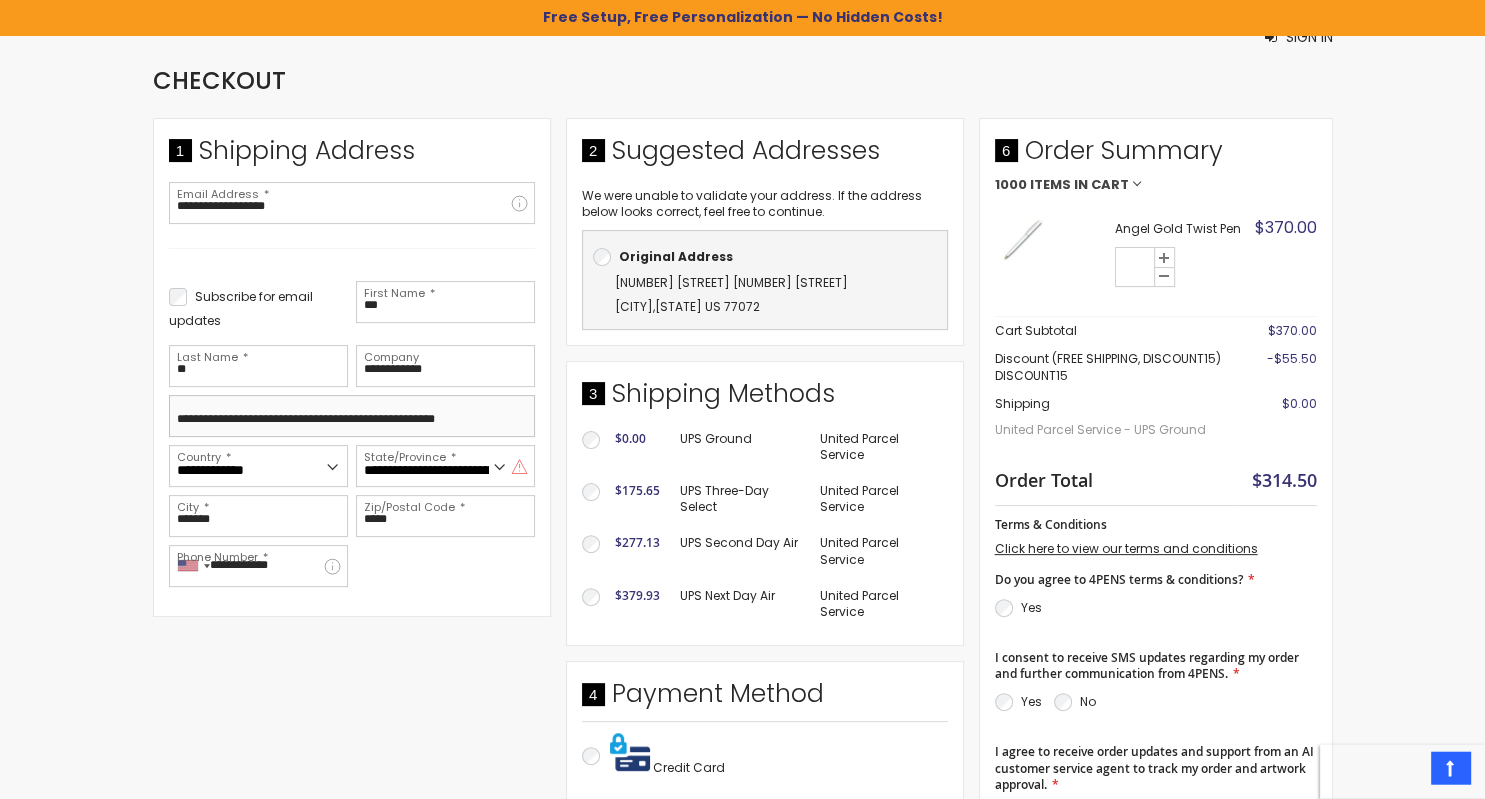 drag, startPoint x: 420, startPoint y: 412, endPoint x: 282, endPoint y: 413, distance: 138.00362 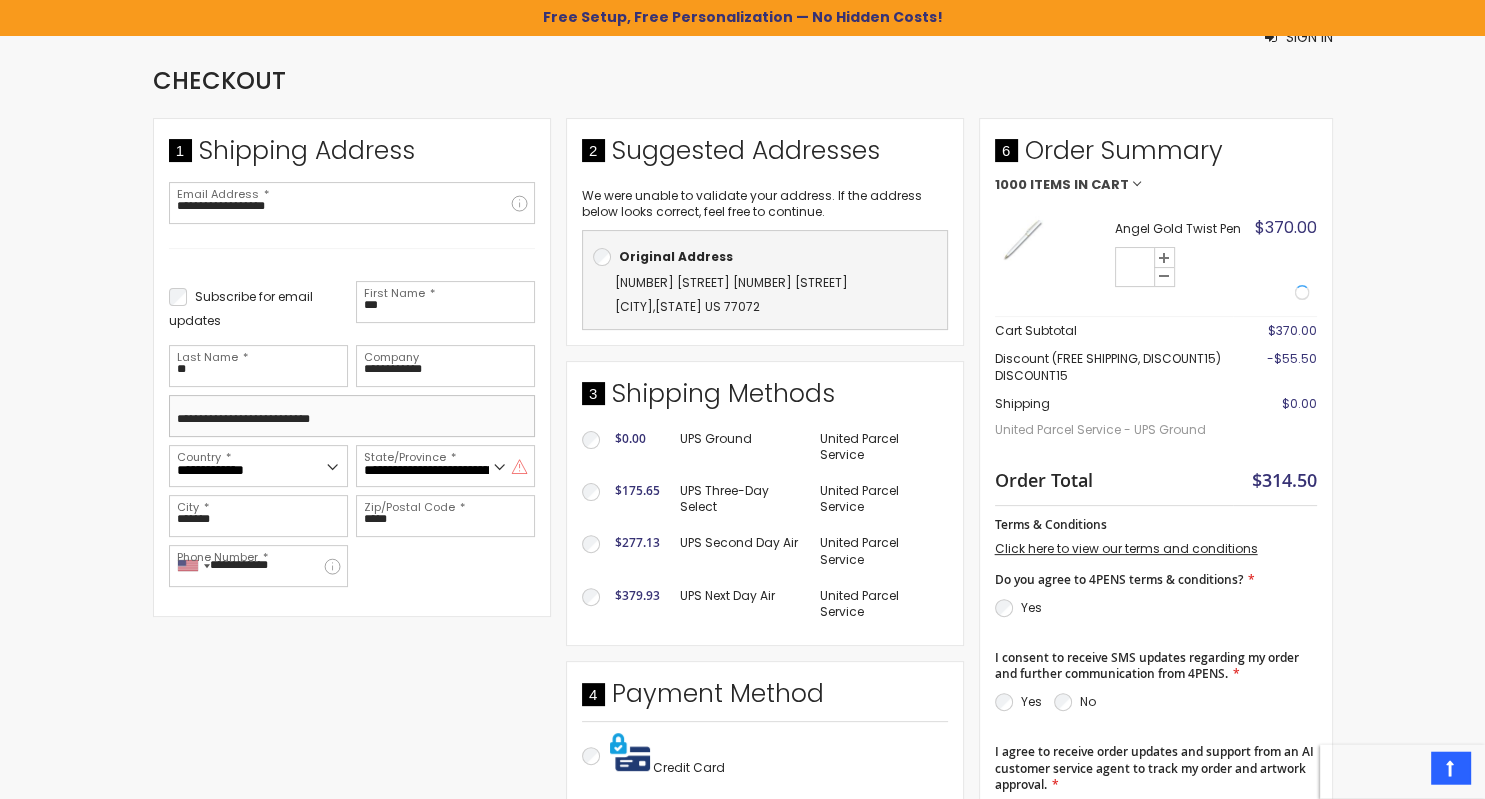 type on "**********" 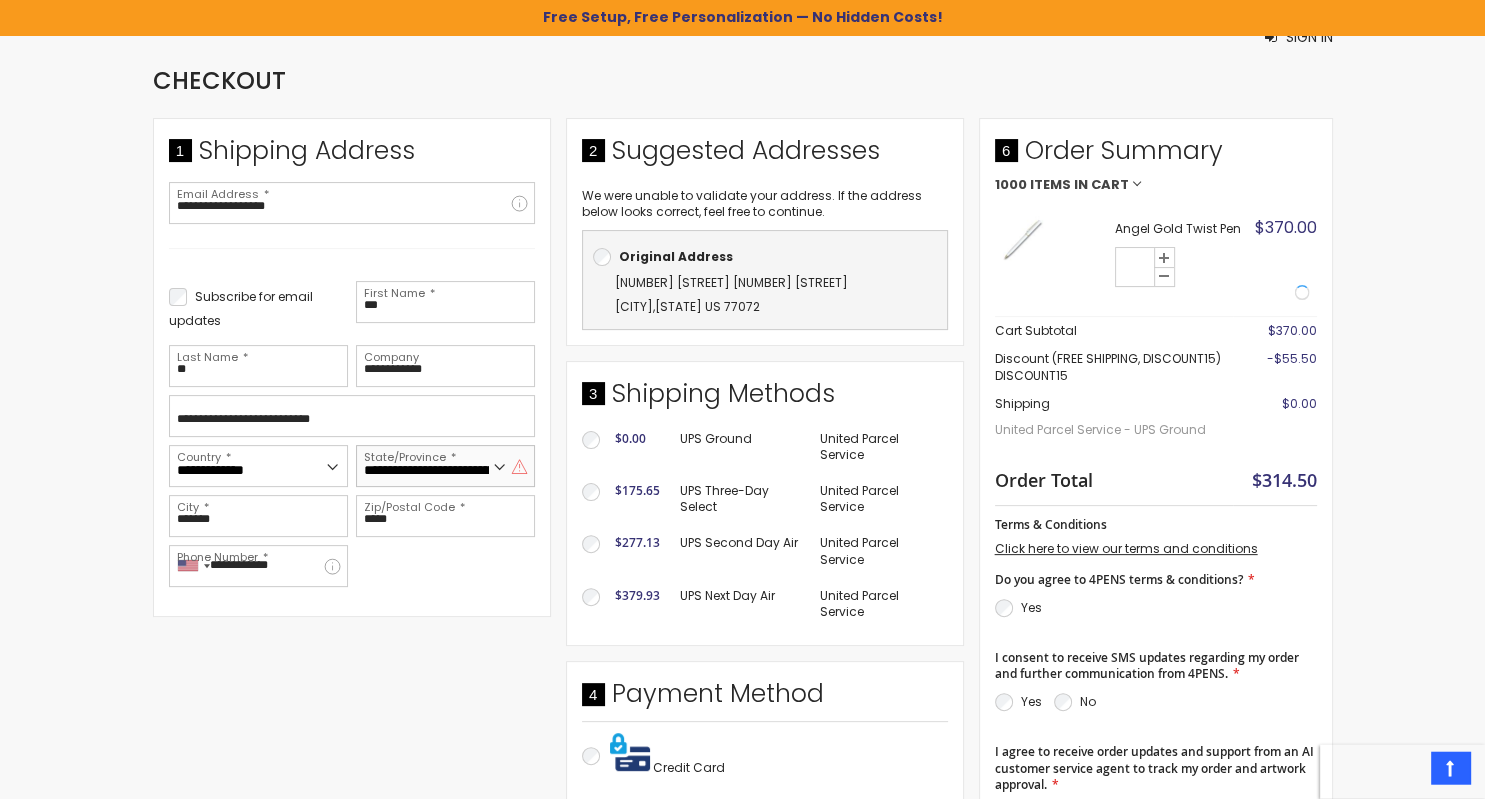click on "**********" at bounding box center [445, 466] 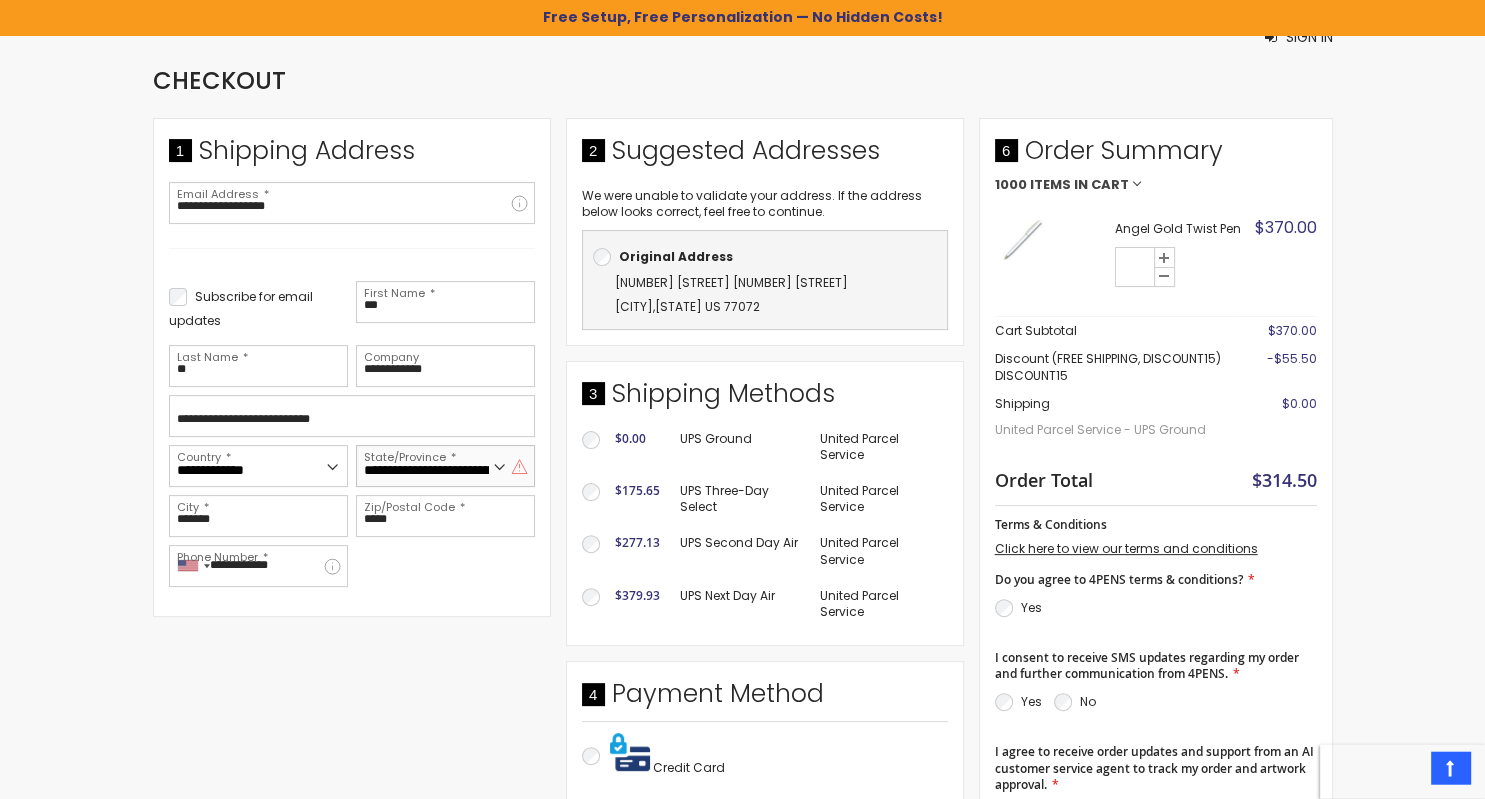 select on "**" 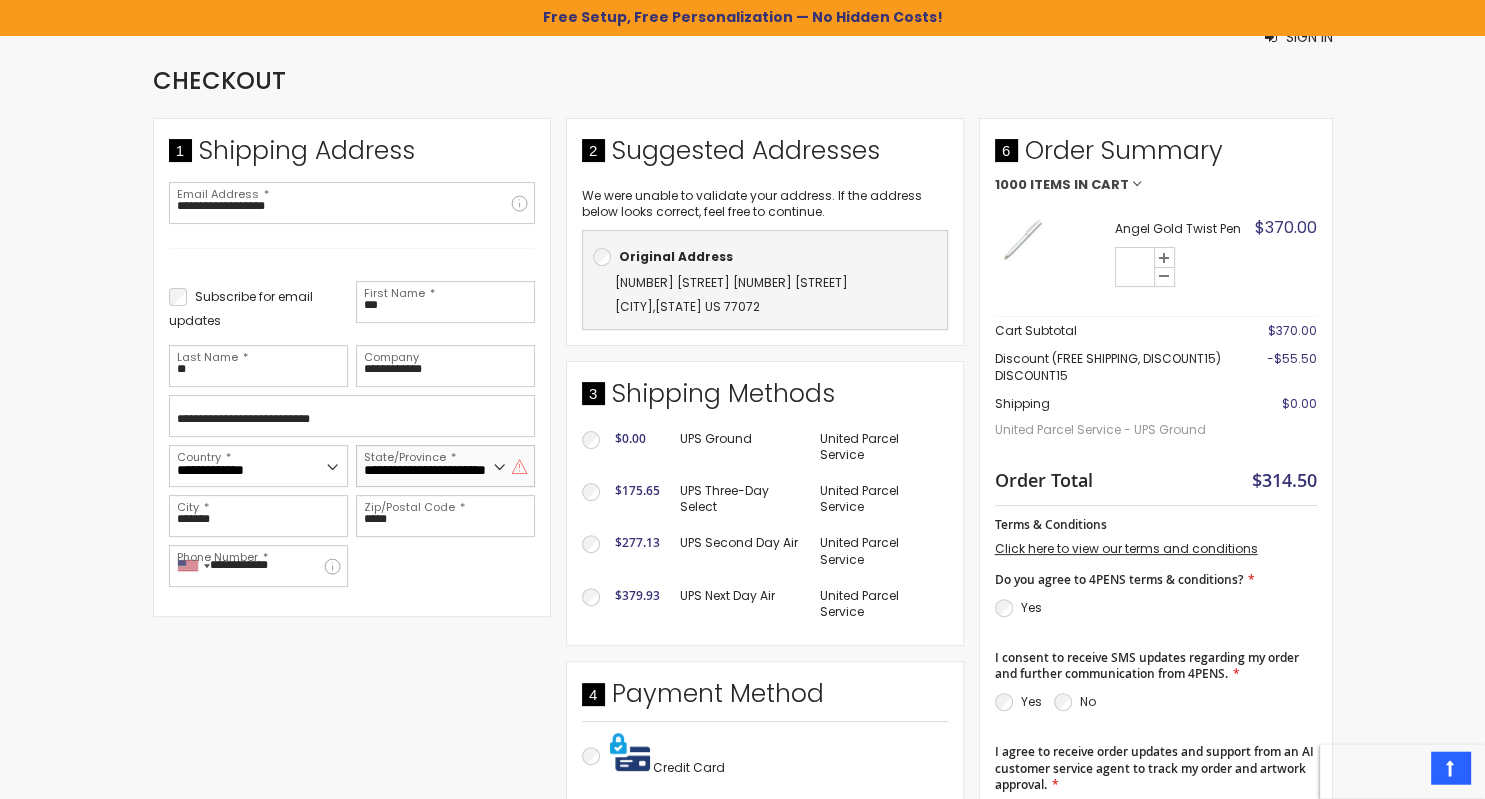 click on "*****" at bounding box center (0, 0) 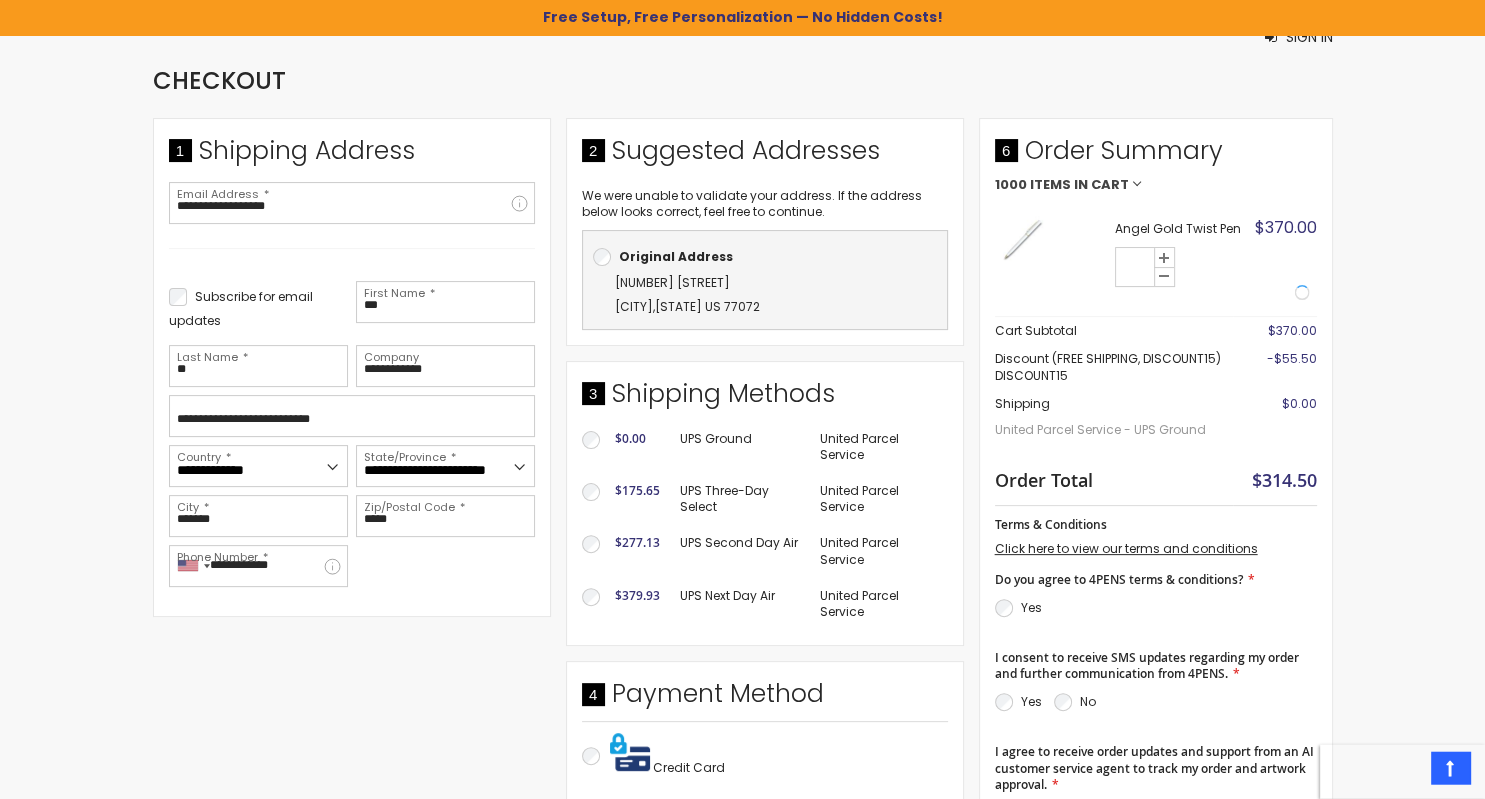 click on "**********" at bounding box center [352, 367] 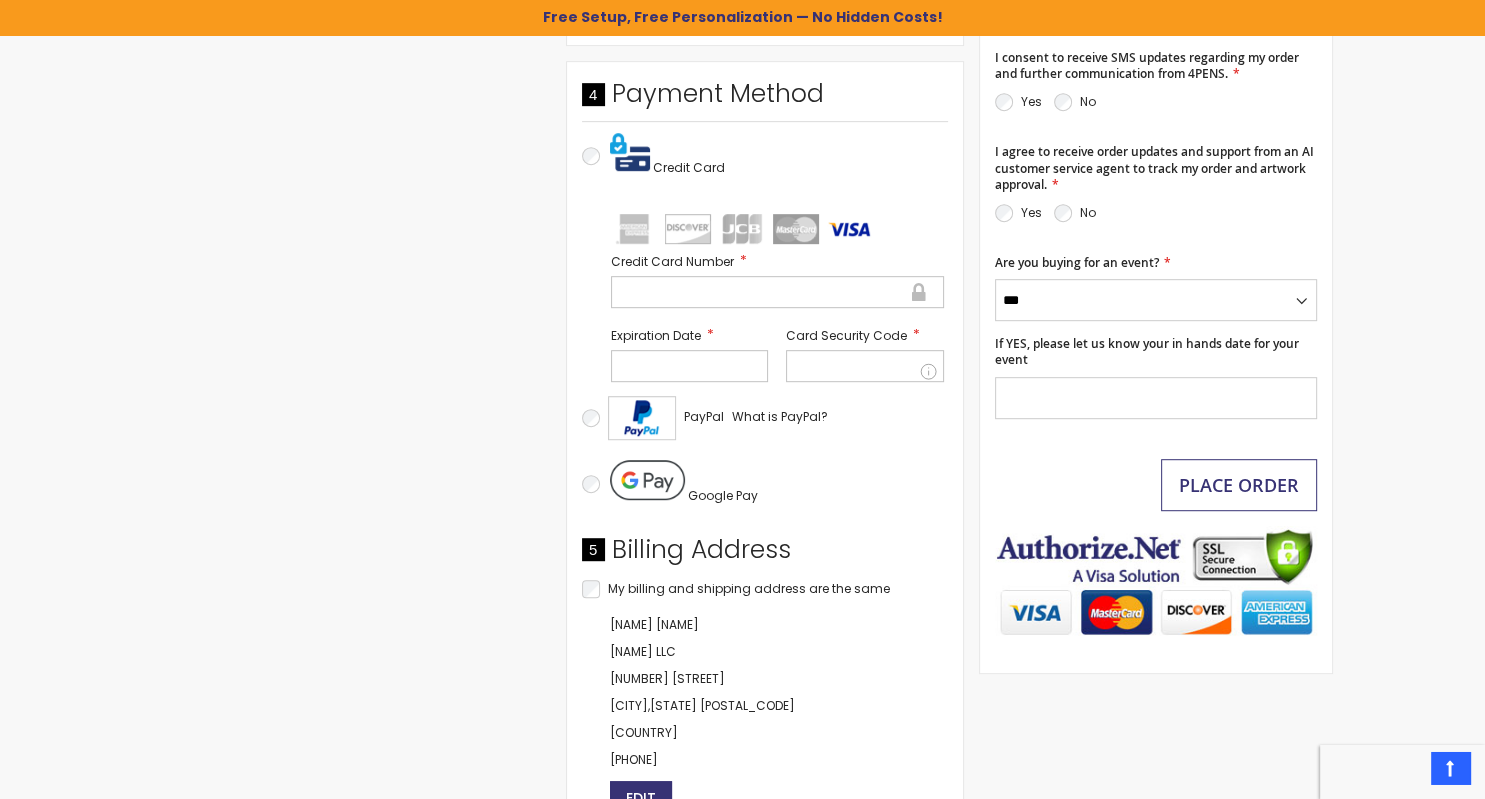 scroll, scrollTop: 1046, scrollLeft: 0, axis: vertical 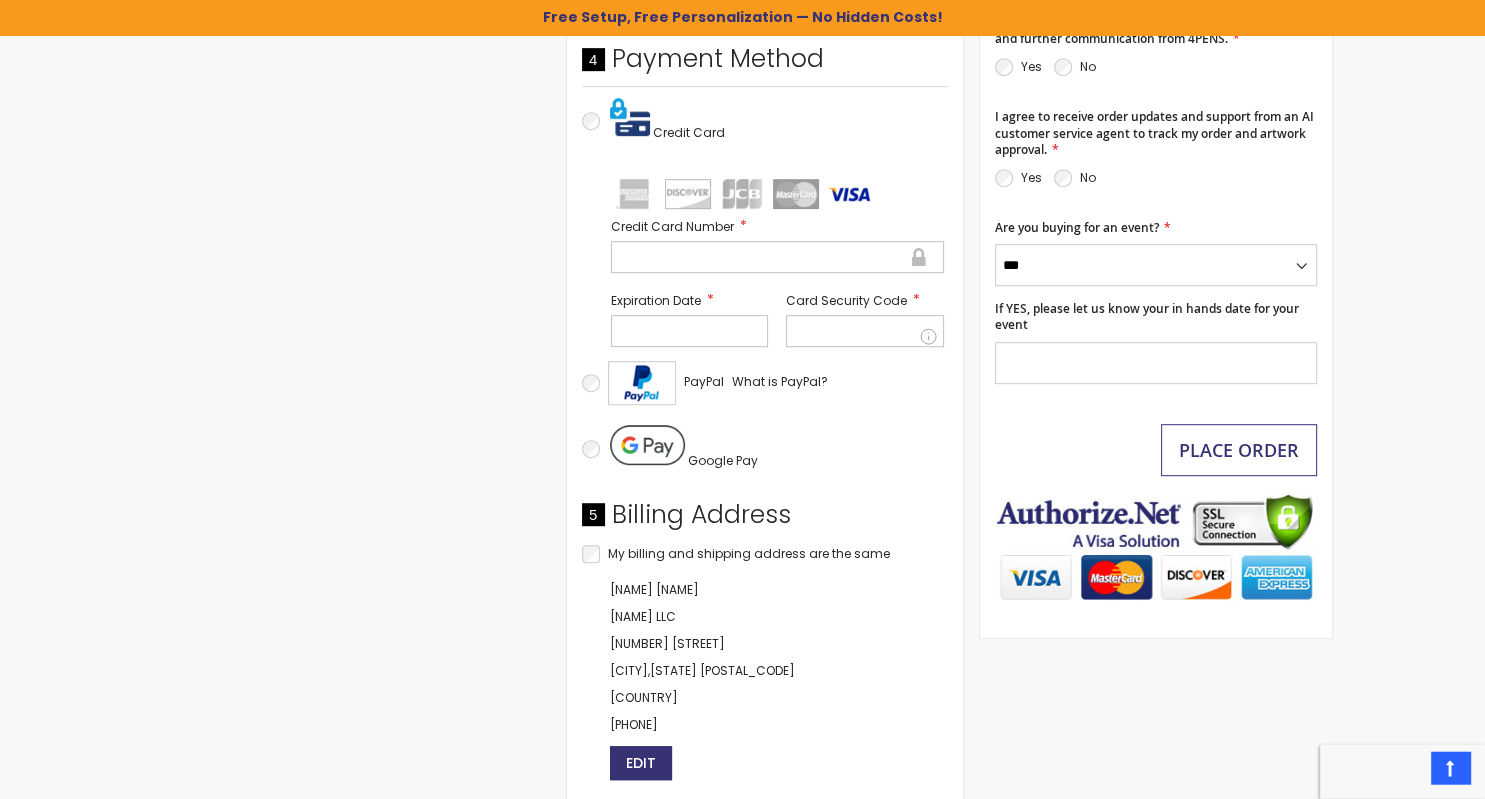 click on "Place Order" at bounding box center (1239, 451) 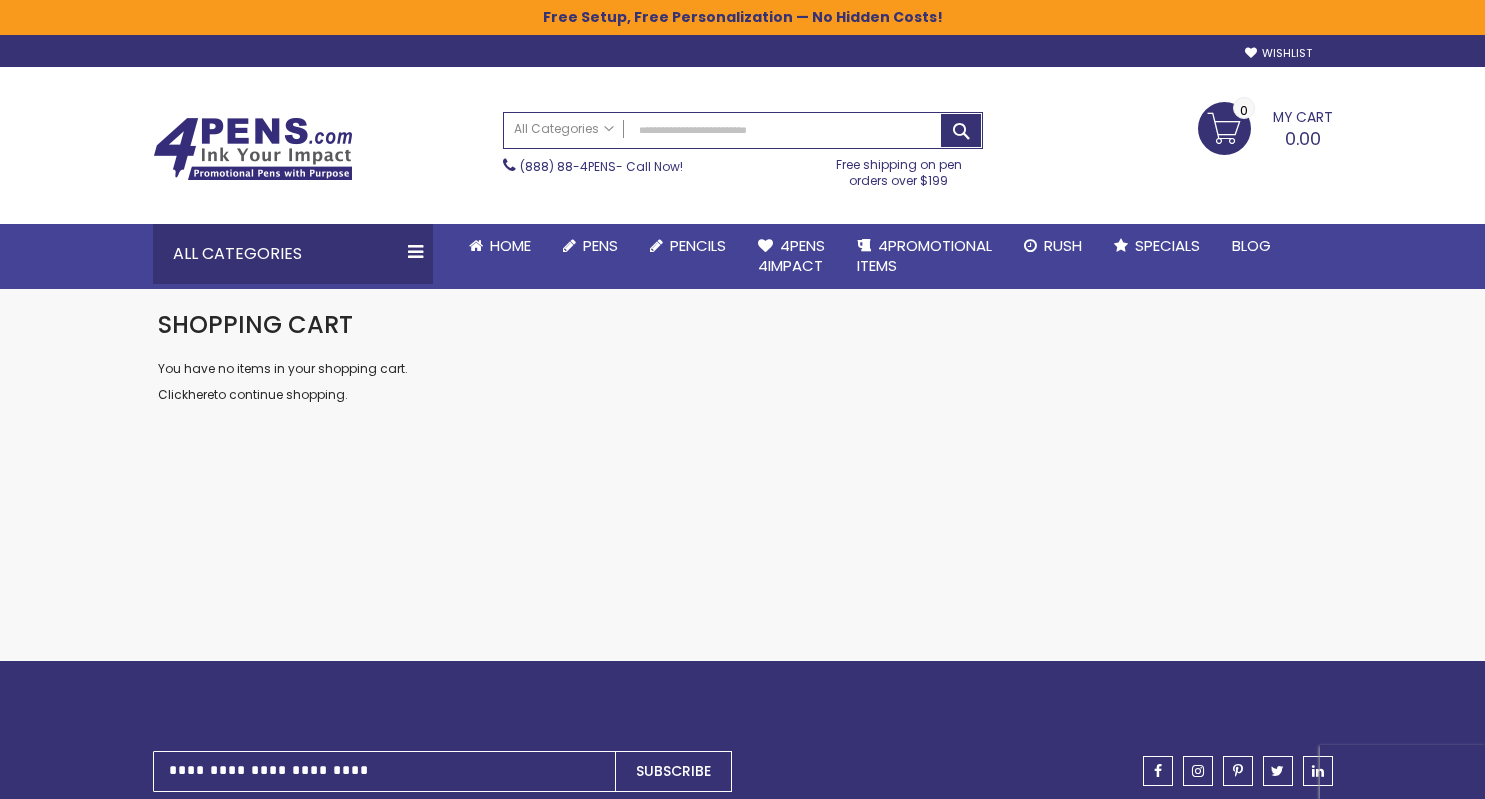 scroll, scrollTop: 0, scrollLeft: 0, axis: both 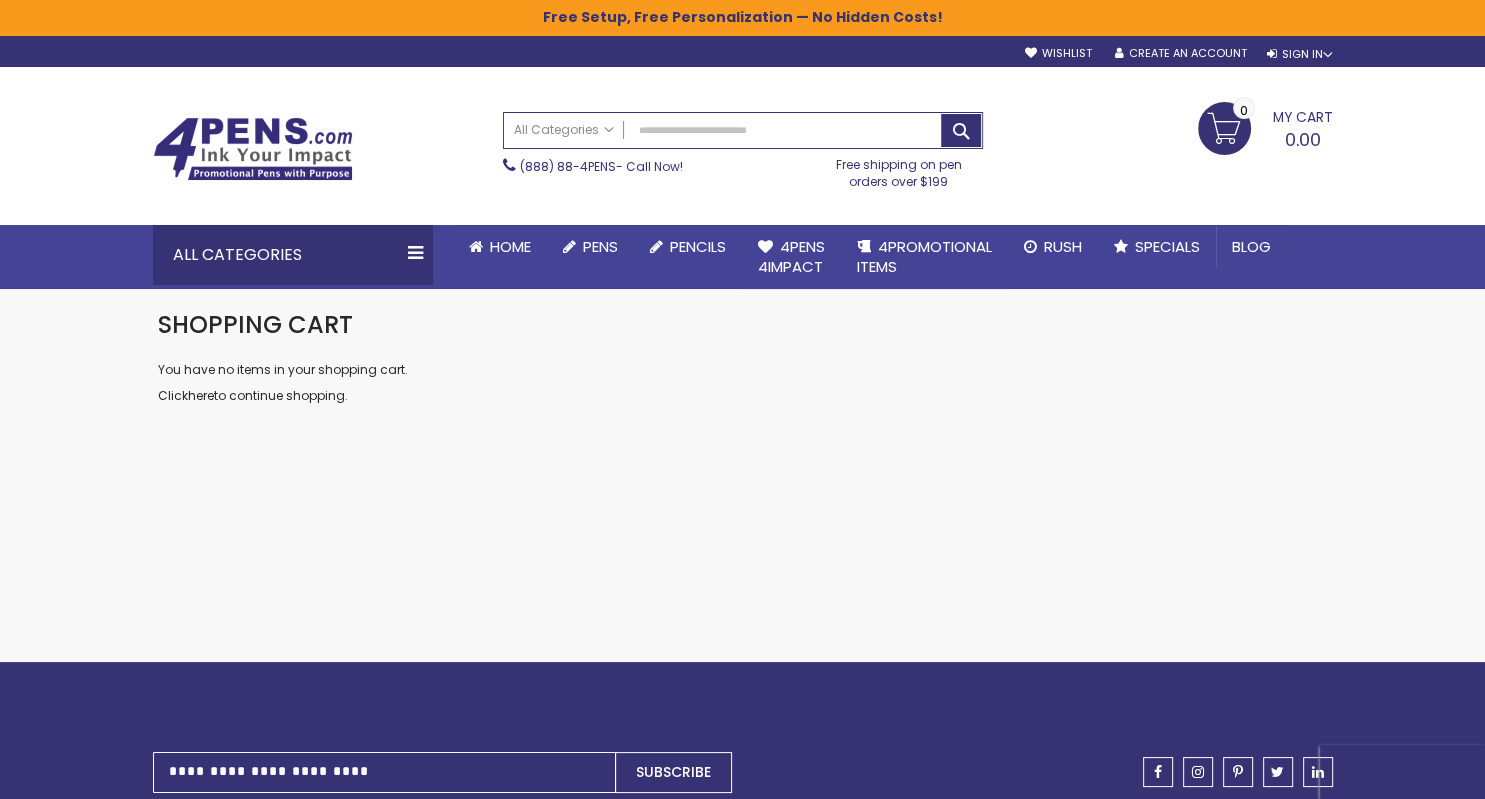 click on "0.00" at bounding box center [1303, 139] 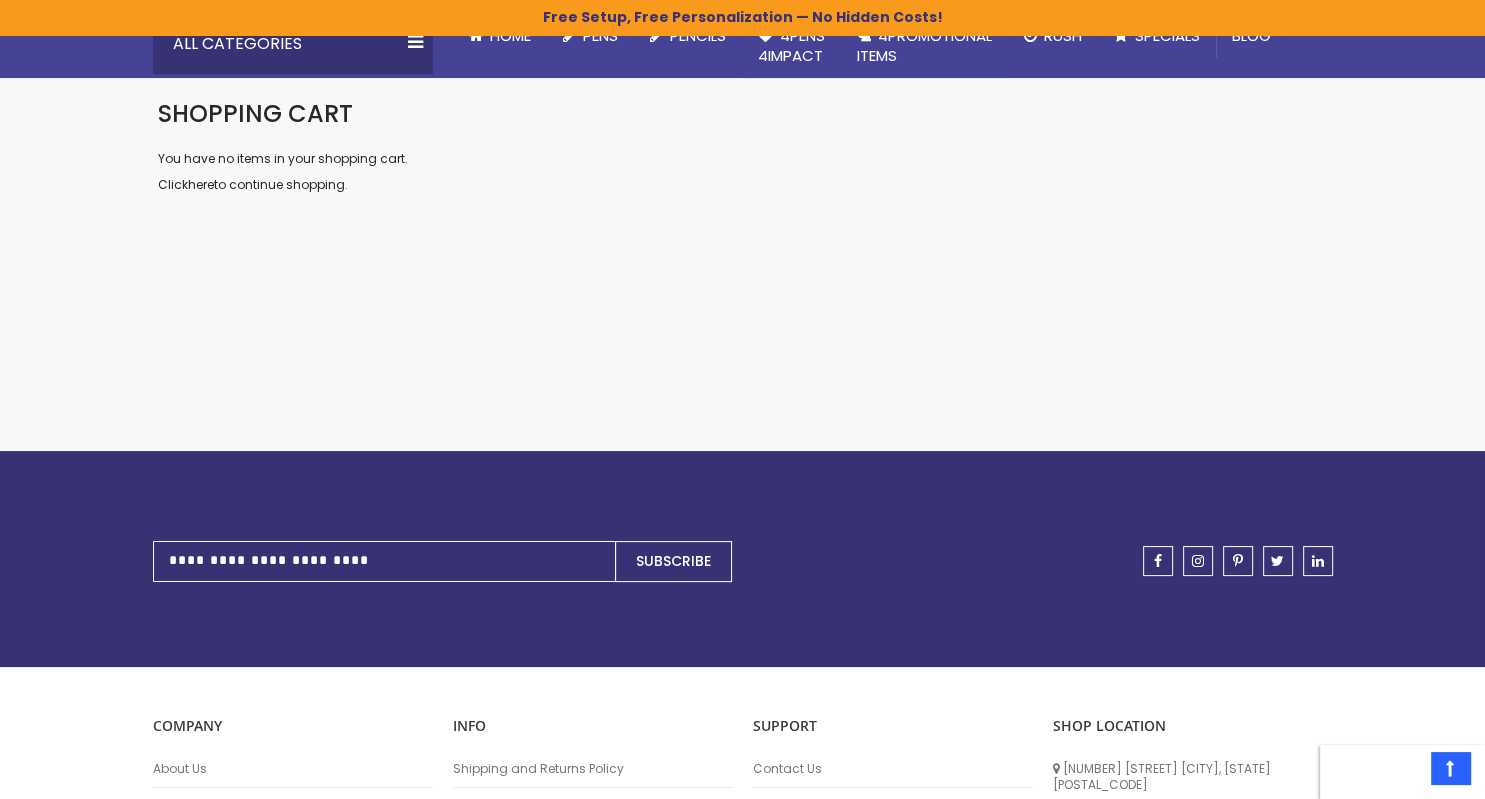 scroll, scrollTop: 0, scrollLeft: 0, axis: both 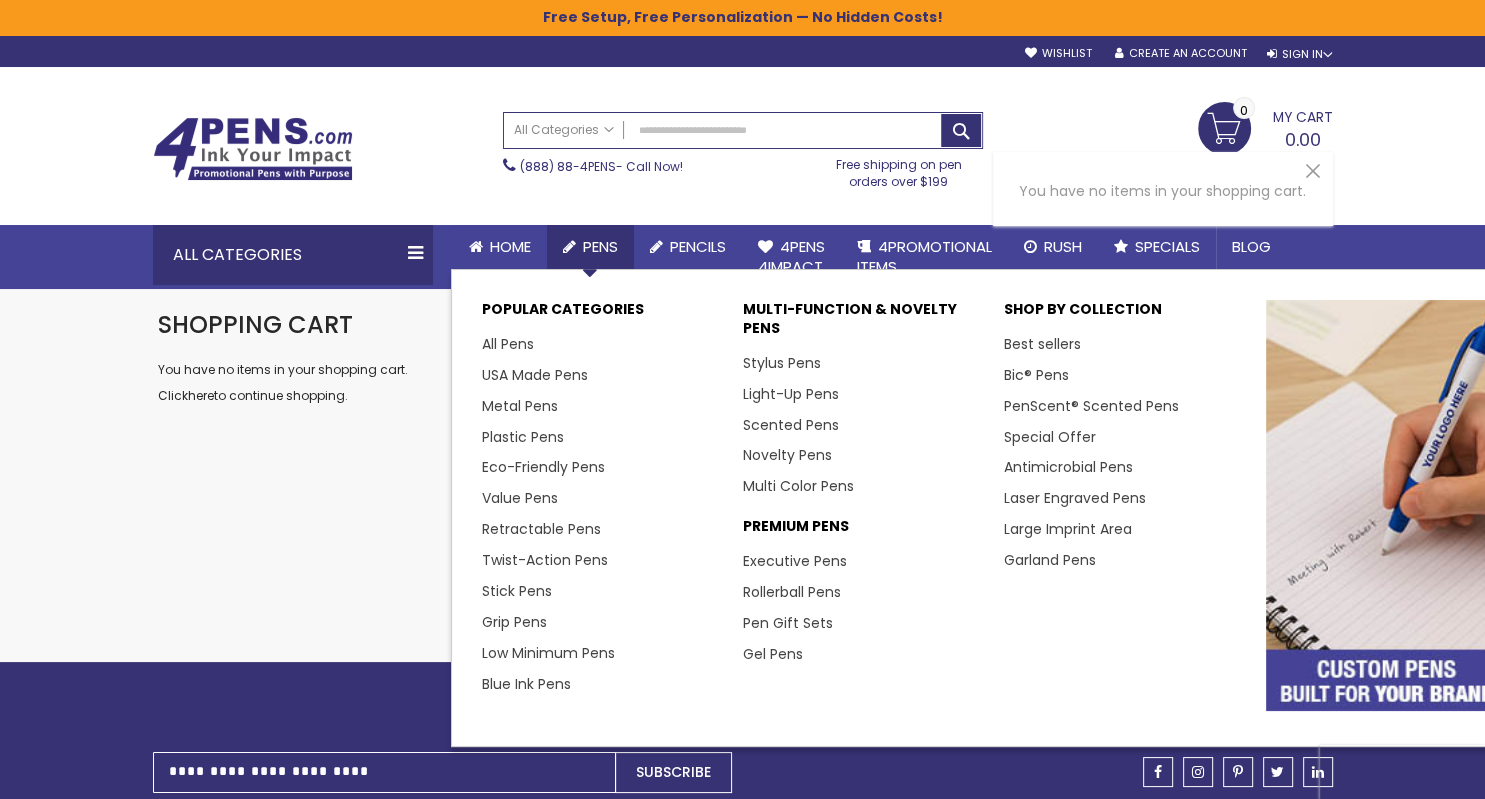 click on "Pens" at bounding box center [600, 246] 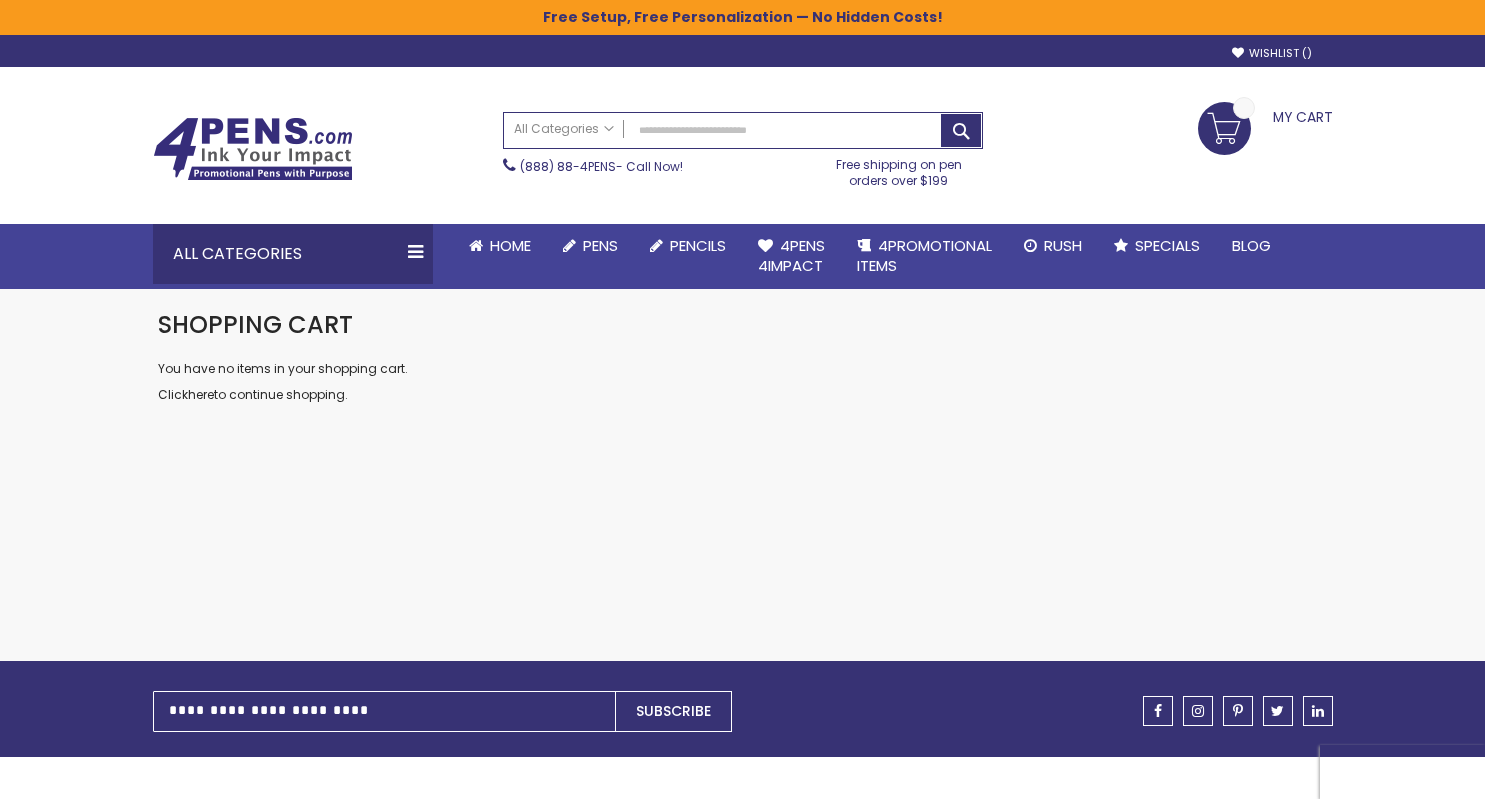 scroll, scrollTop: 0, scrollLeft: 0, axis: both 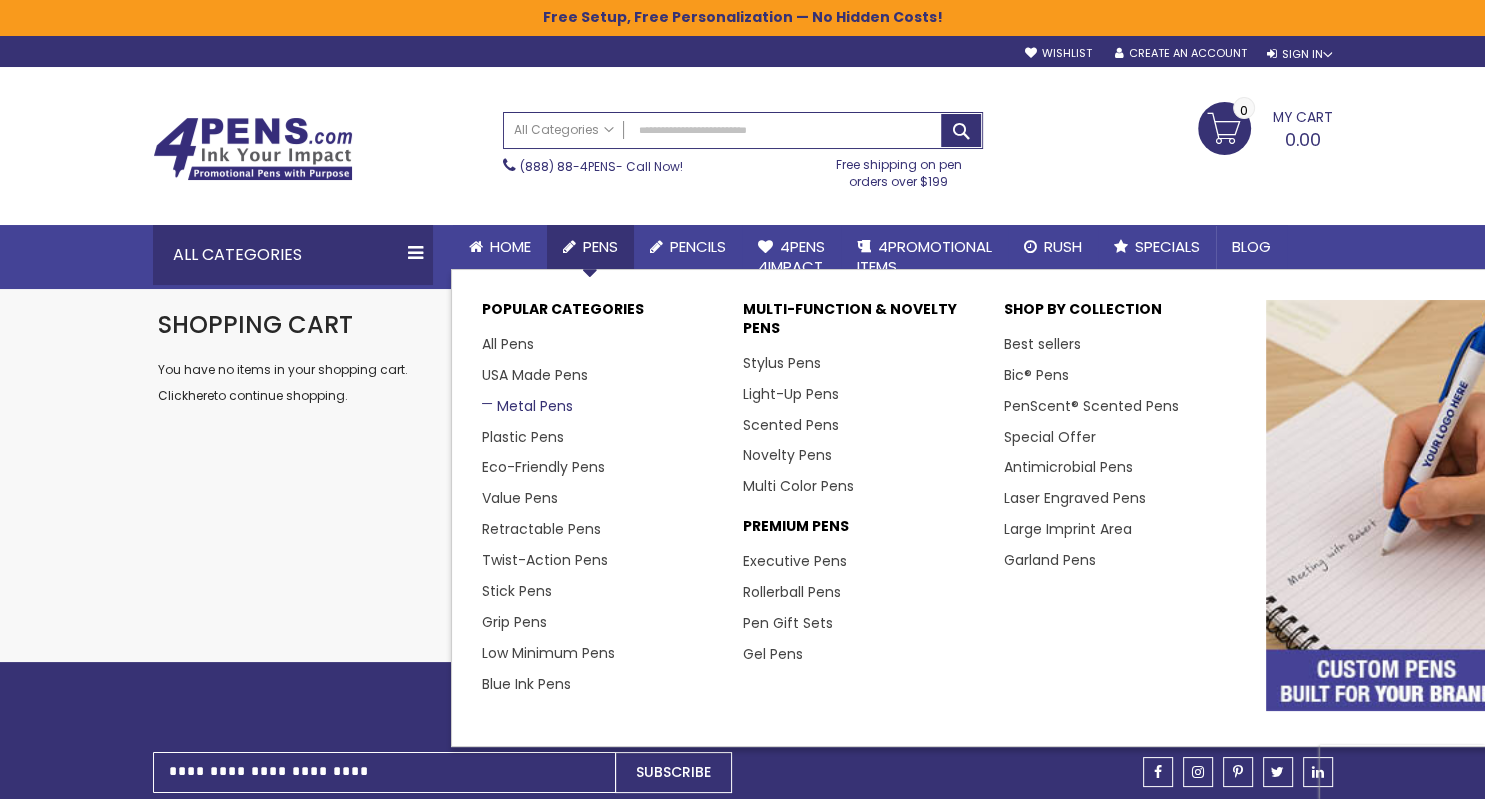 click on "Metal Pens" at bounding box center [527, 406] 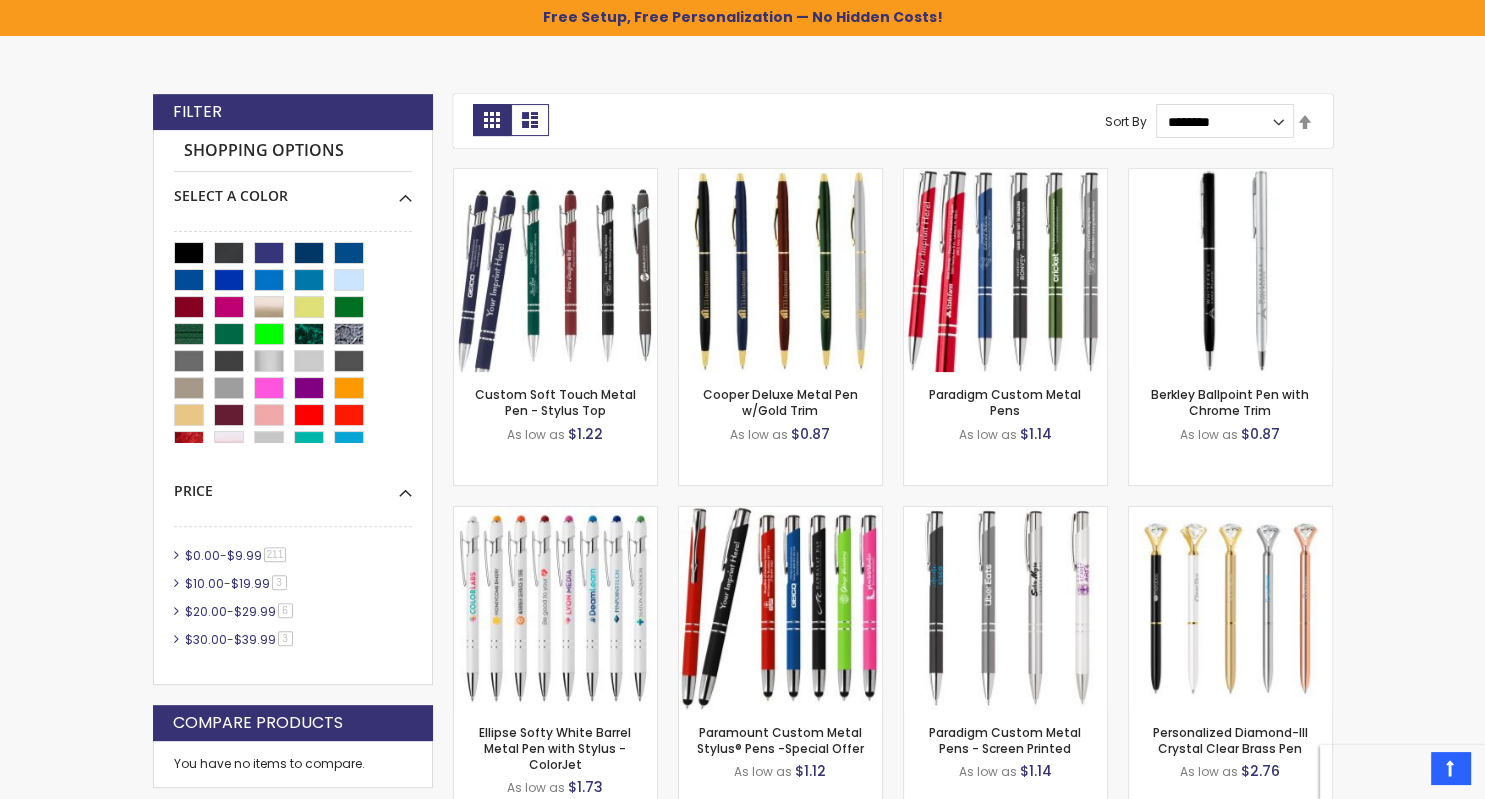 scroll, scrollTop: 528, scrollLeft: 0, axis: vertical 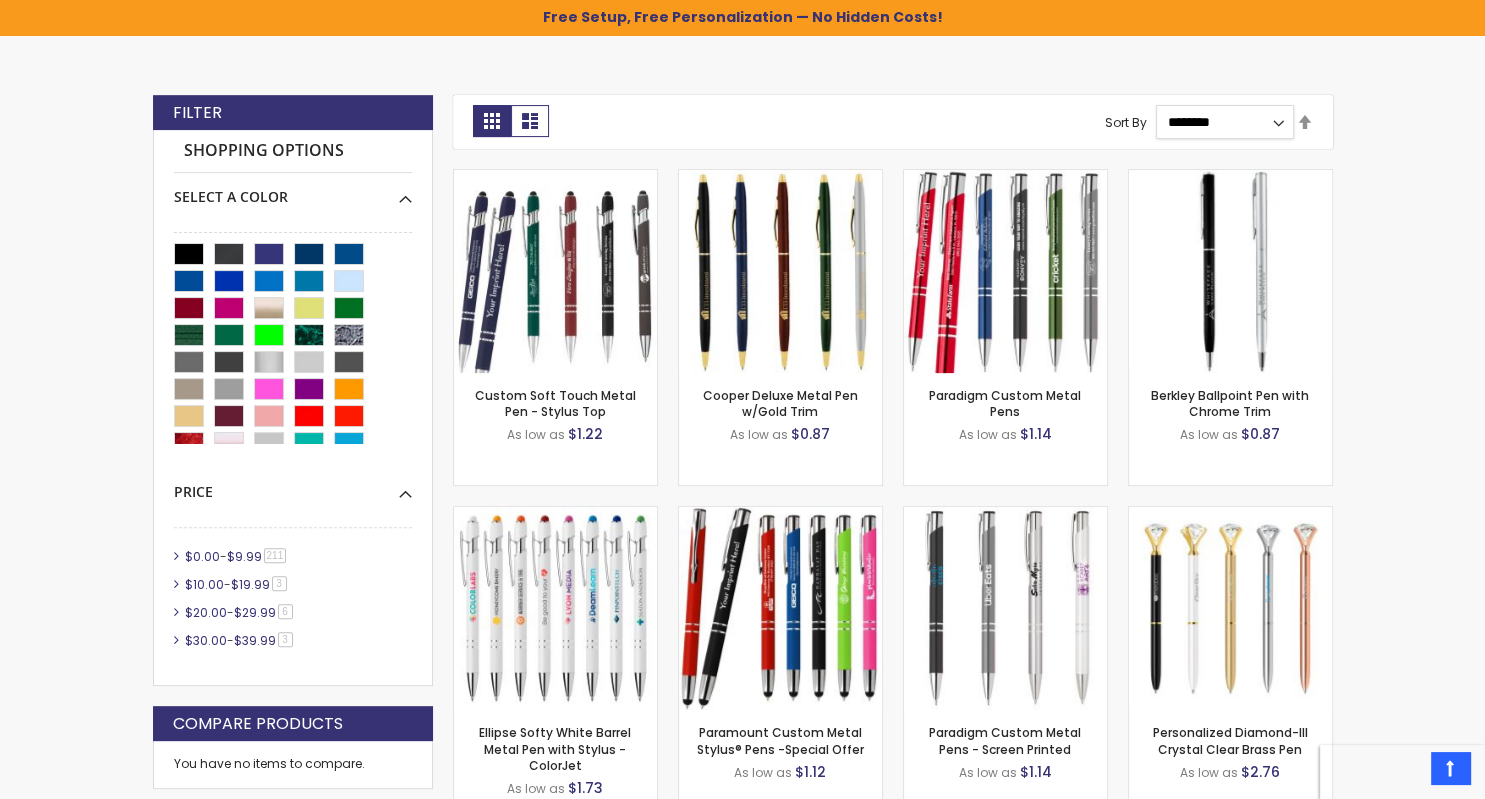 click on "**********" at bounding box center (1224, 122) 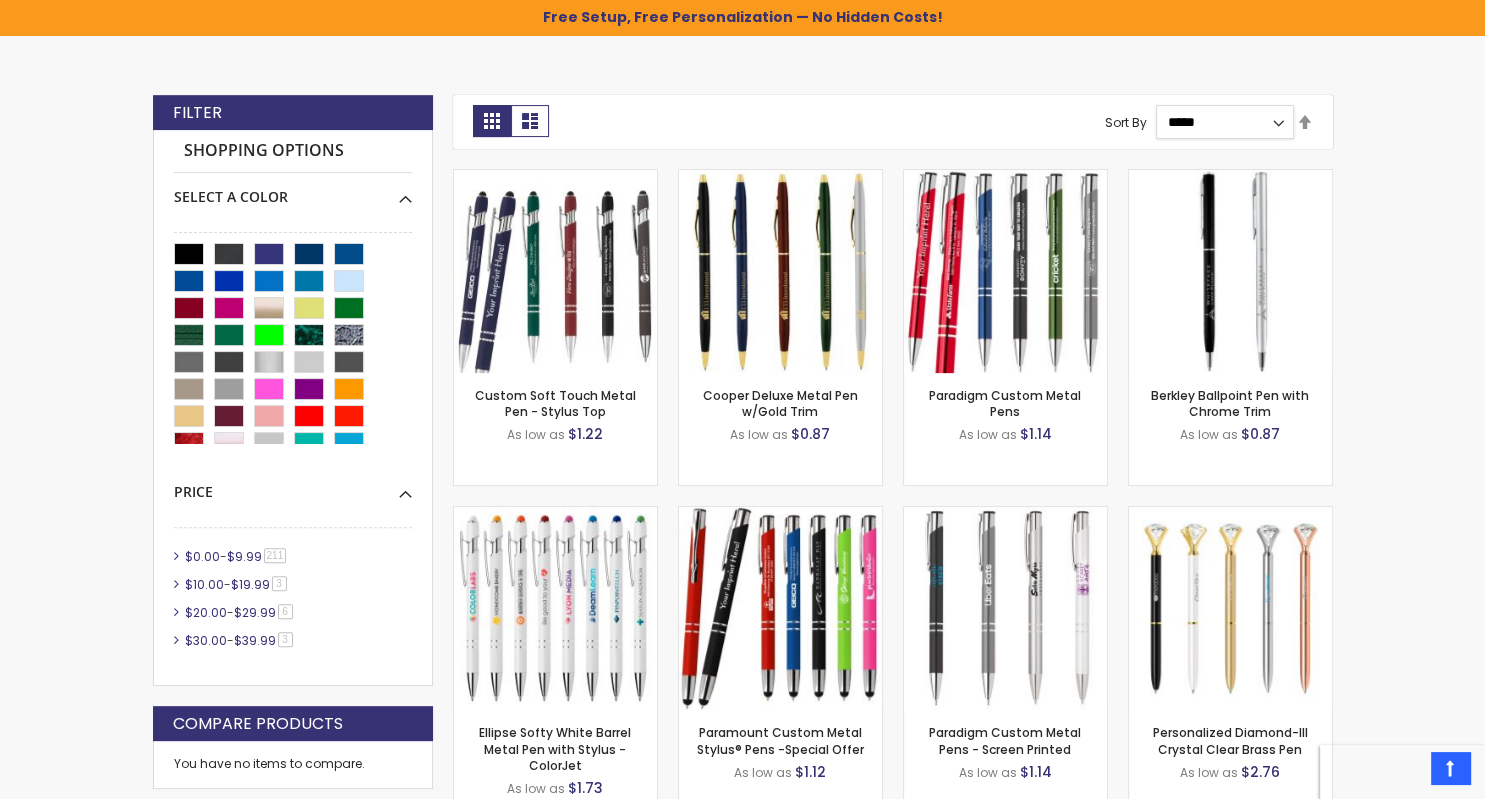 click on "*****" at bounding box center (0, 0) 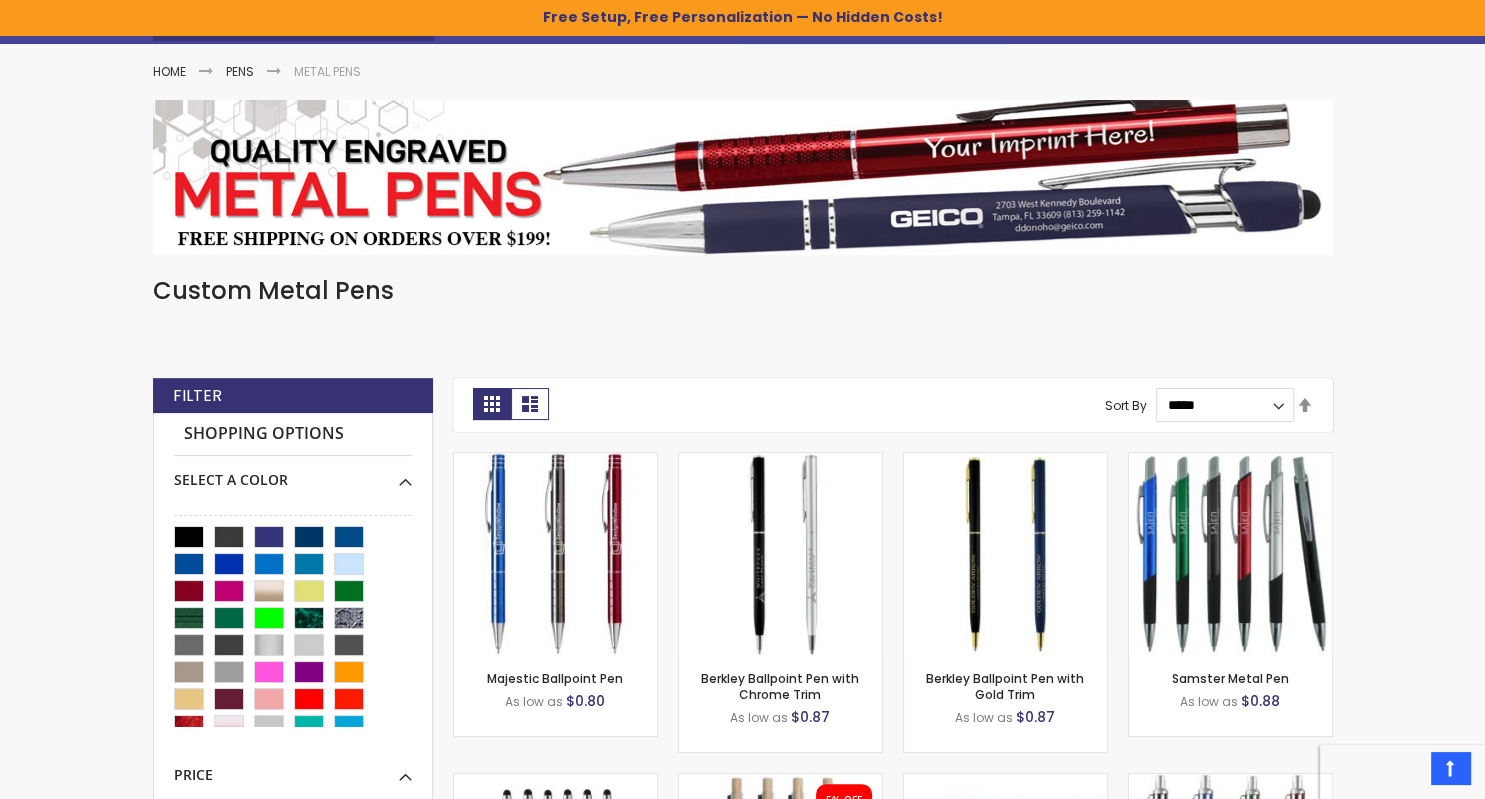 scroll, scrollTop: 0, scrollLeft: 0, axis: both 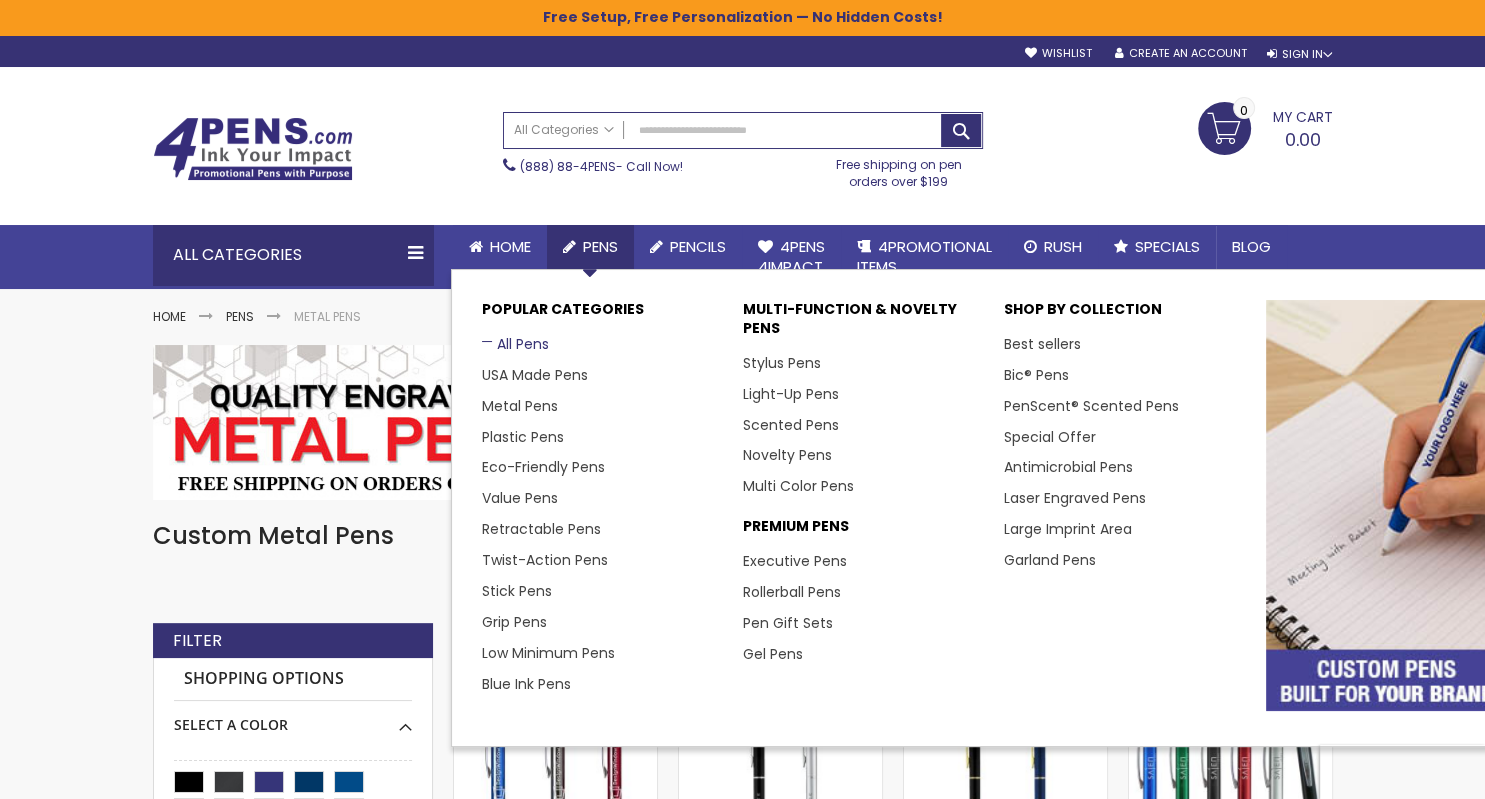 click on "All Pens" at bounding box center [515, 344] 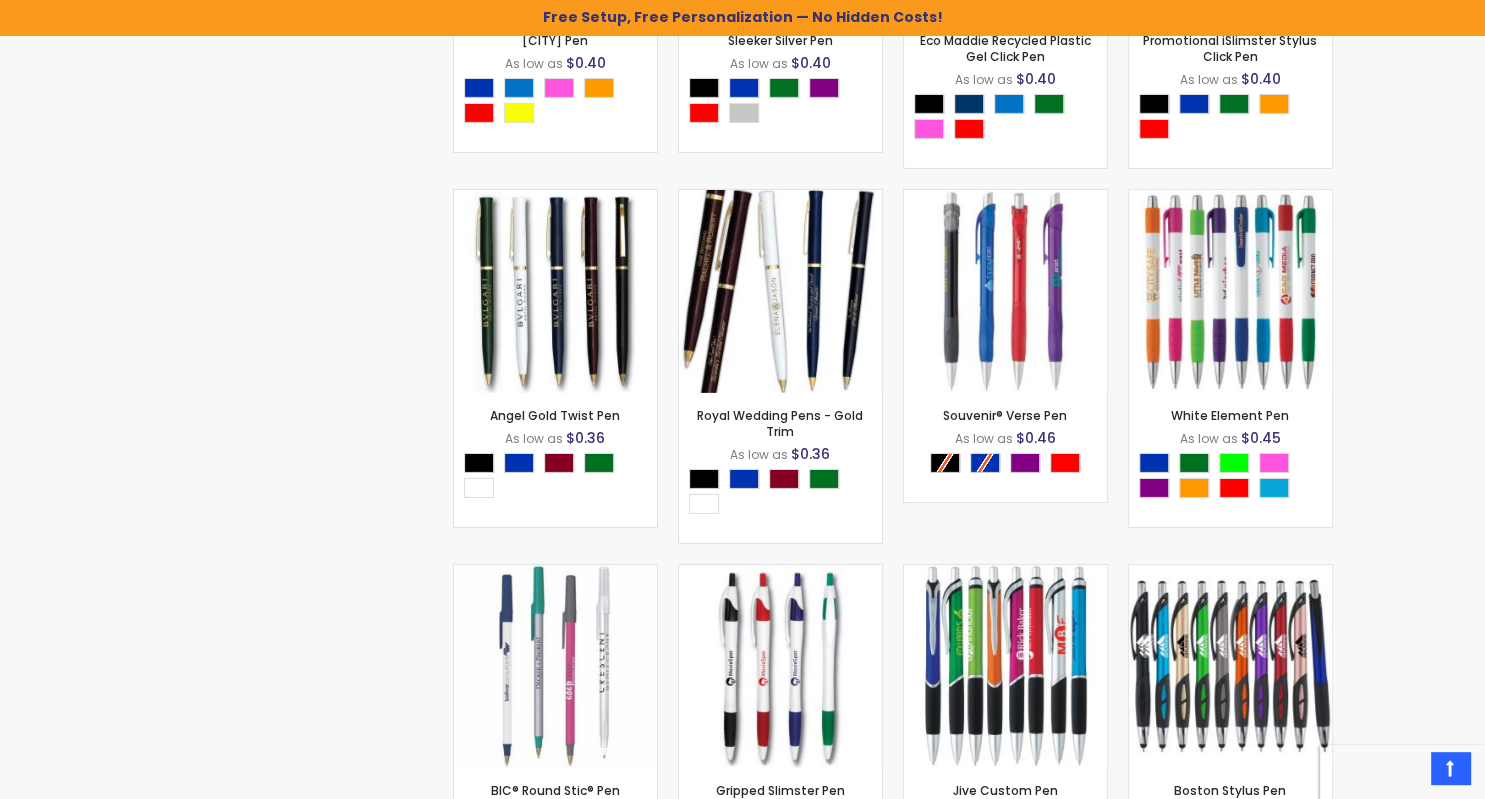 scroll, scrollTop: 6336, scrollLeft: 0, axis: vertical 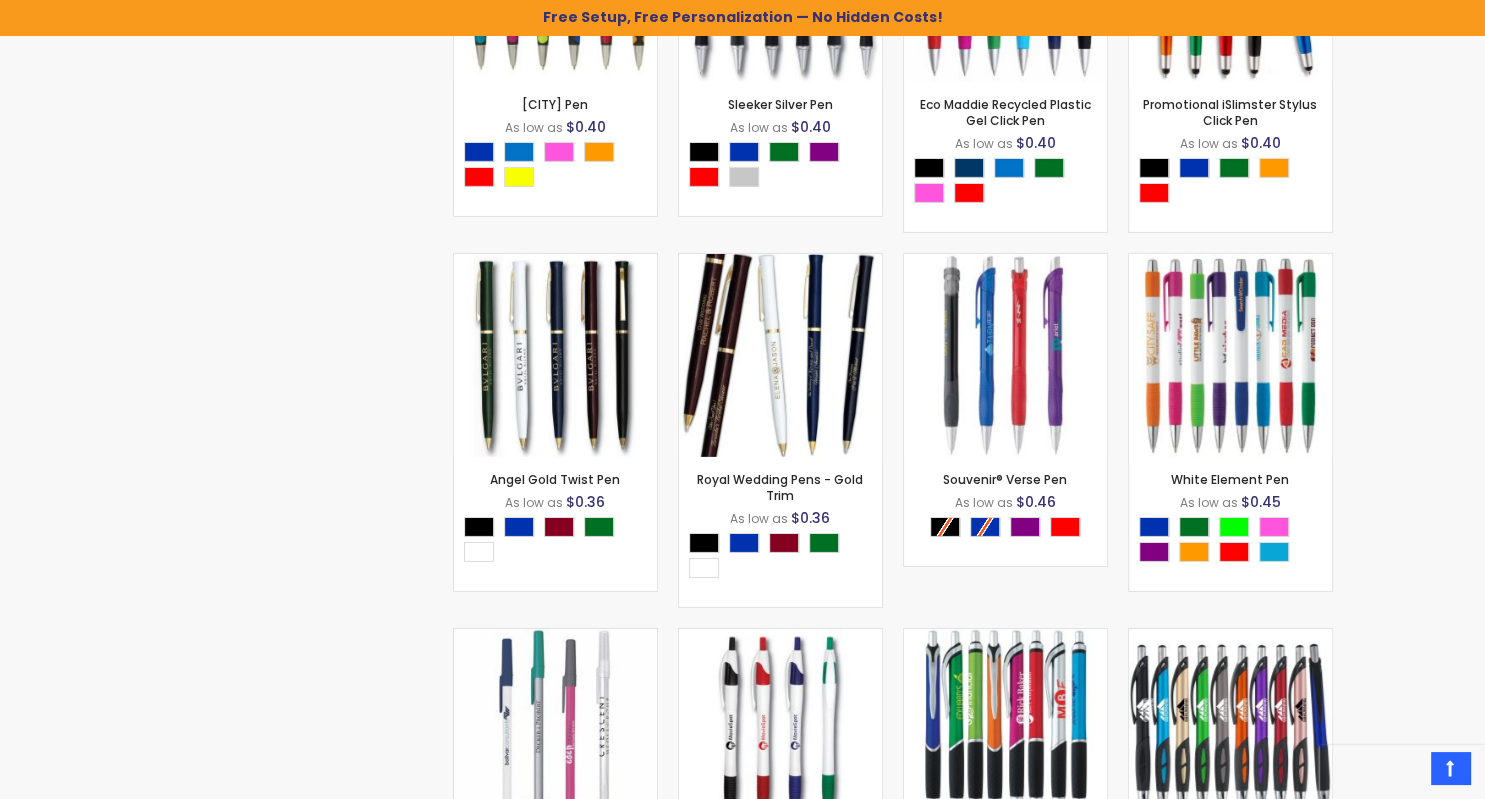 click on "Checkout as a new customer
Creating an account has many benefits:
See order and shipping status
Track order history
Check out faster
Create an Account
Checkout using your account
Email Address
Password
Sign In" at bounding box center (743, -1648) 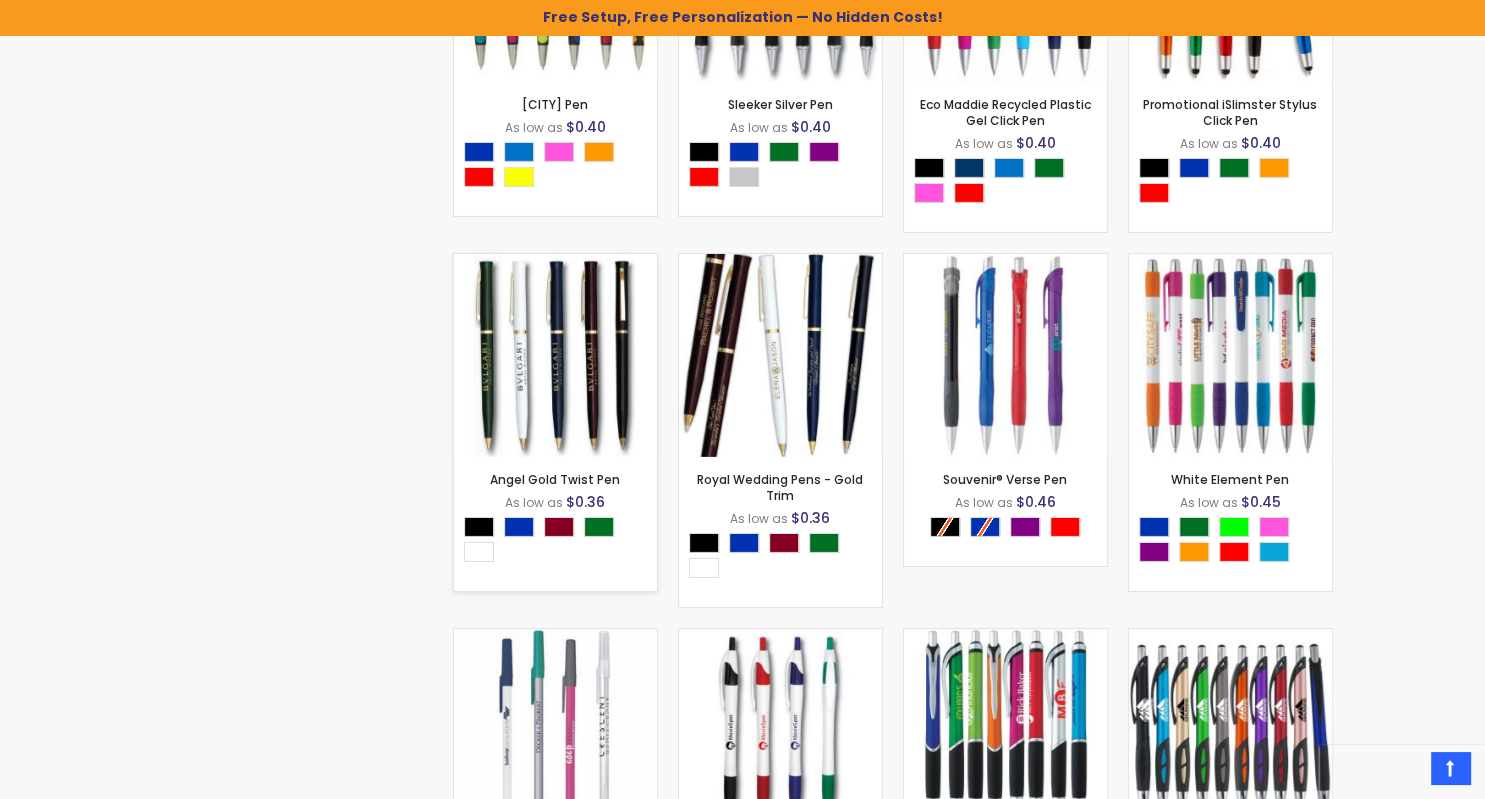 click at bounding box center [555, 355] 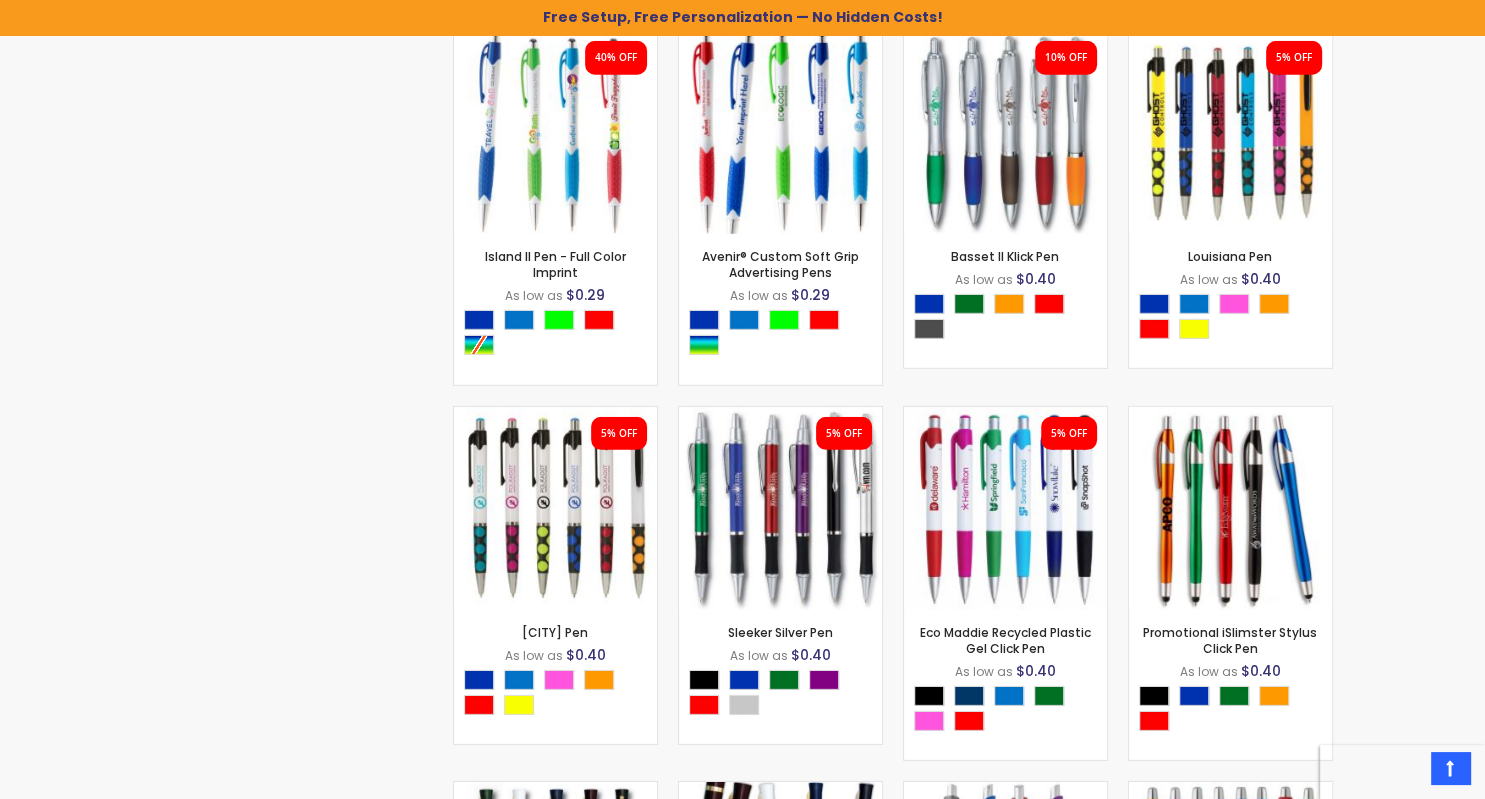 scroll, scrollTop: 6125, scrollLeft: 0, axis: vertical 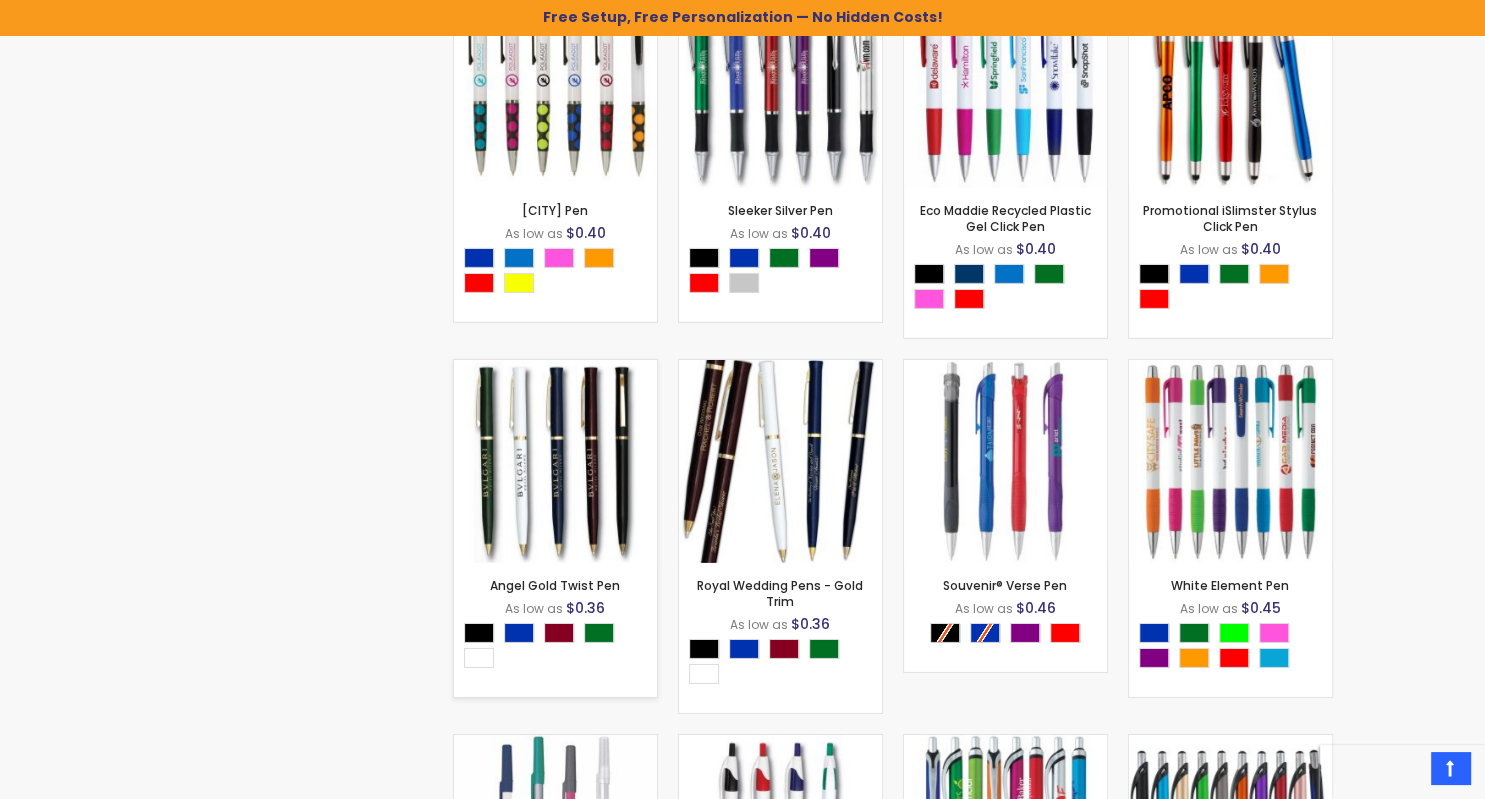 click at bounding box center [555, 461] 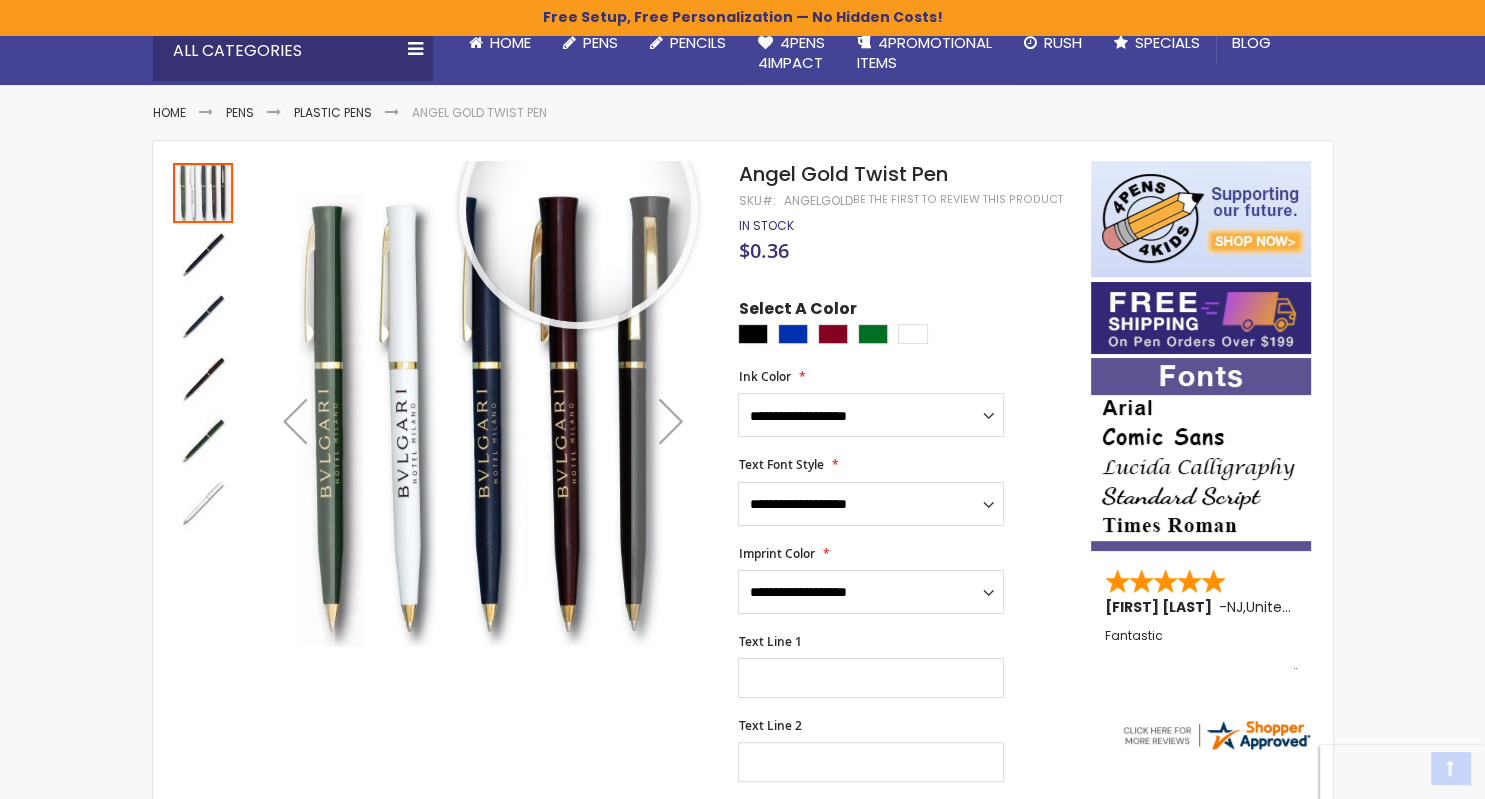 scroll, scrollTop: 211, scrollLeft: 0, axis: vertical 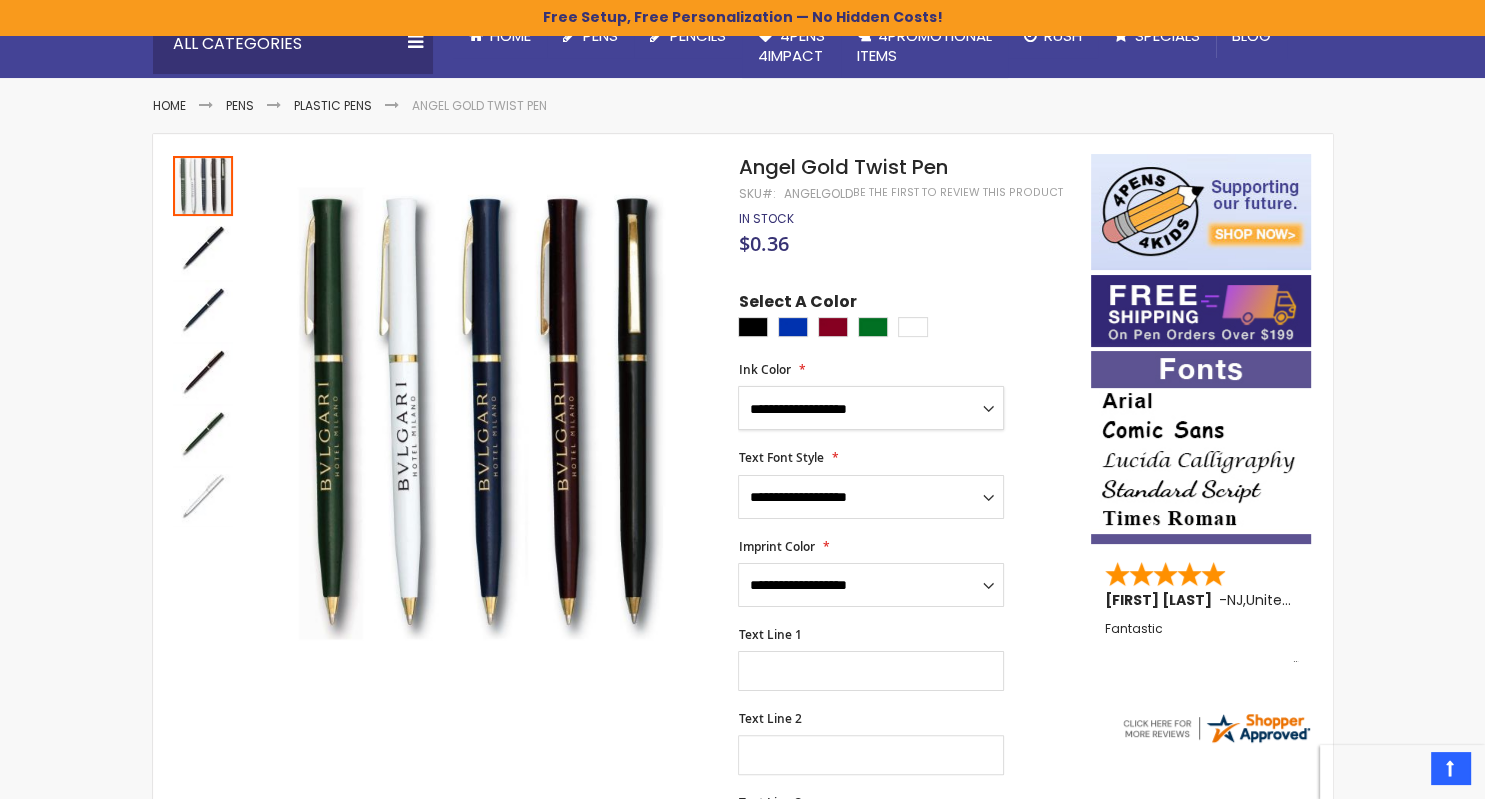 click on "**********" at bounding box center (871, 408) 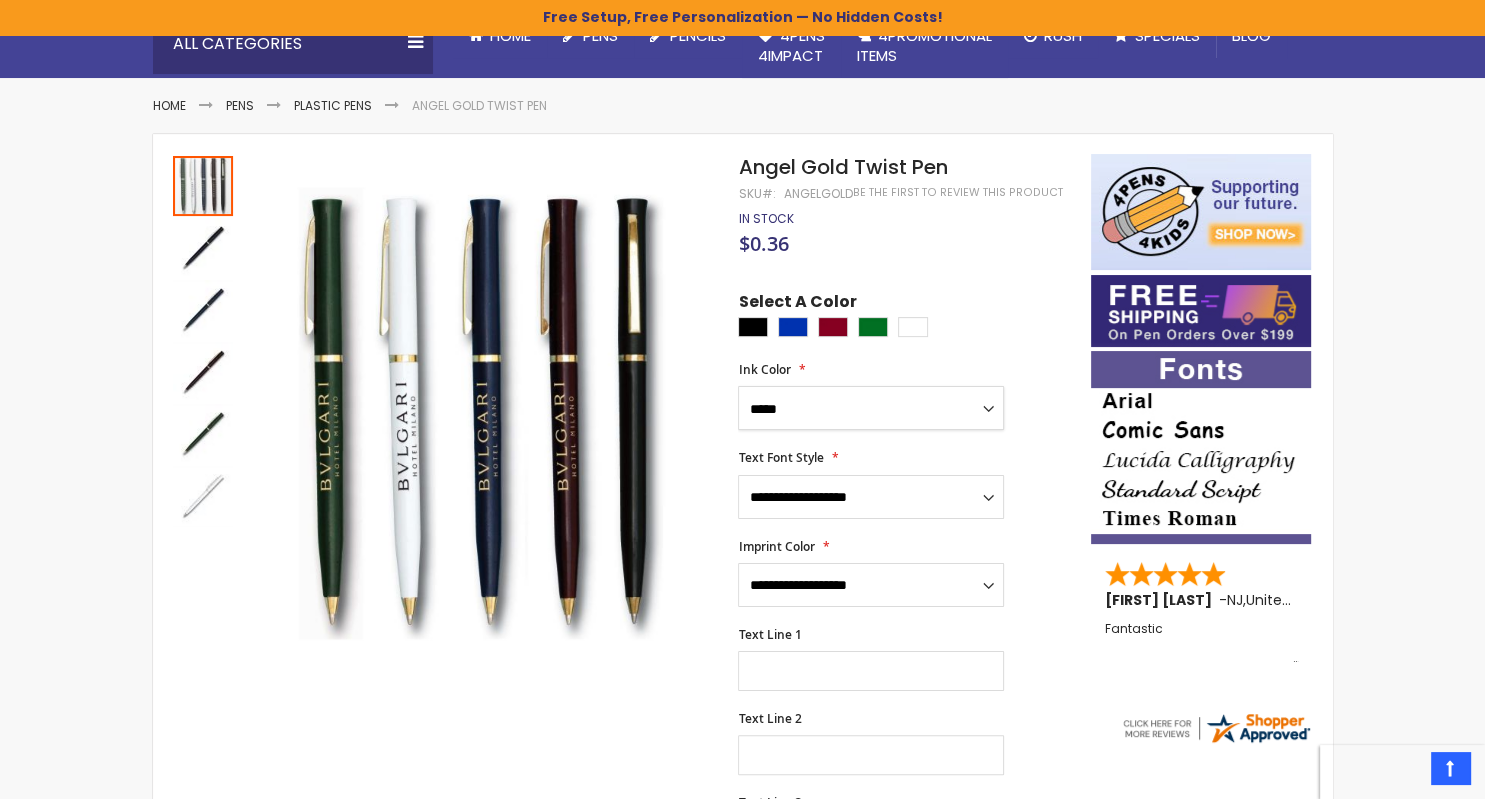 click on "*****" at bounding box center [0, 0] 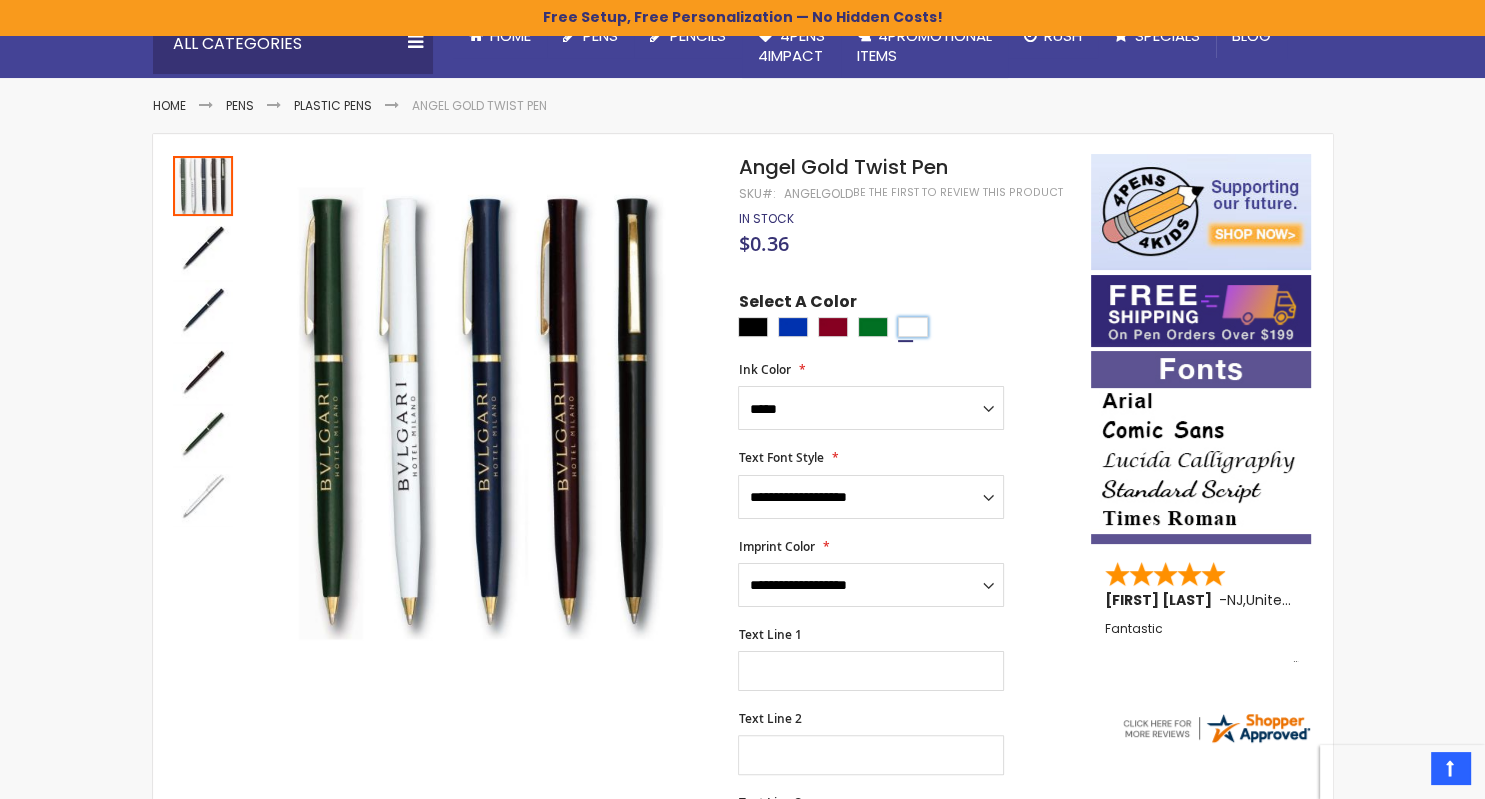 click at bounding box center [913, 327] 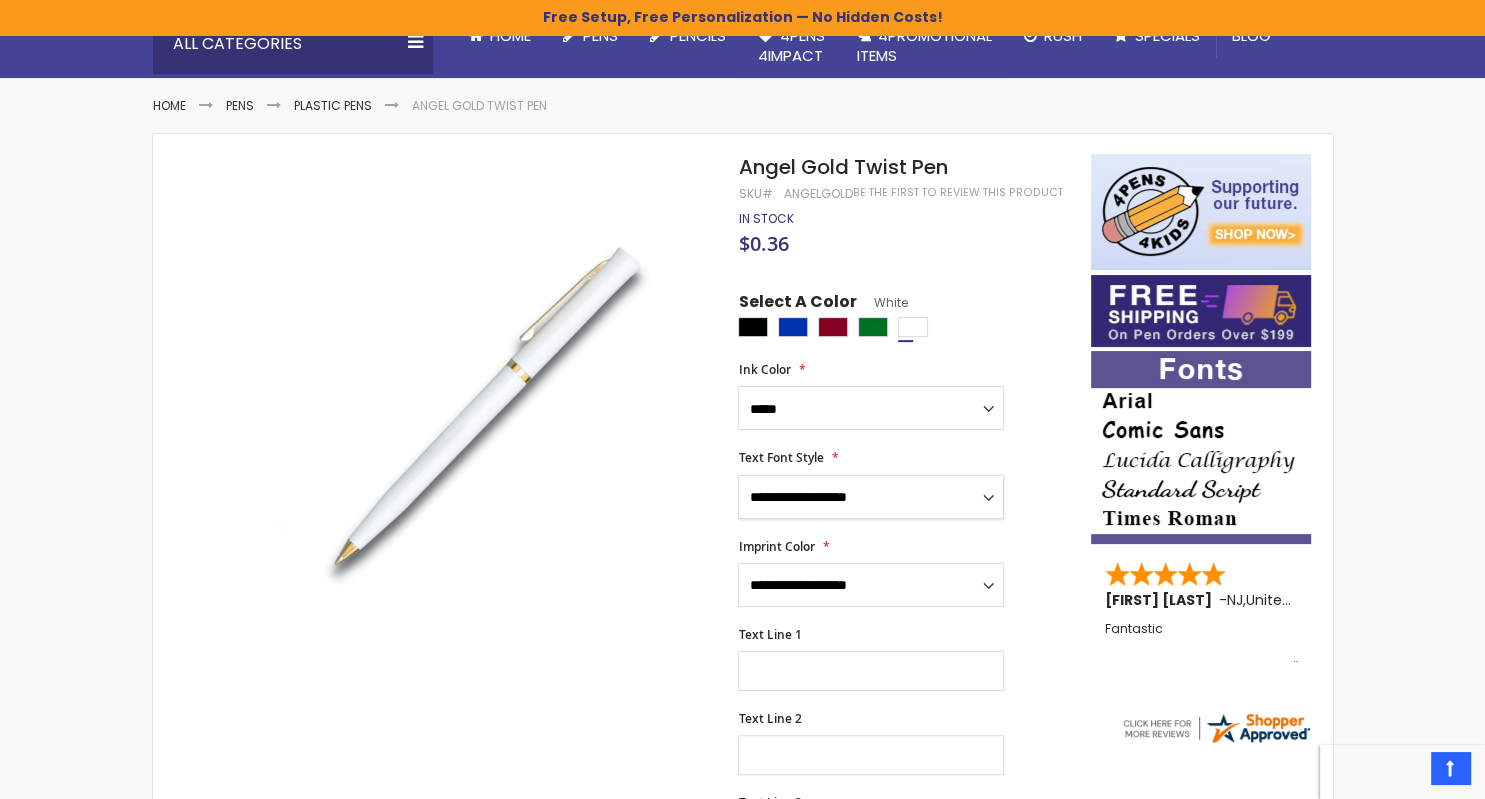 click on "**********" at bounding box center [871, 497] 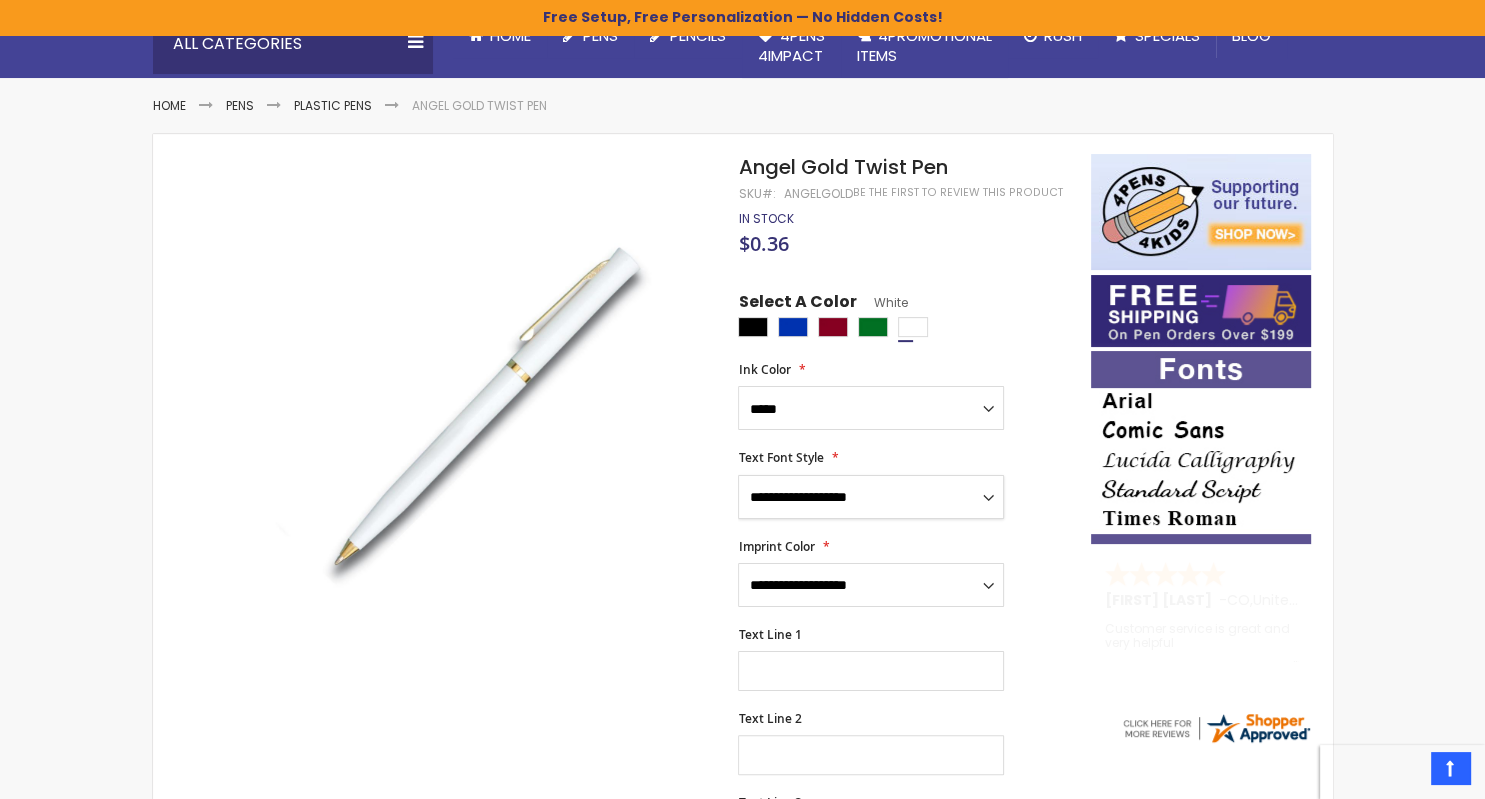 select on "***" 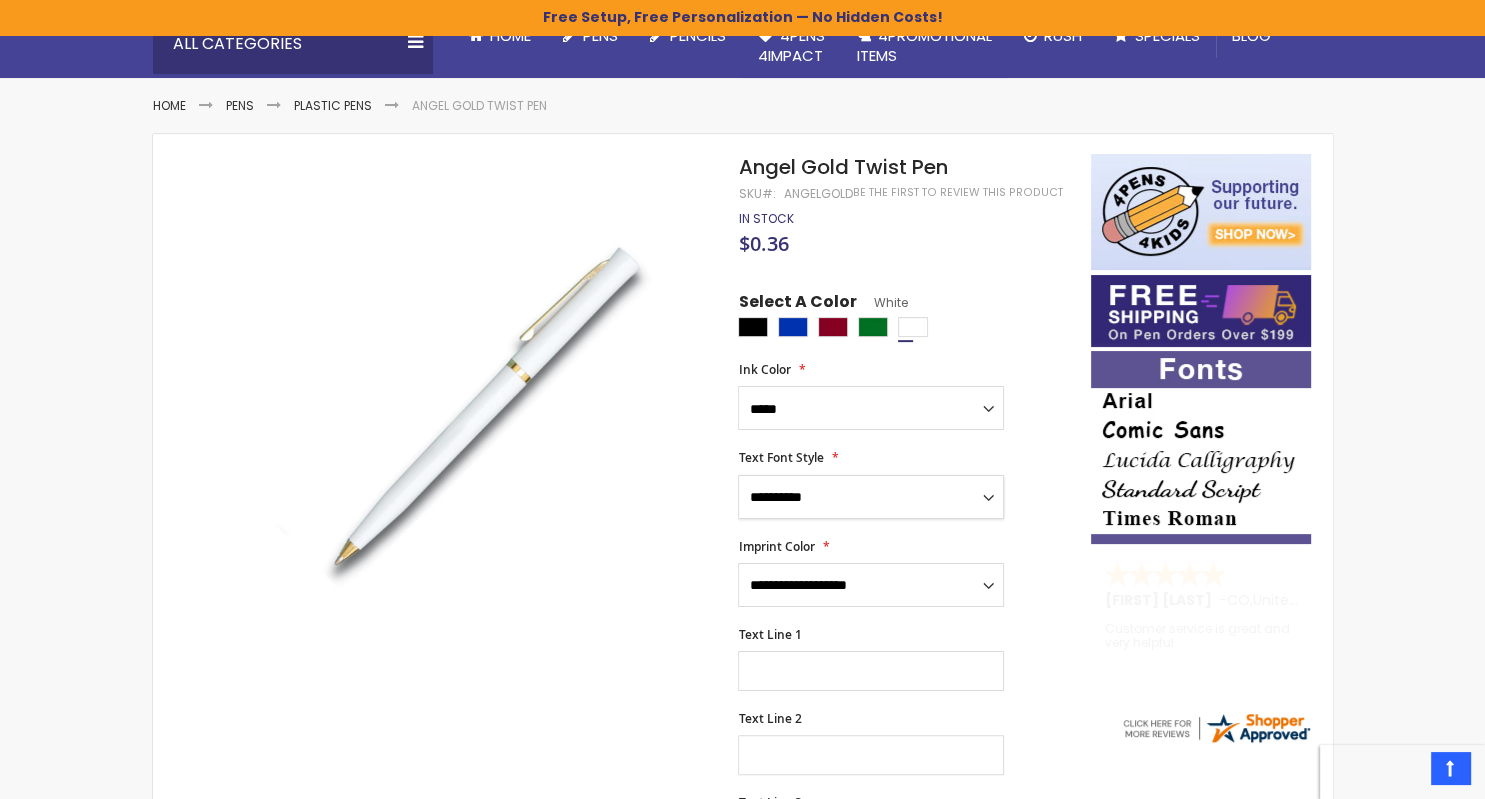 click on "**********" at bounding box center (0, 0) 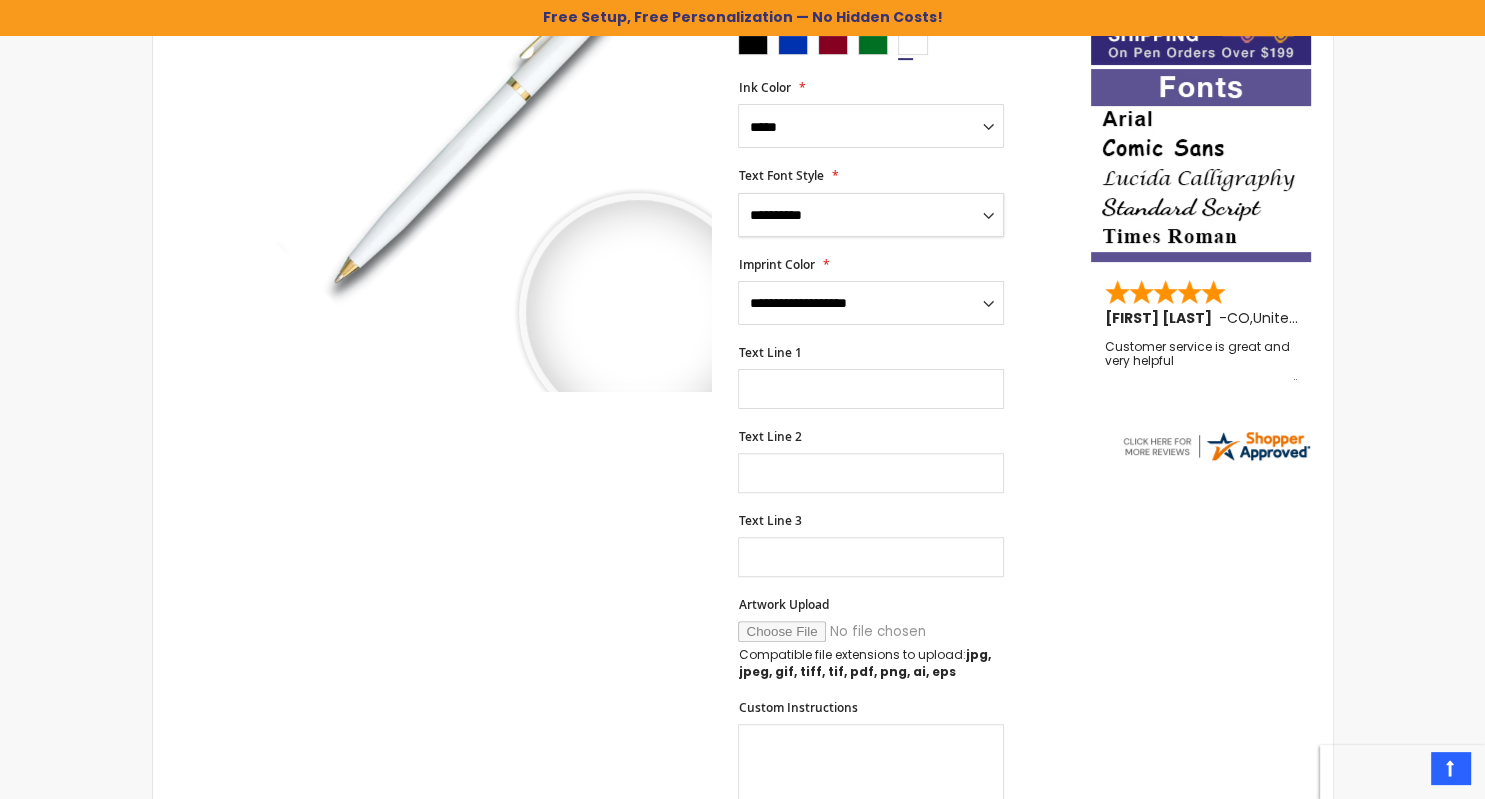scroll, scrollTop: 528, scrollLeft: 0, axis: vertical 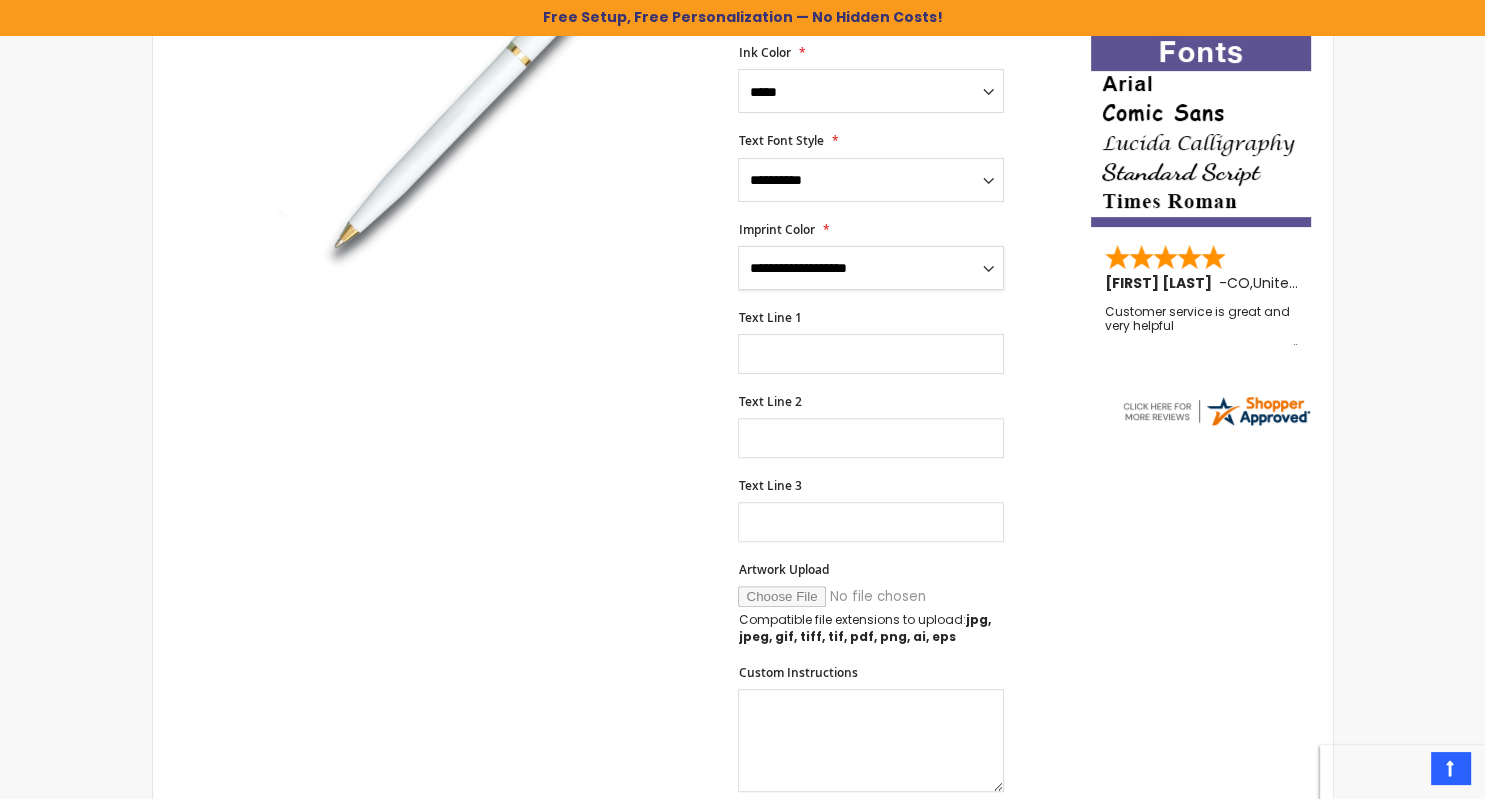 click on "**********" at bounding box center [871, 268] 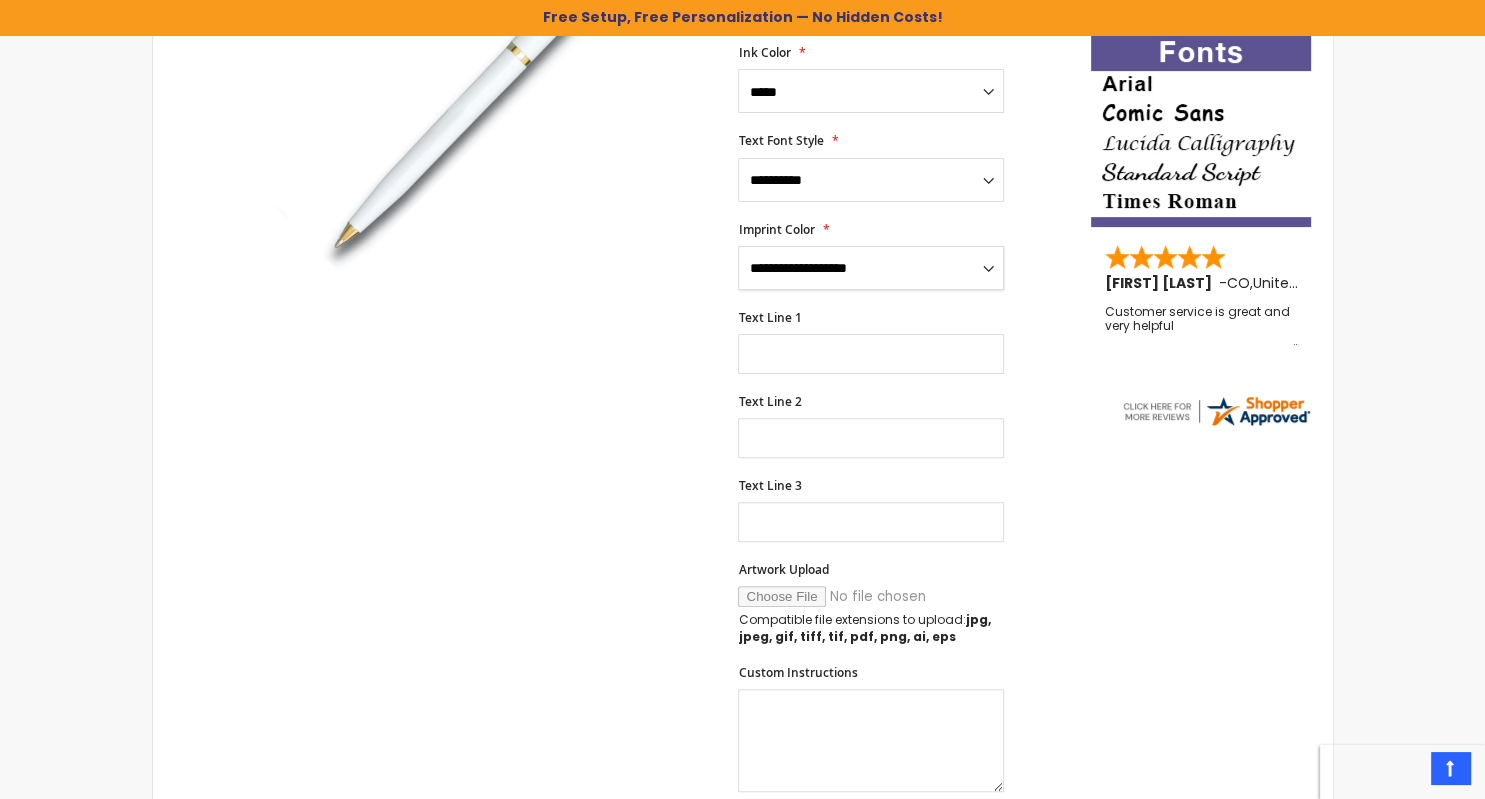 select on "***" 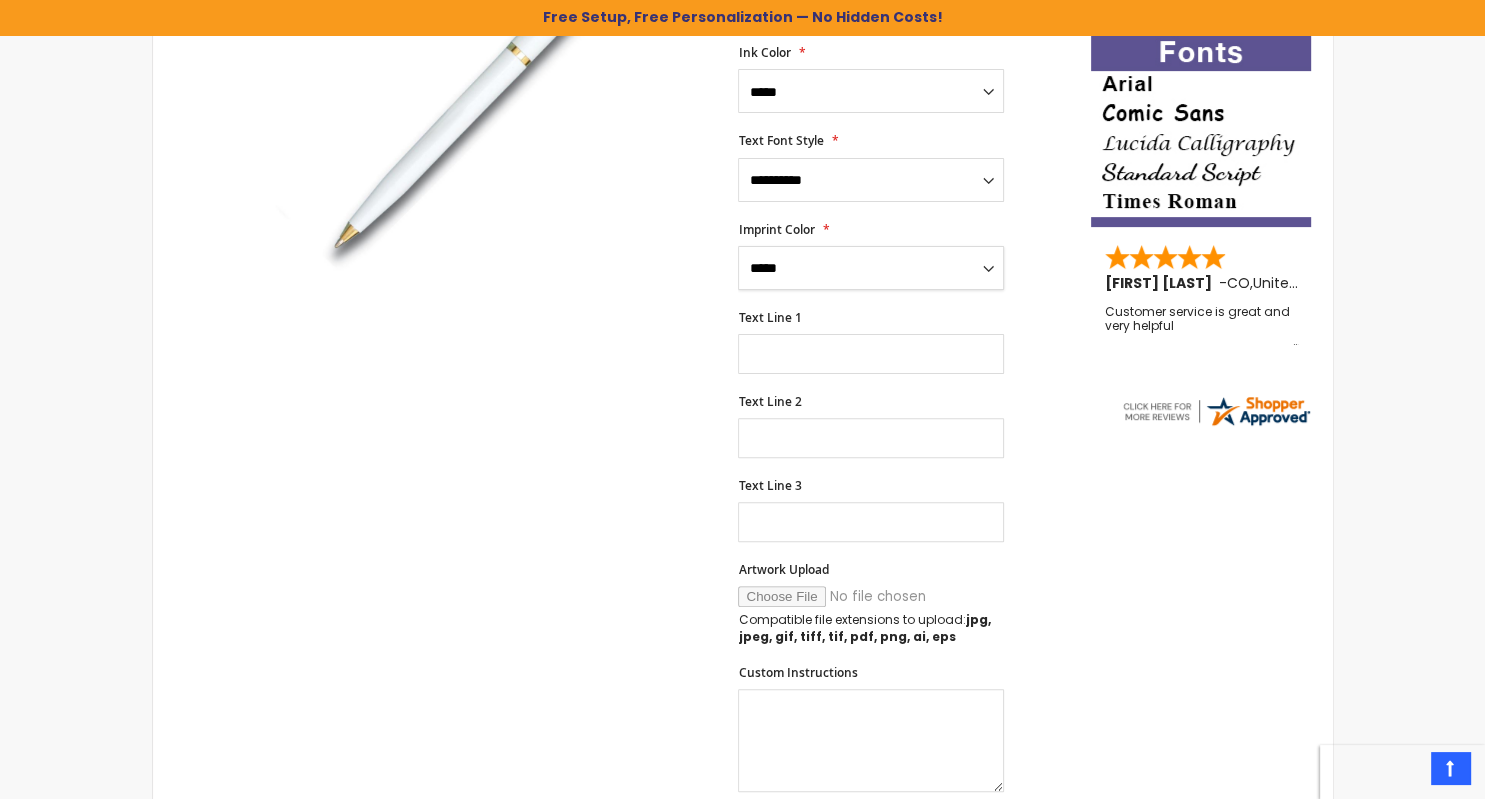 click on "****" at bounding box center [0, 0] 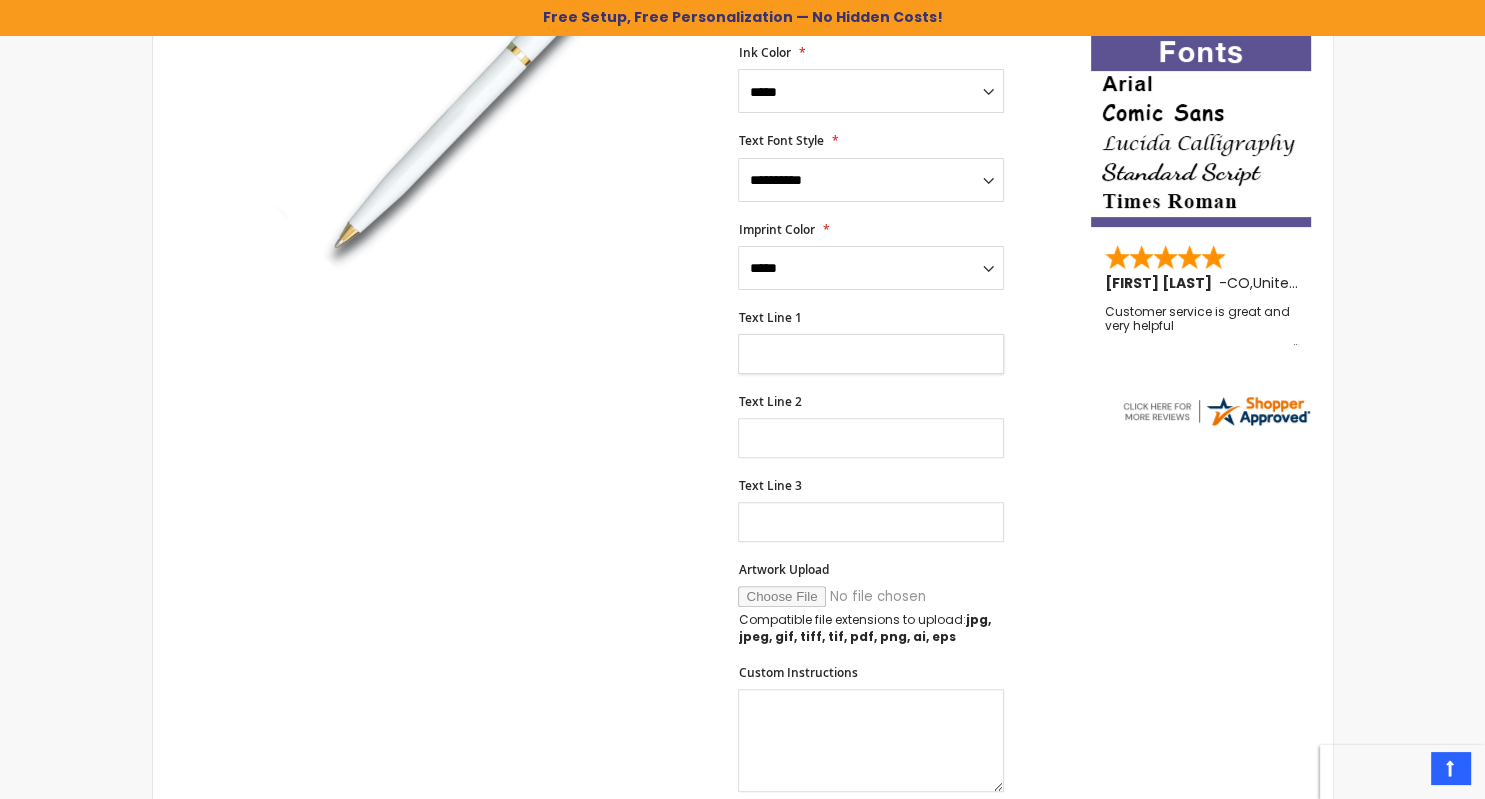click on "Text Line 1" at bounding box center [871, 354] 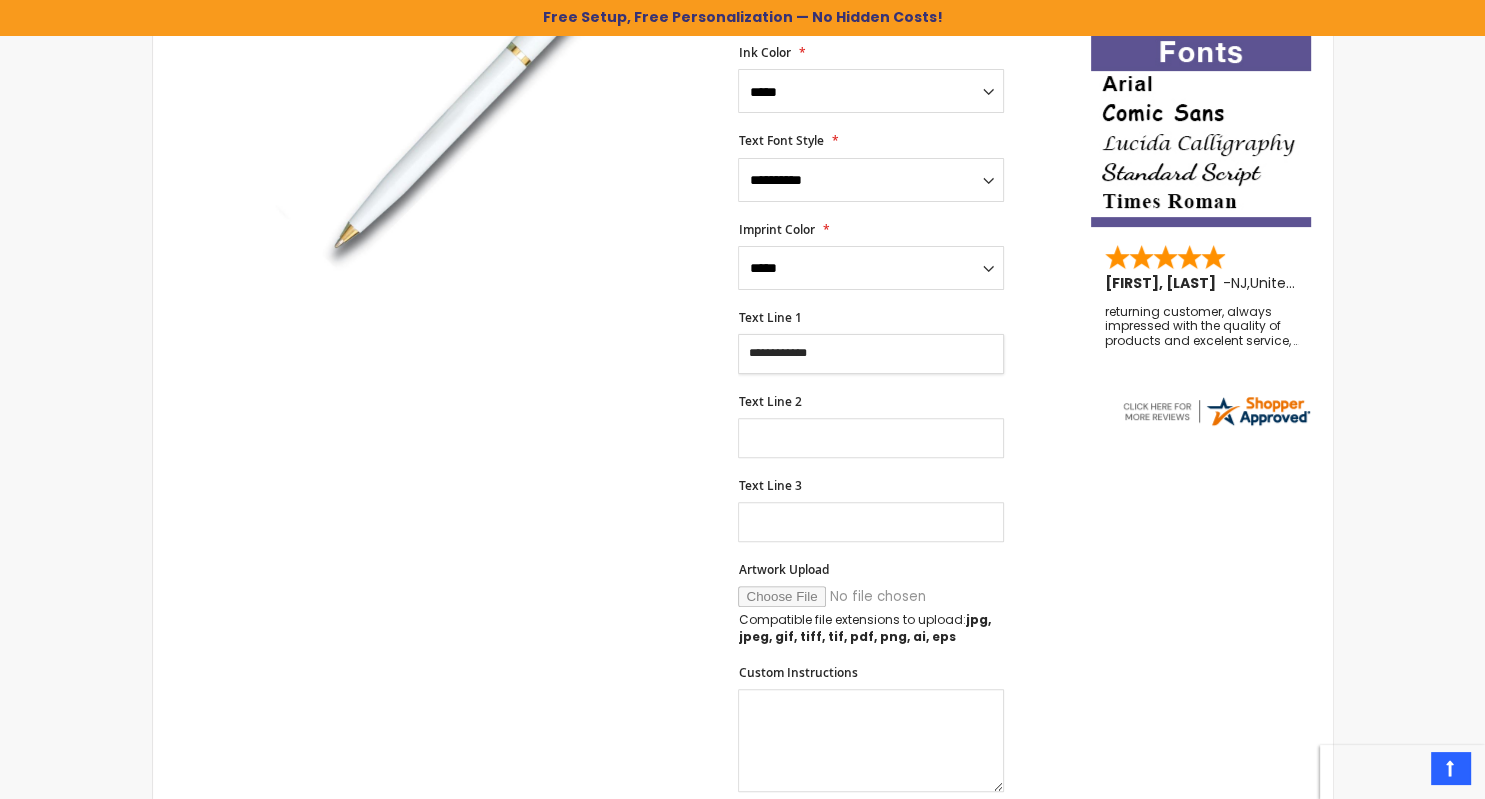 type on "**********" 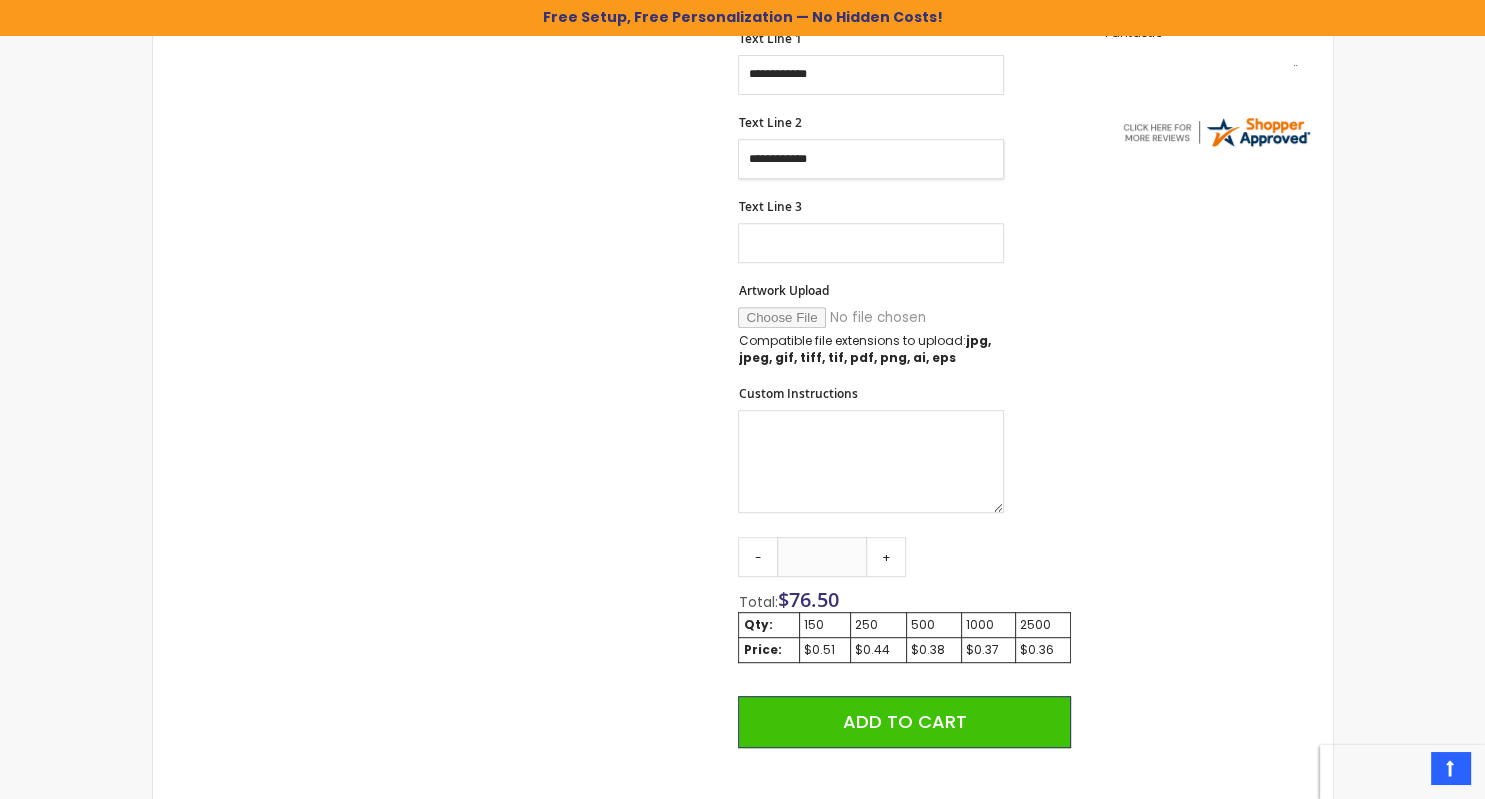 scroll, scrollTop: 845, scrollLeft: 0, axis: vertical 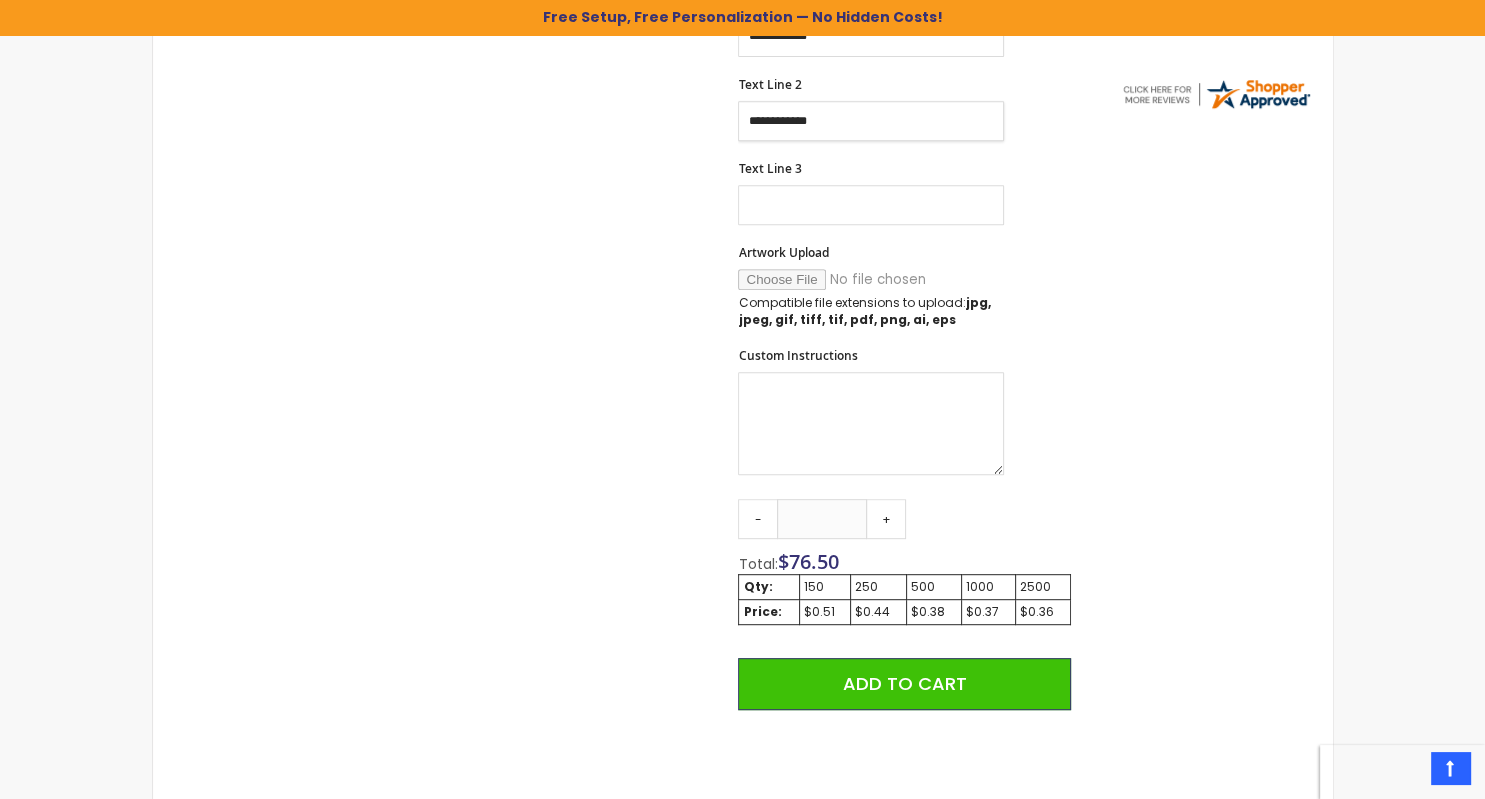 type on "**********" 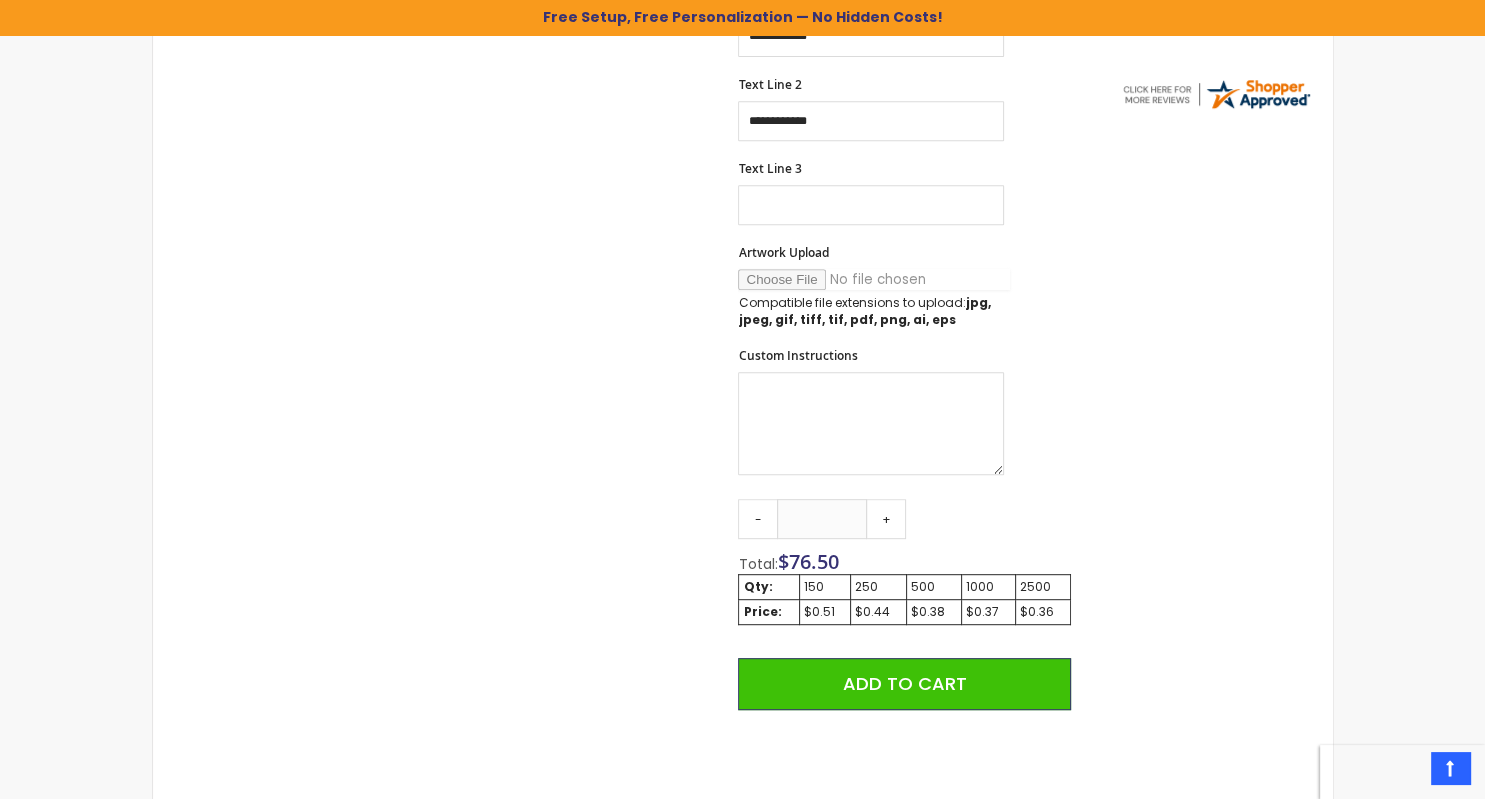 click on "Artwork Upload" at bounding box center [874, 279] 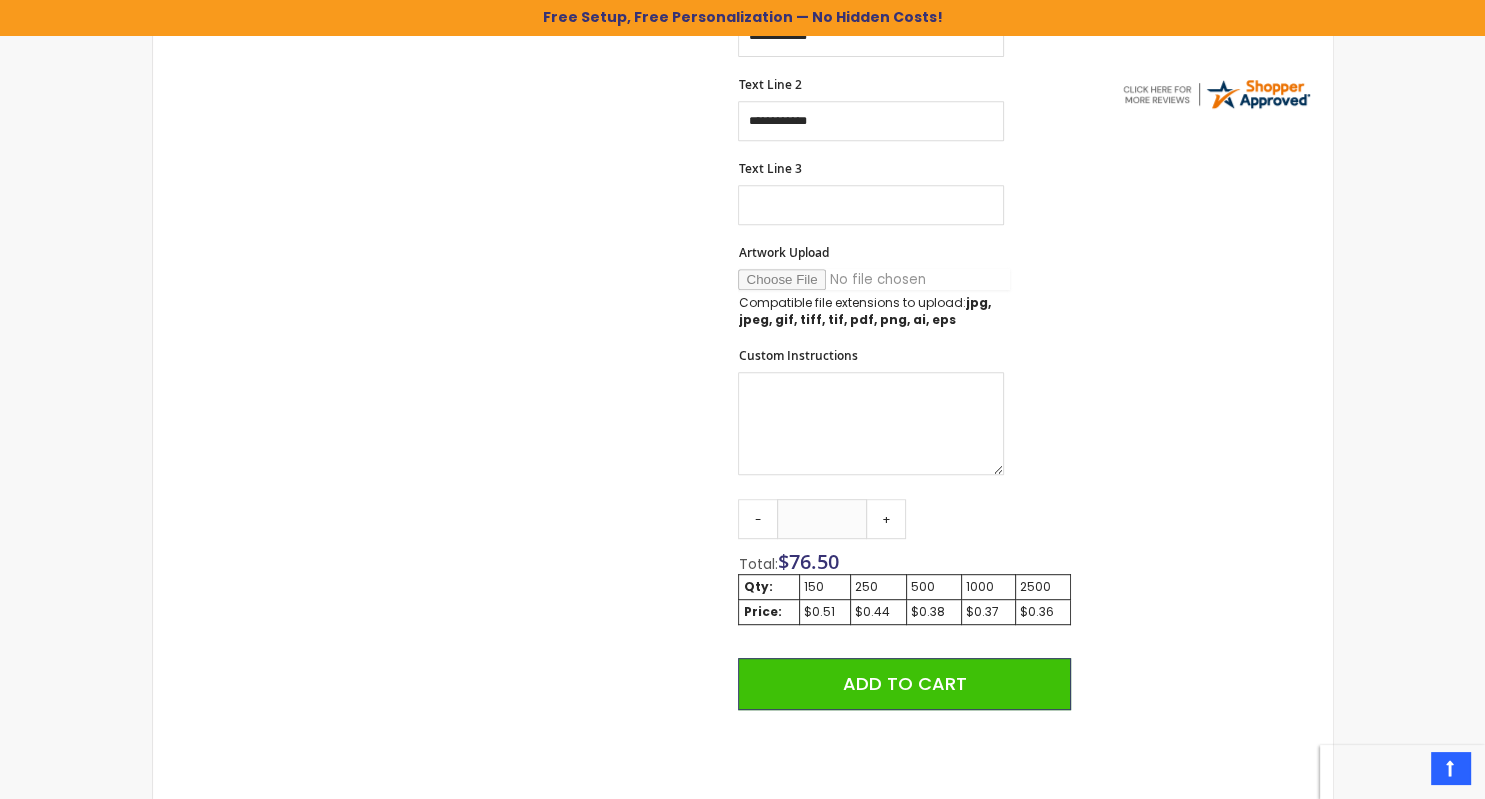 type on "**********" 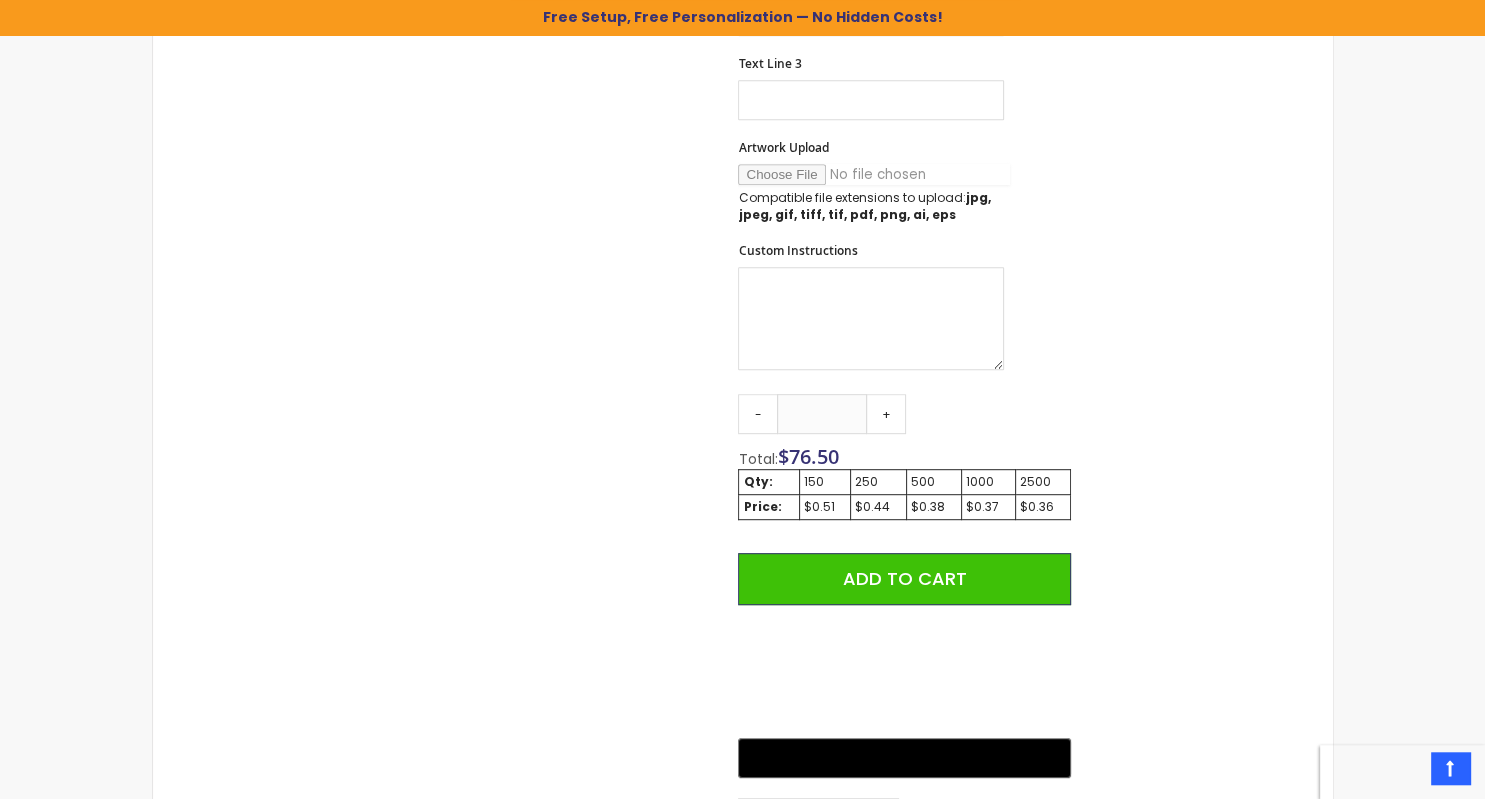 scroll, scrollTop: 1056, scrollLeft: 0, axis: vertical 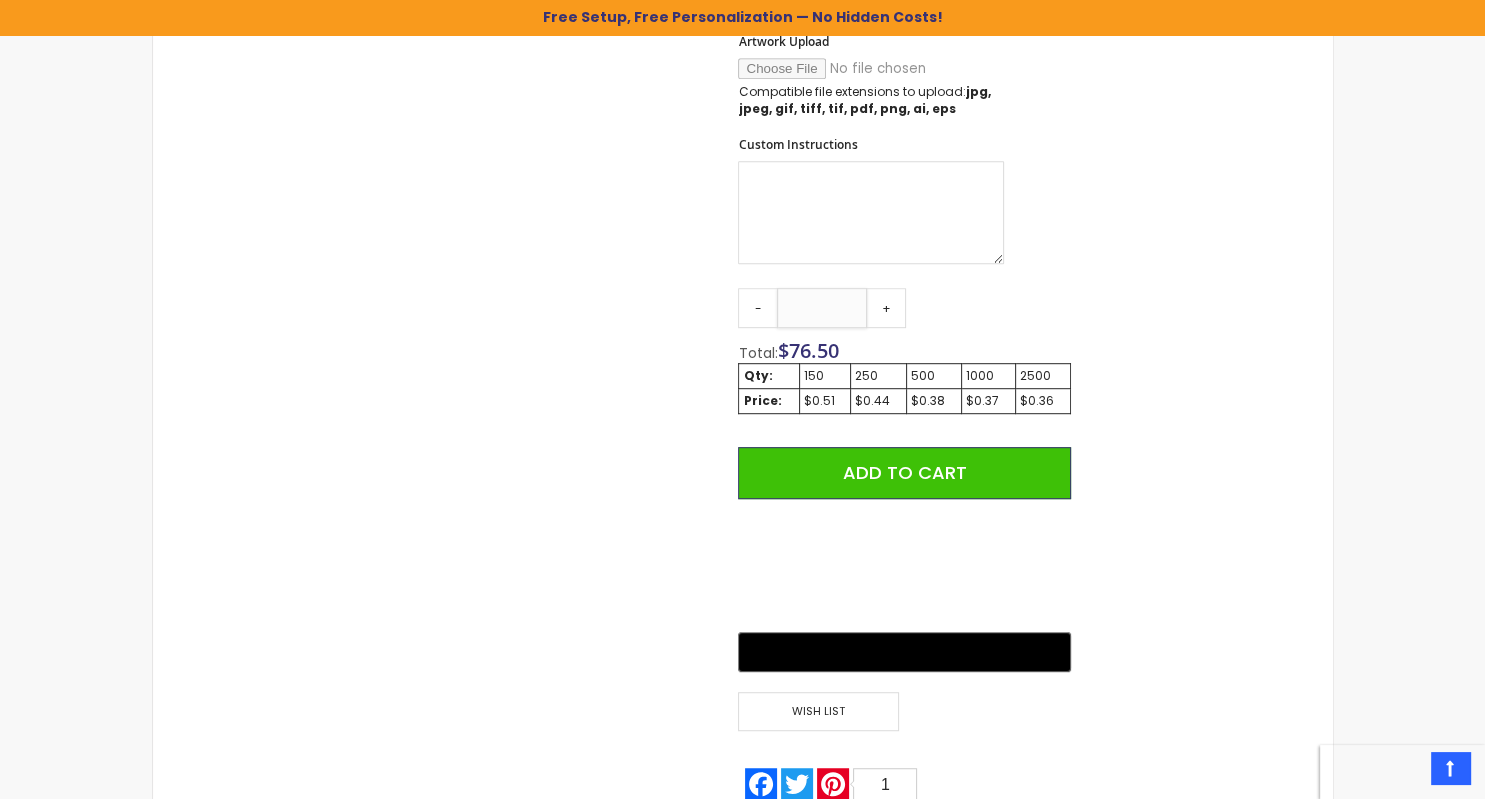 click on "***" at bounding box center (822, 308) 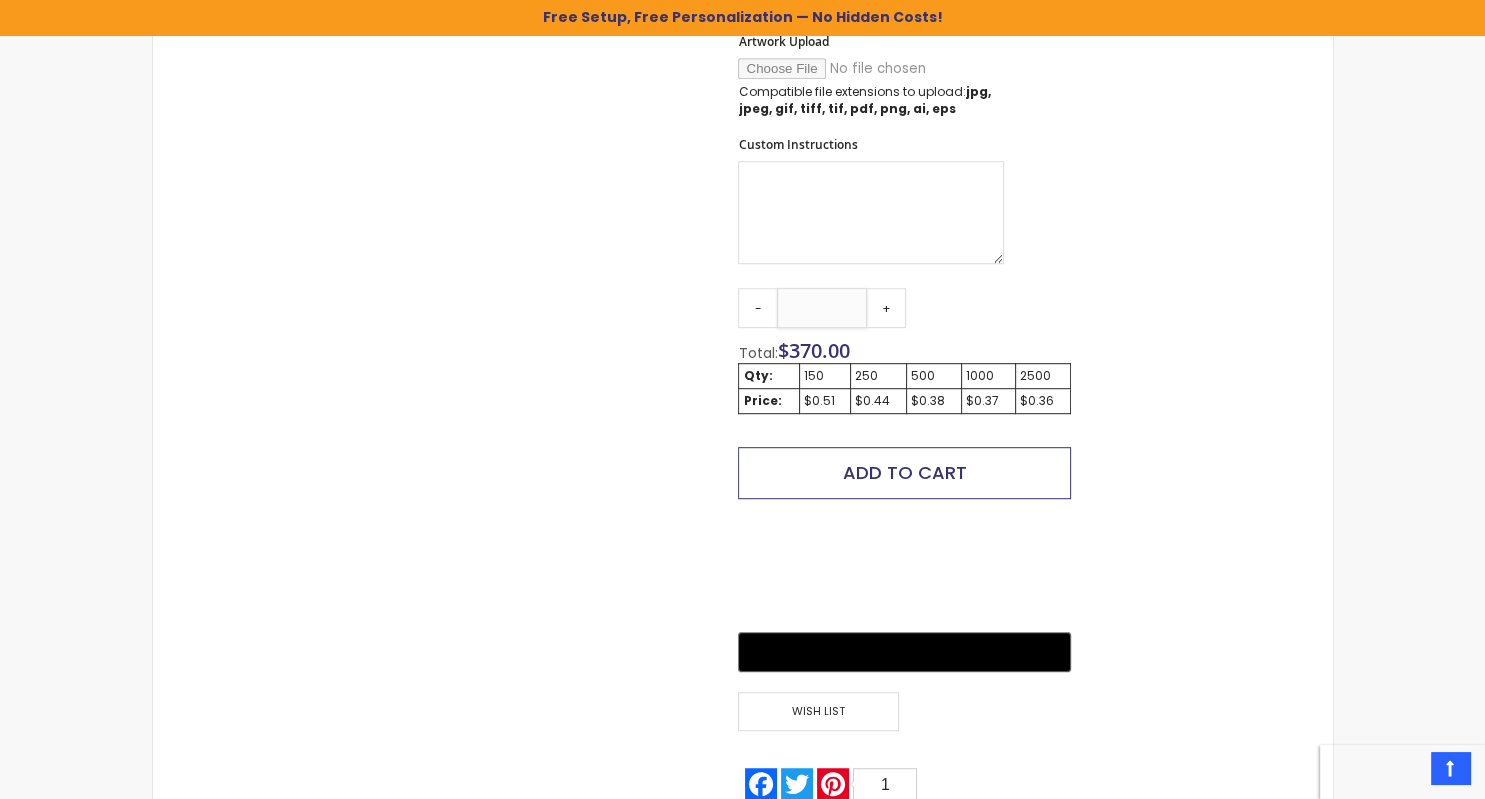 type on "****" 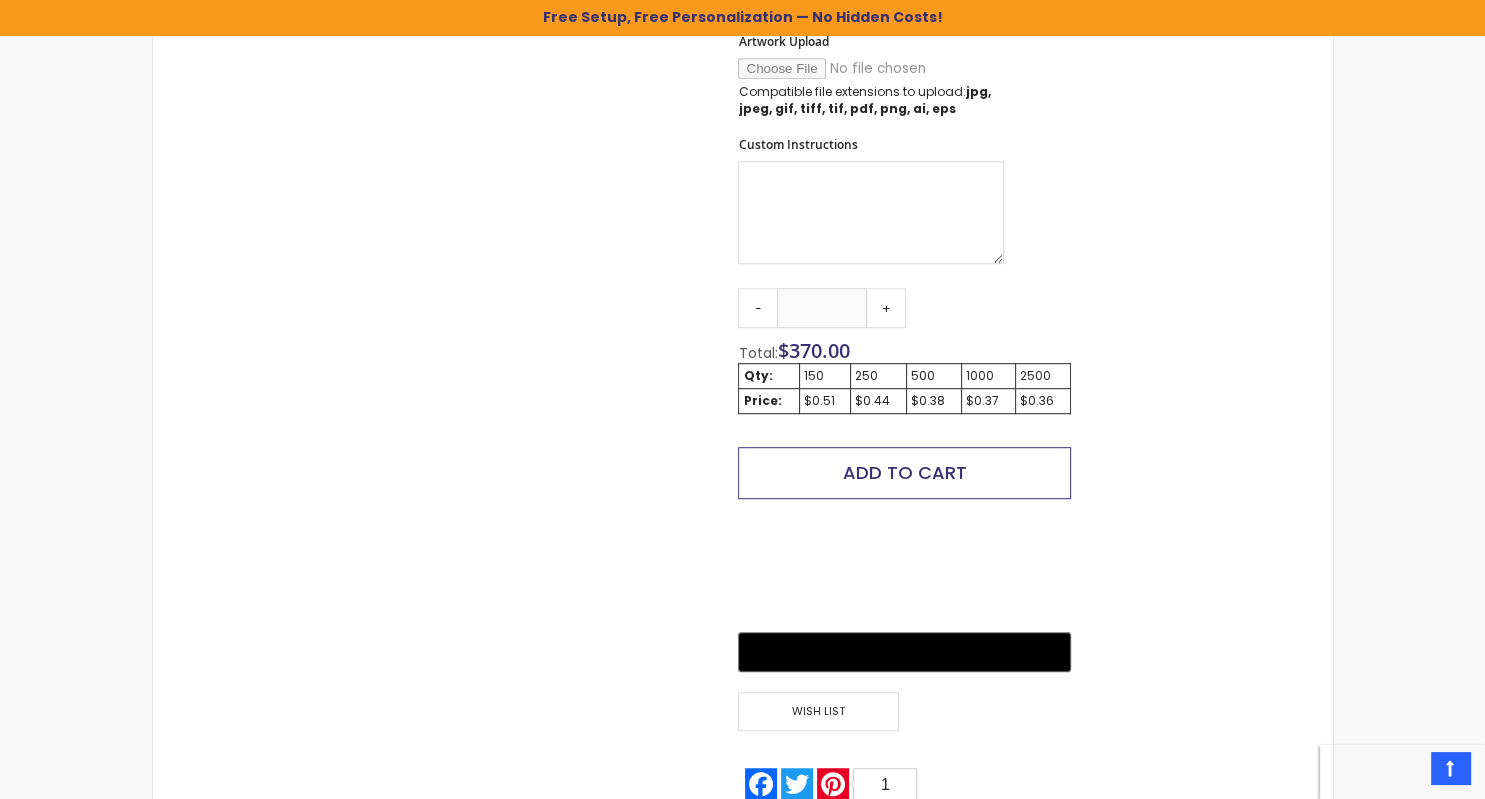 click on "Add to Cart" at bounding box center (905, 472) 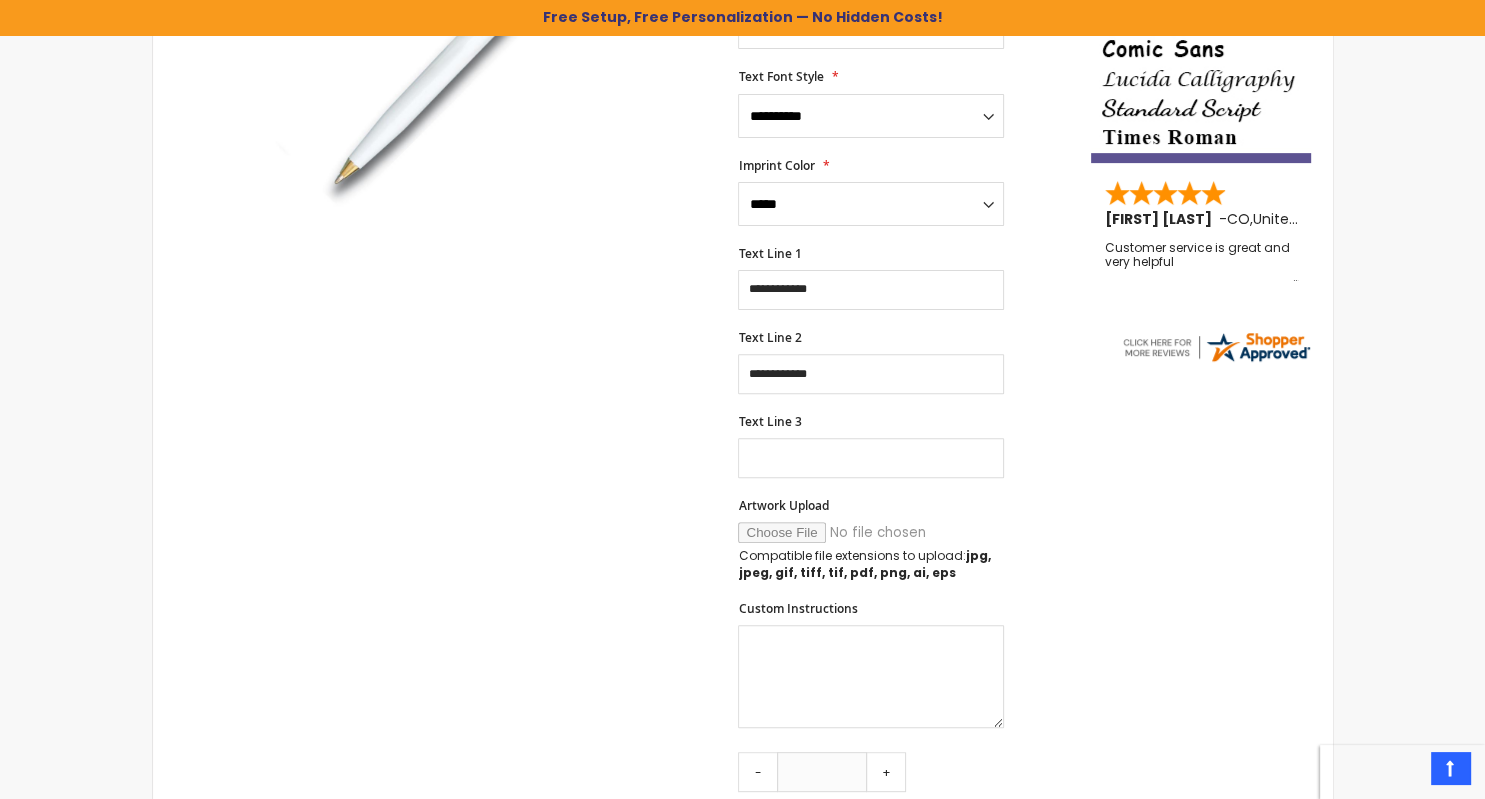 scroll, scrollTop: 480, scrollLeft: 0, axis: vertical 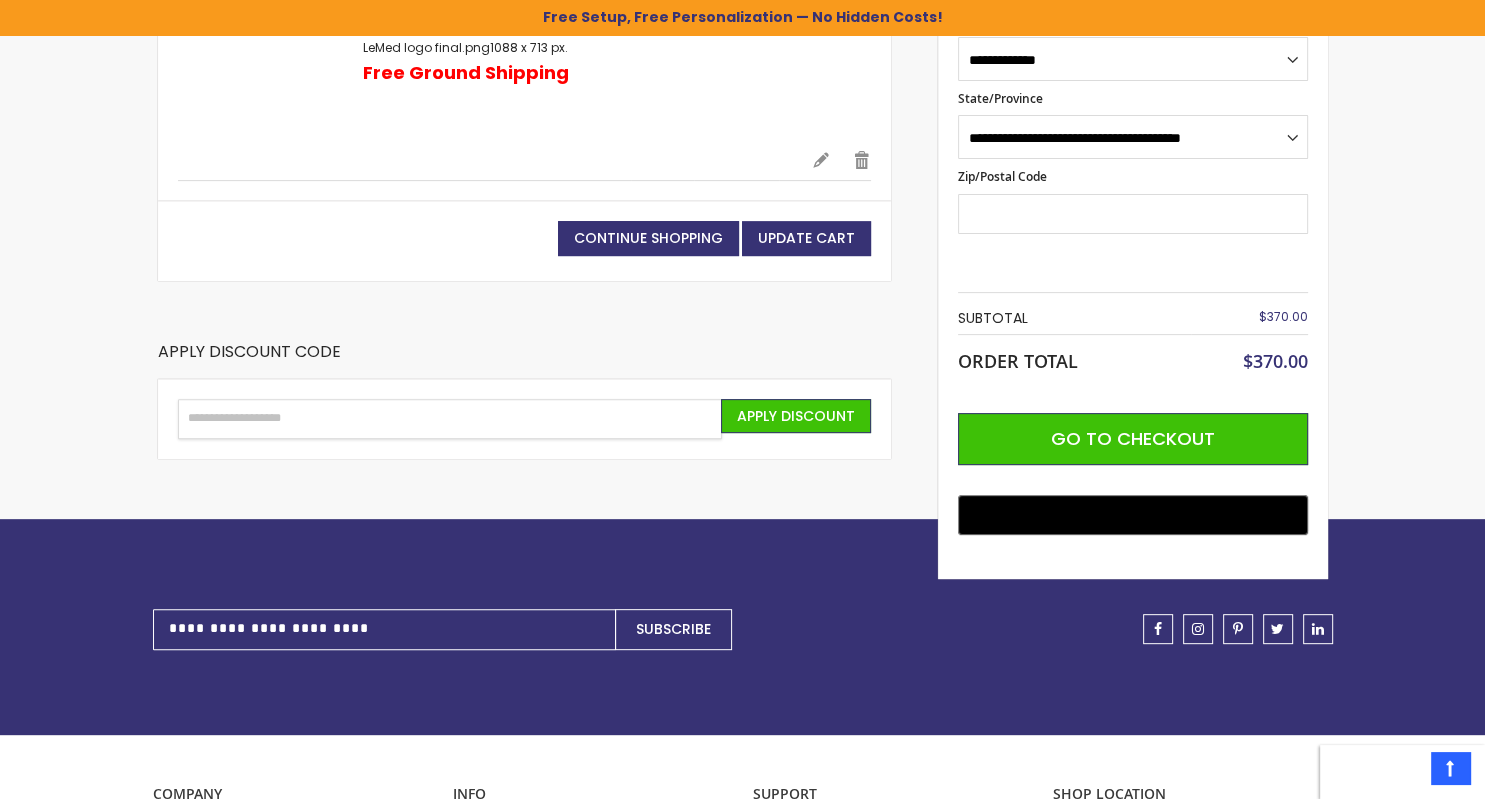 click on "Enter discount code" at bounding box center (450, 419) 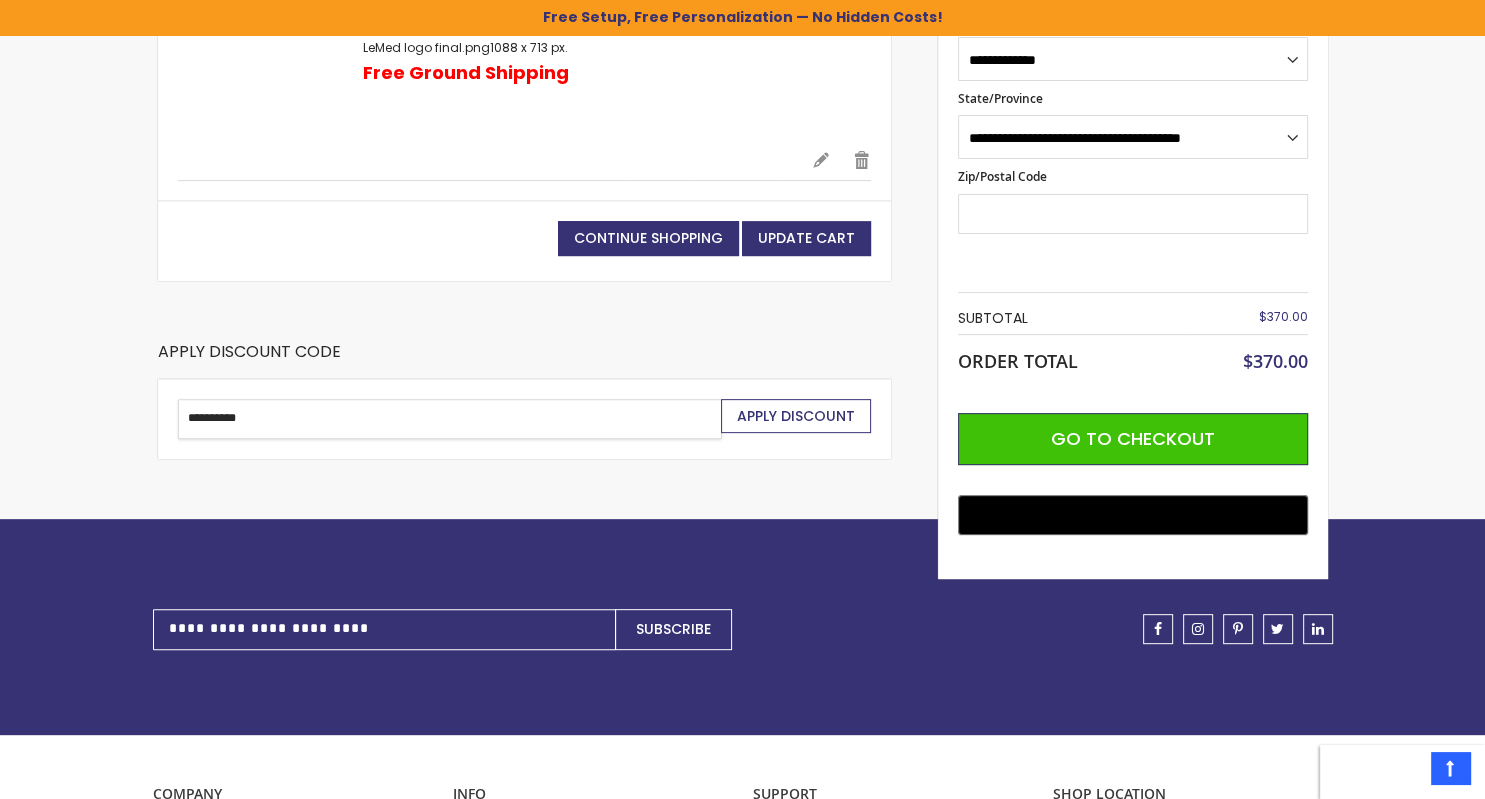 type on "**********" 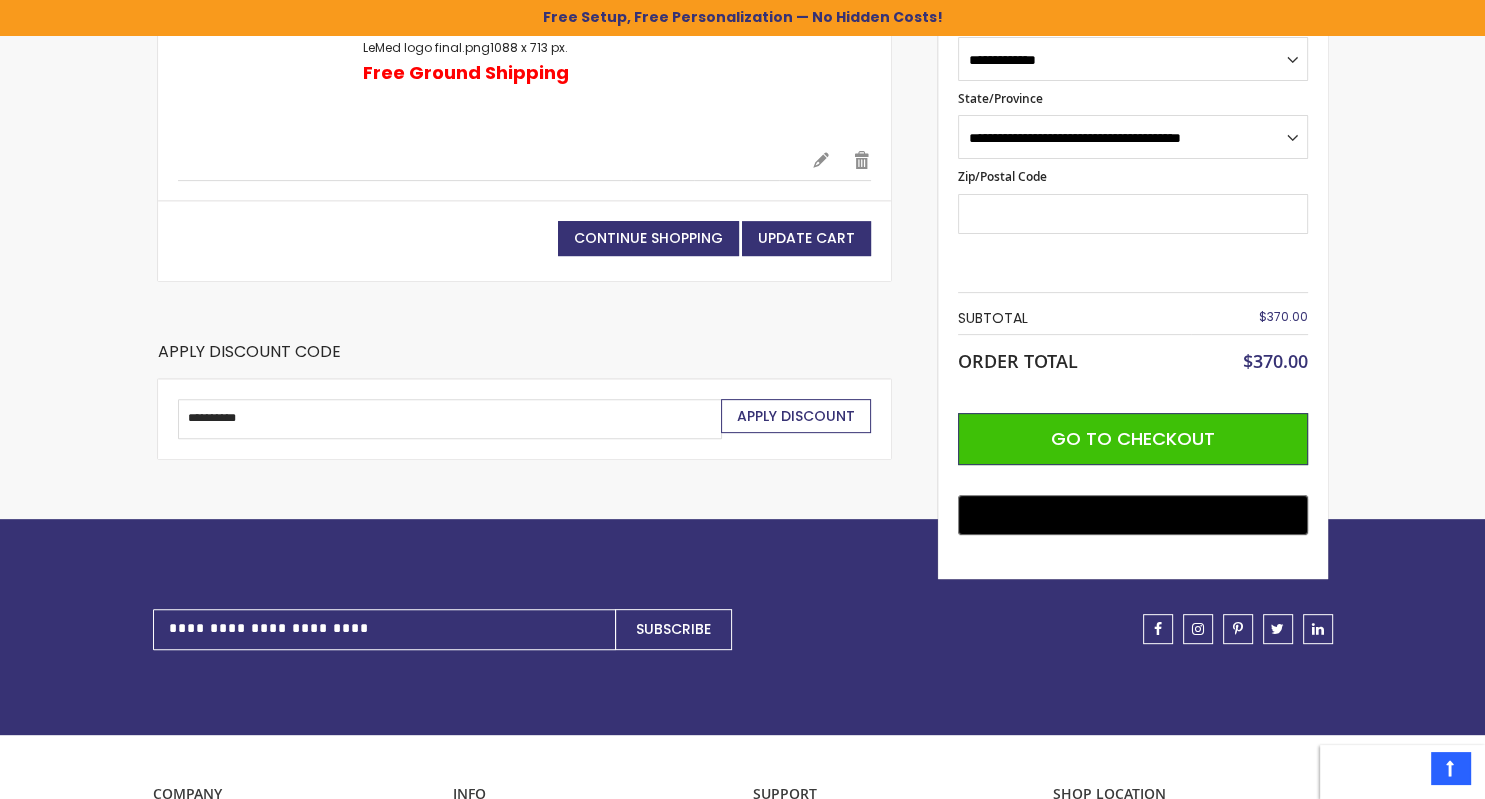 click on "Apply Discount" at bounding box center (796, 416) 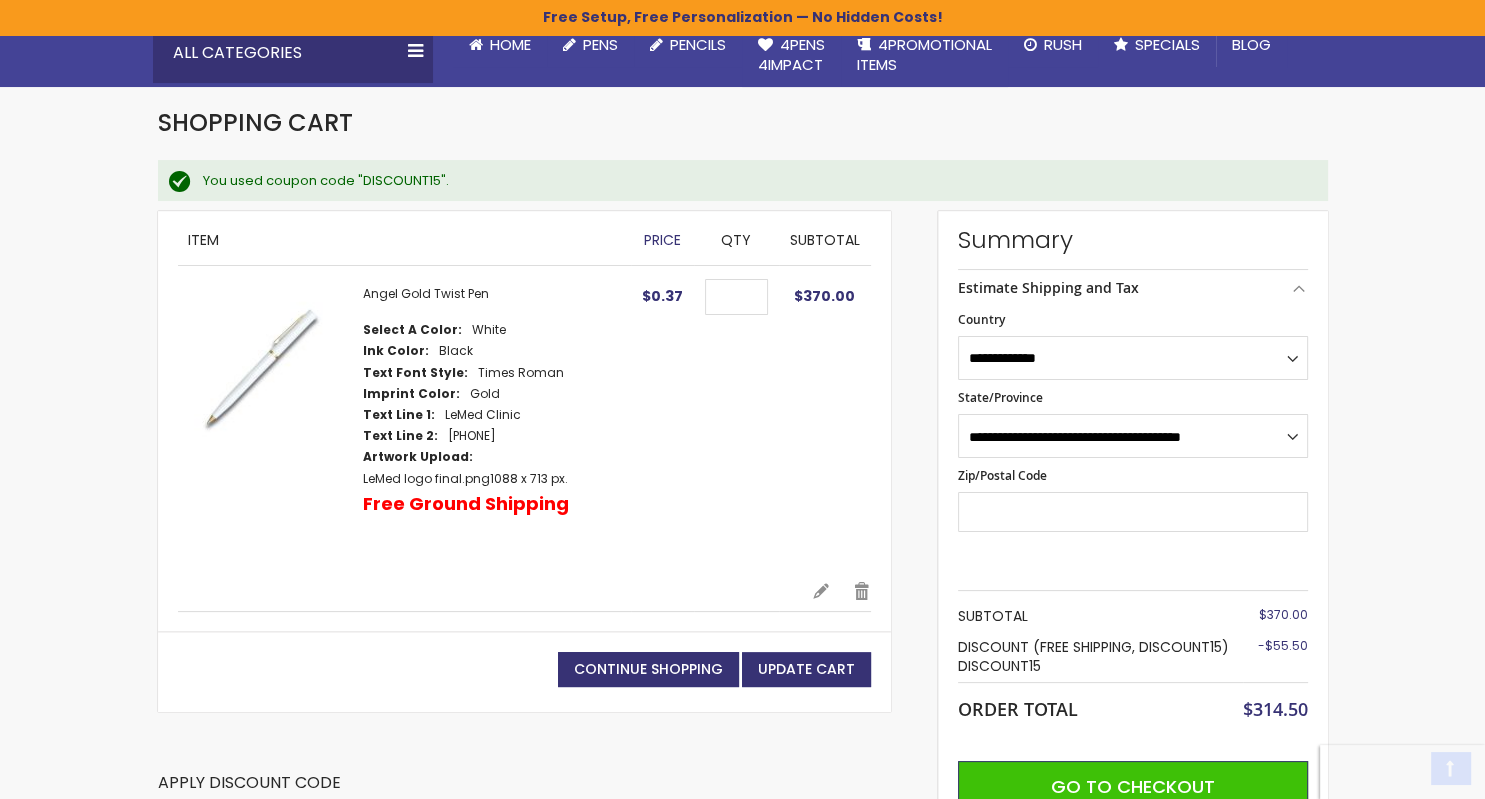 scroll, scrollTop: 316, scrollLeft: 0, axis: vertical 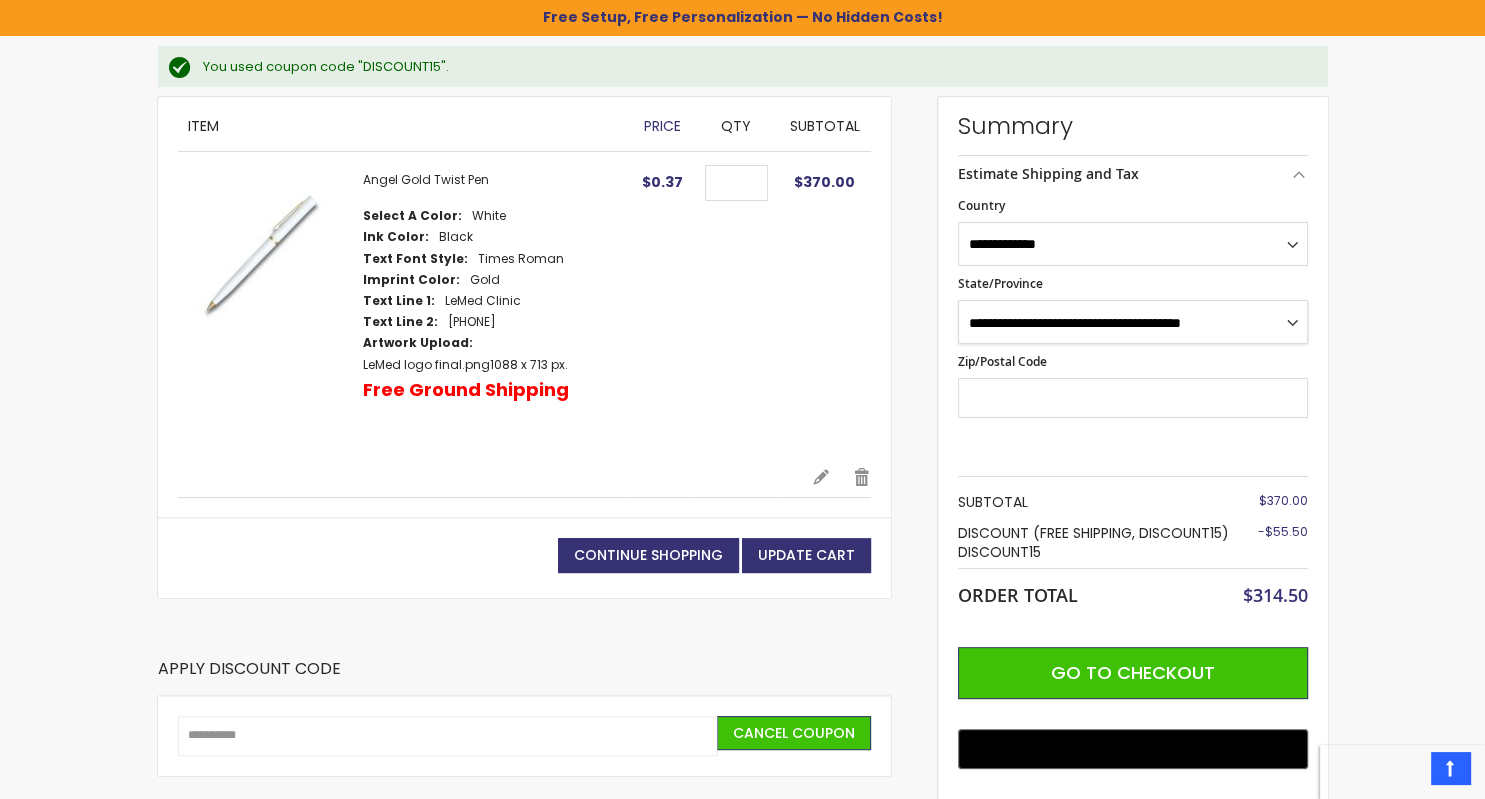 click on "**********" at bounding box center (1133, 322) 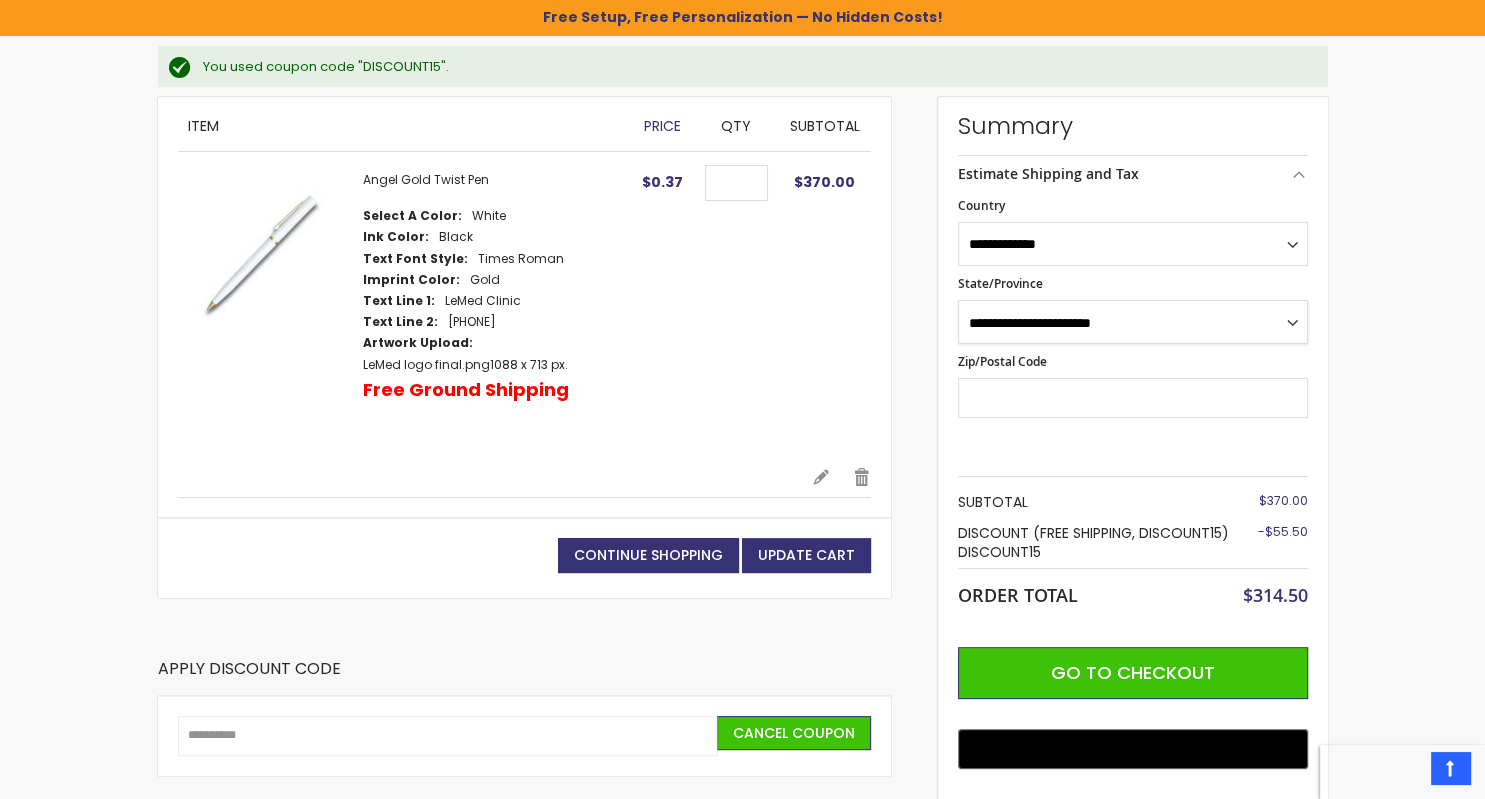 click on "*****" at bounding box center [0, 0] 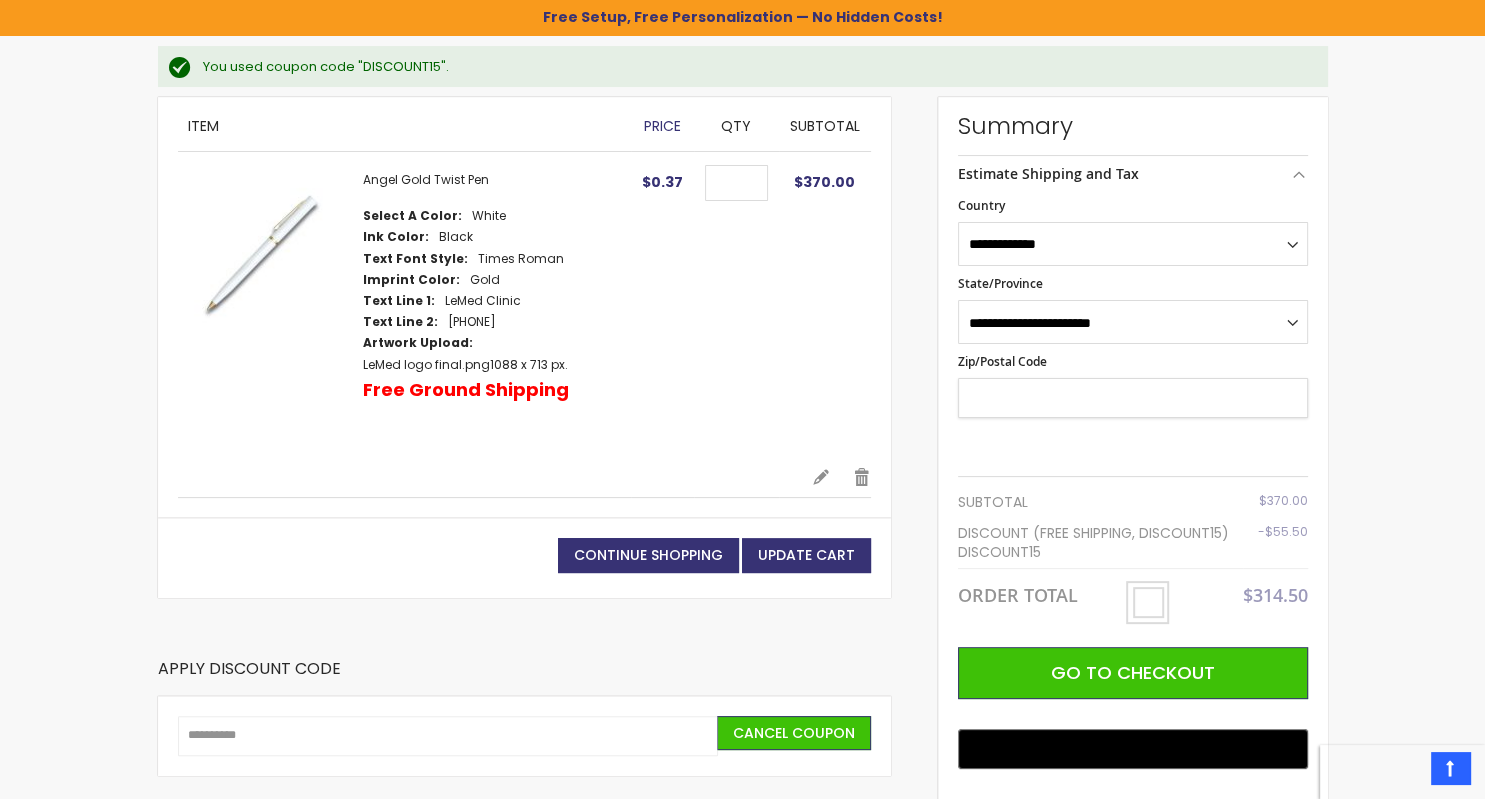 click on "Zip/Postal Code" at bounding box center (1133, 398) 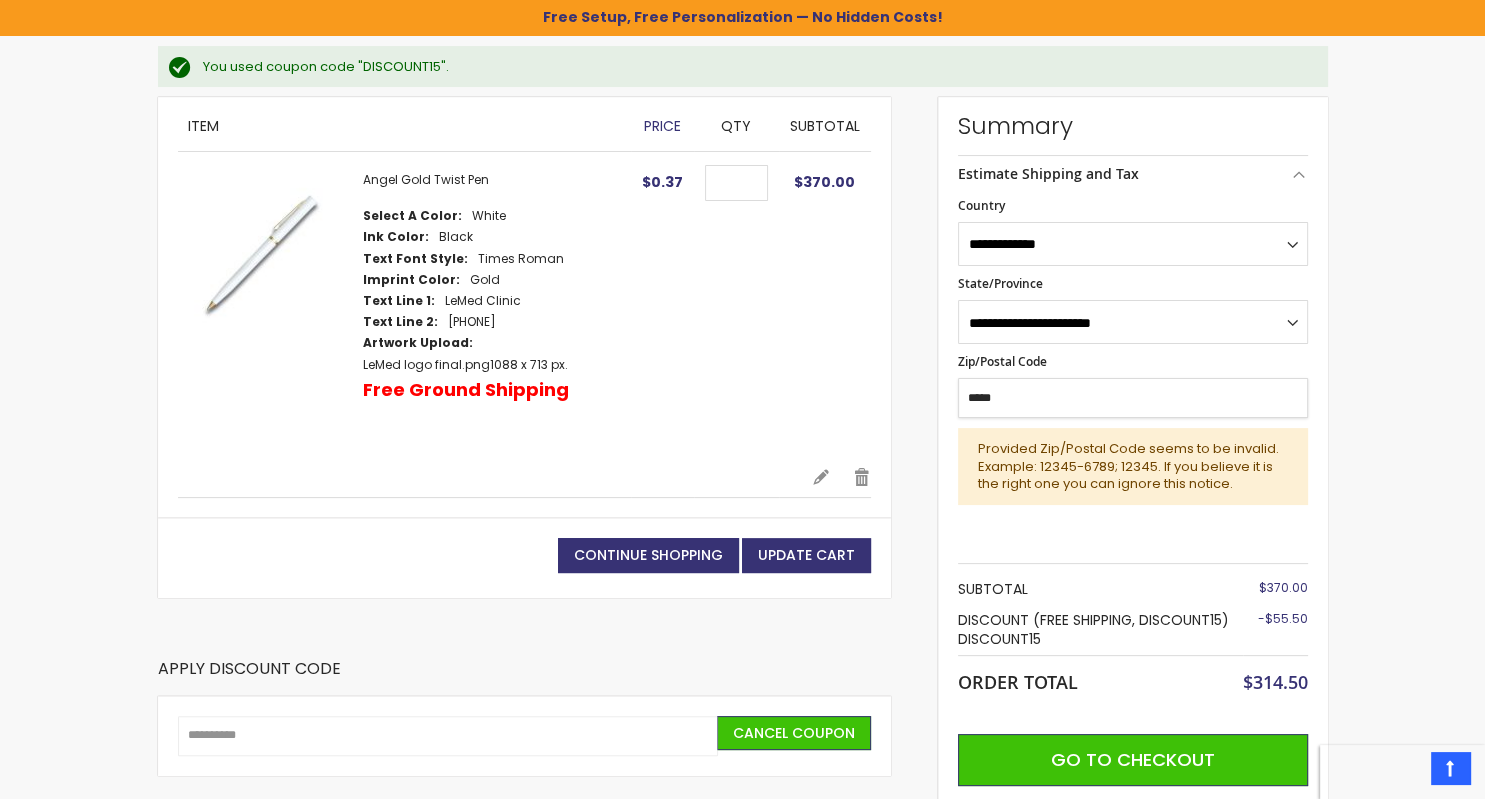 type on "*****" 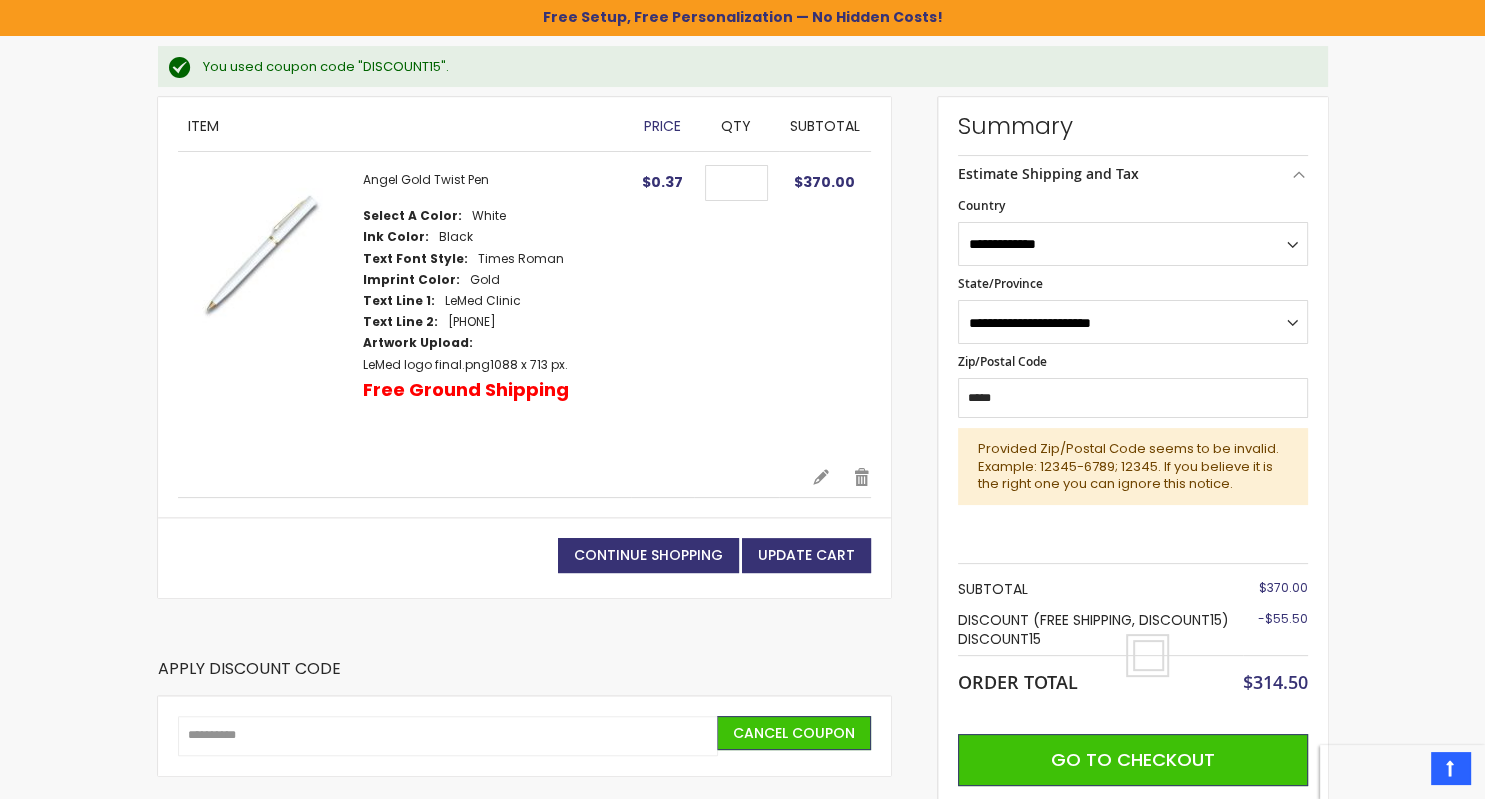 click on "Skip to Content
sample
Wishlist
Sign Out
Sign In
Sign In
Login
Forgot Your Password?
Create an Account
My Account
Toggle Nav
Search
All Categories
Pens" at bounding box center [742, 601] 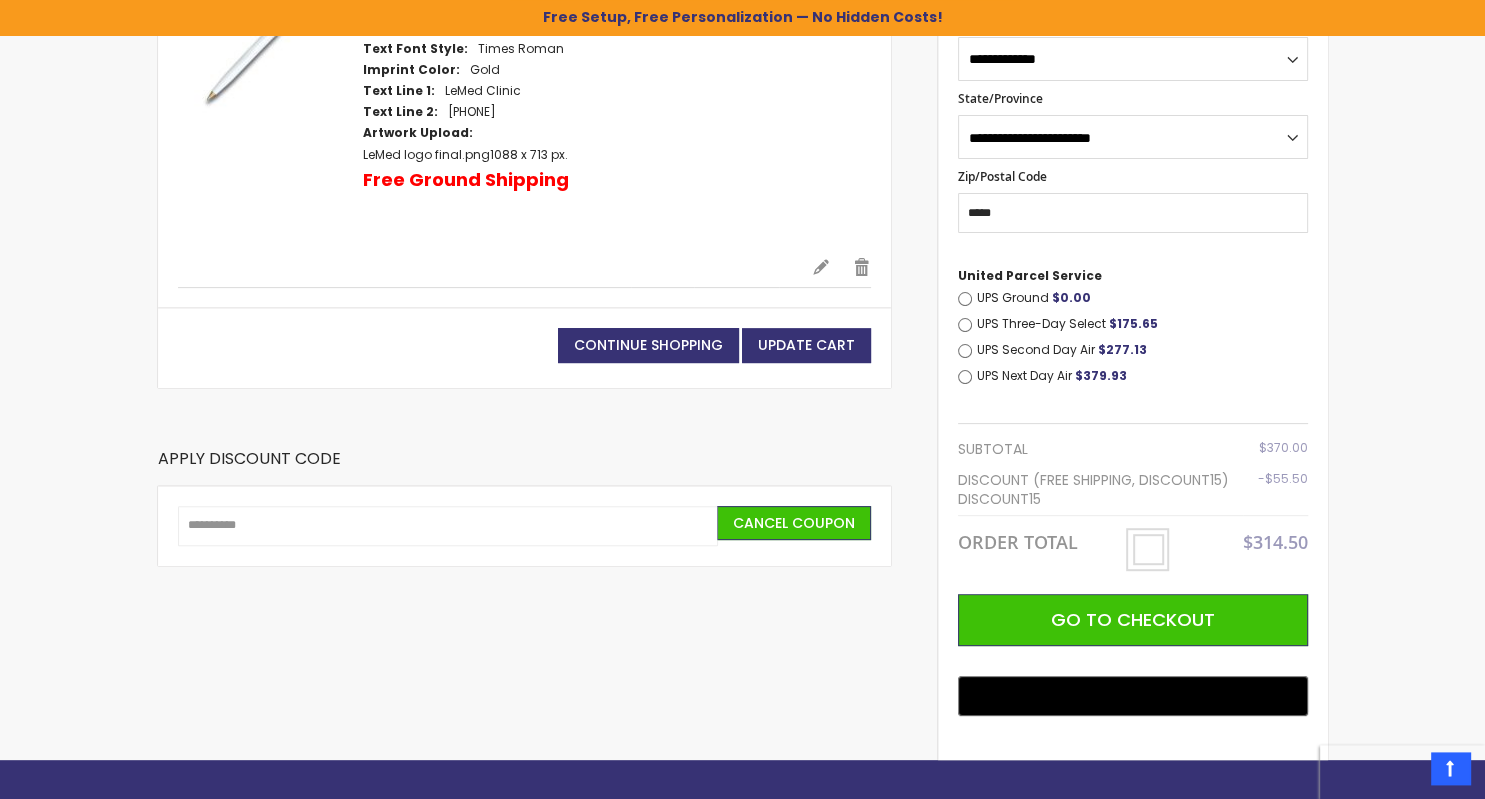 scroll, scrollTop: 528, scrollLeft: 0, axis: vertical 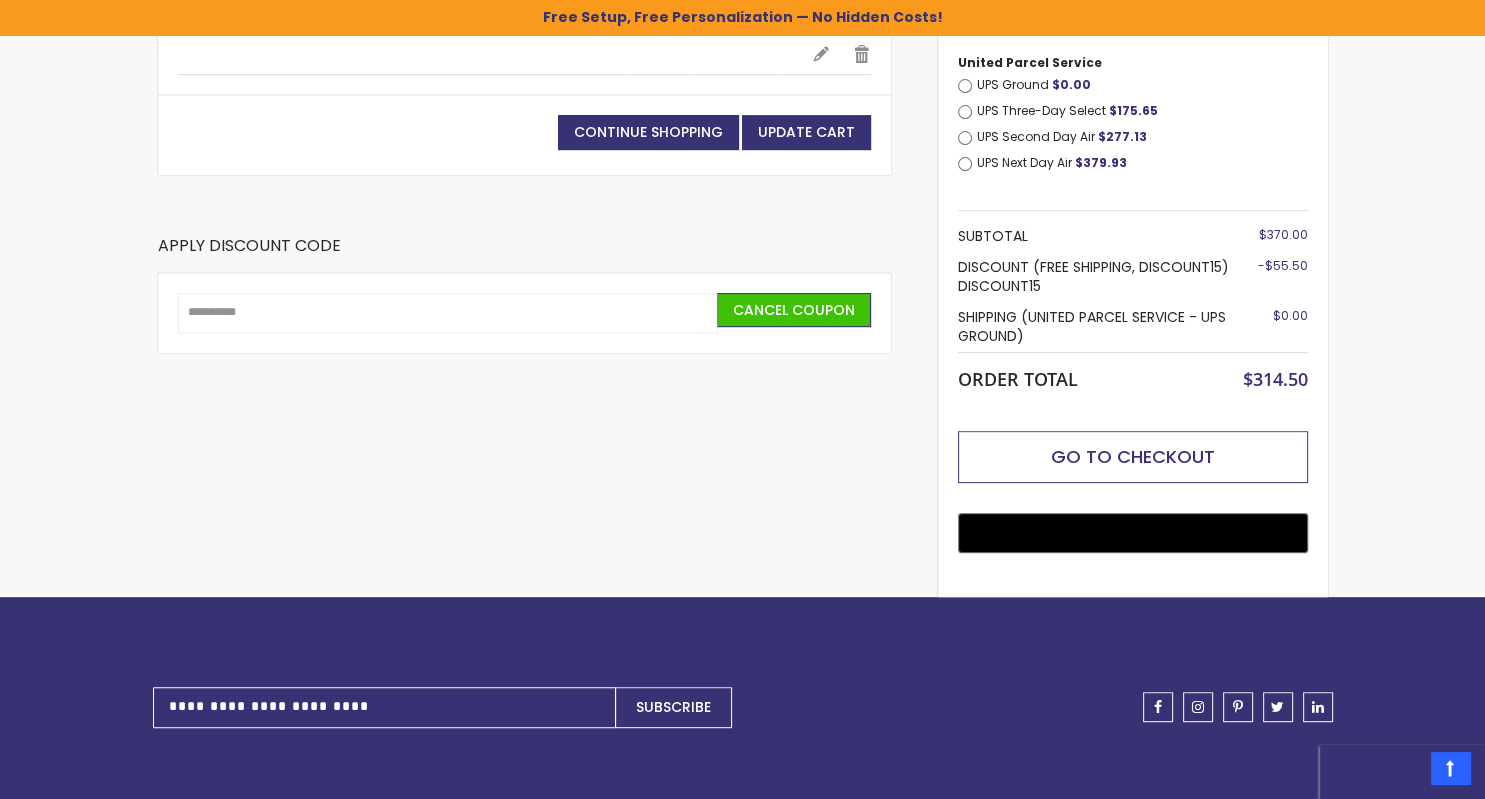 click on "Go to Checkout" at bounding box center (1133, 456) 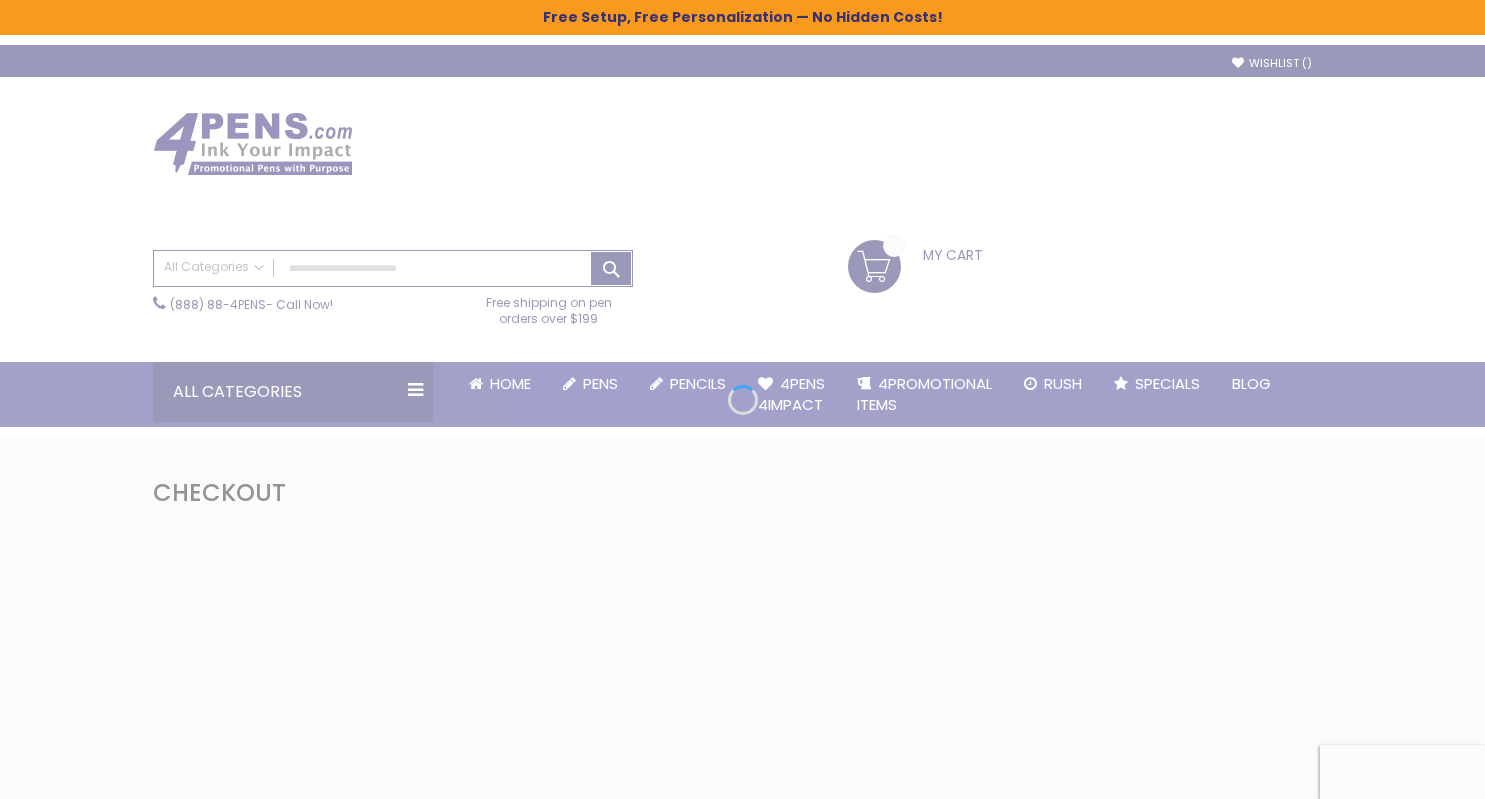 scroll, scrollTop: 0, scrollLeft: 0, axis: both 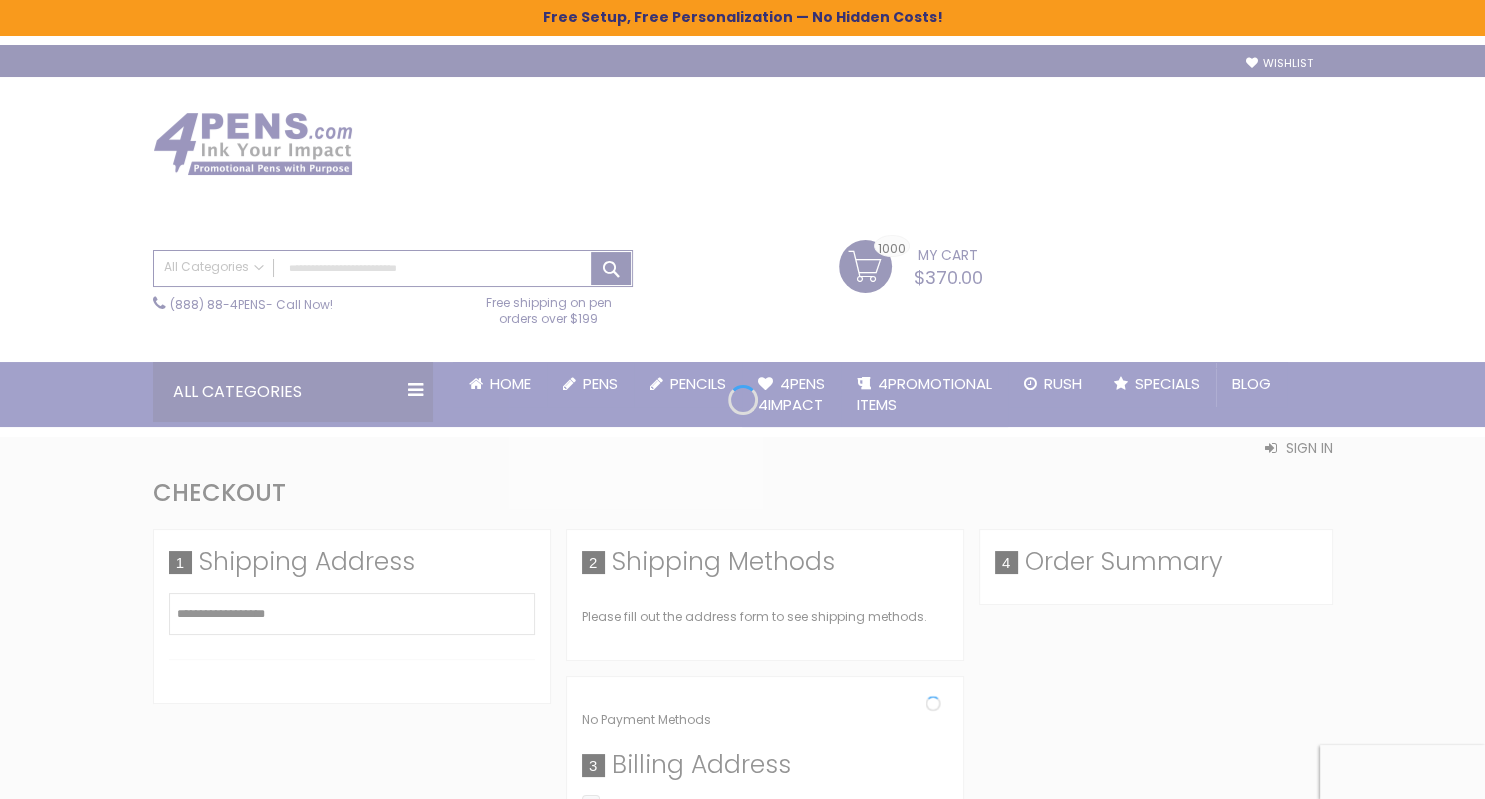 select on "*" 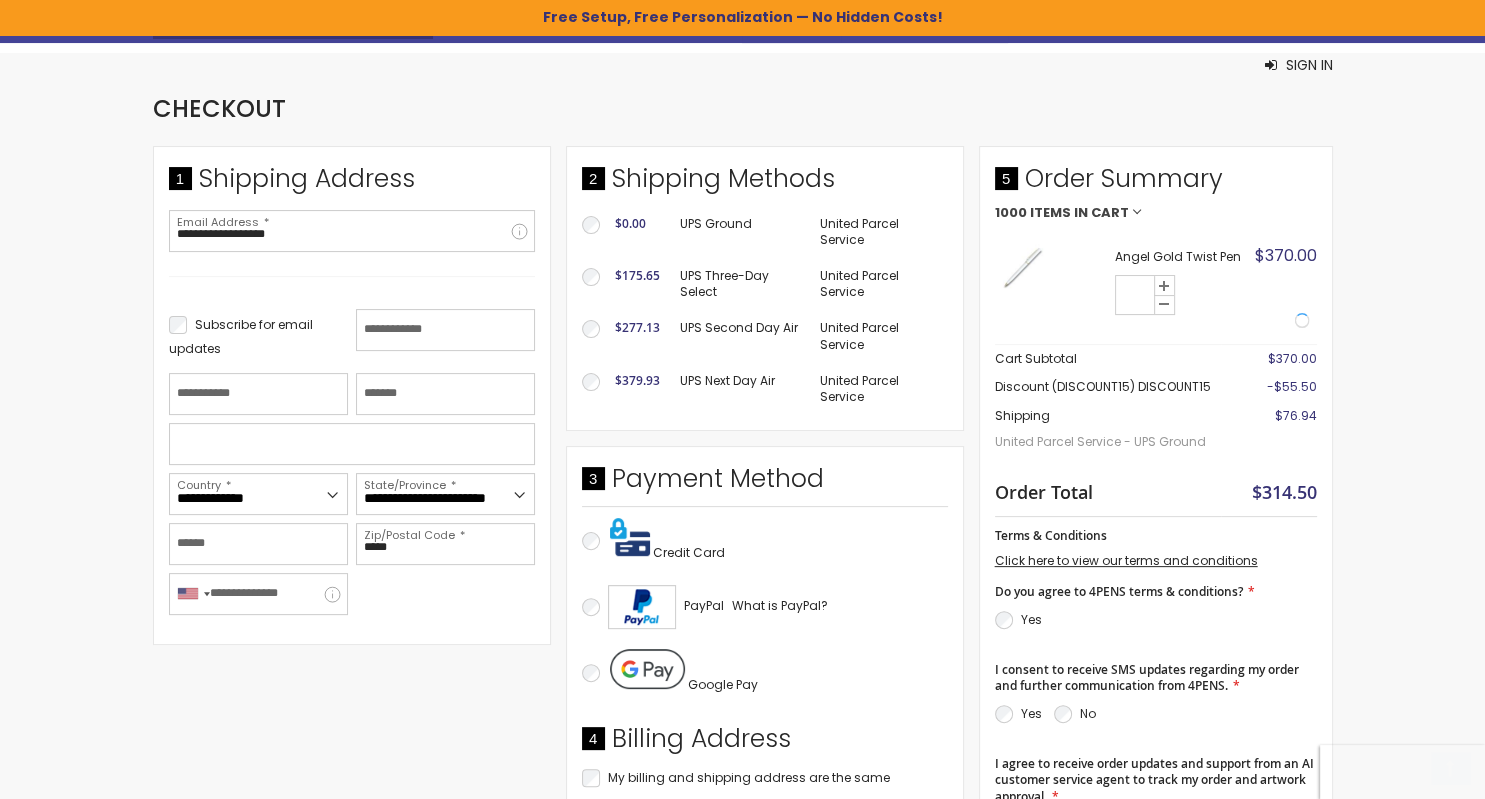 scroll, scrollTop: 422, scrollLeft: 0, axis: vertical 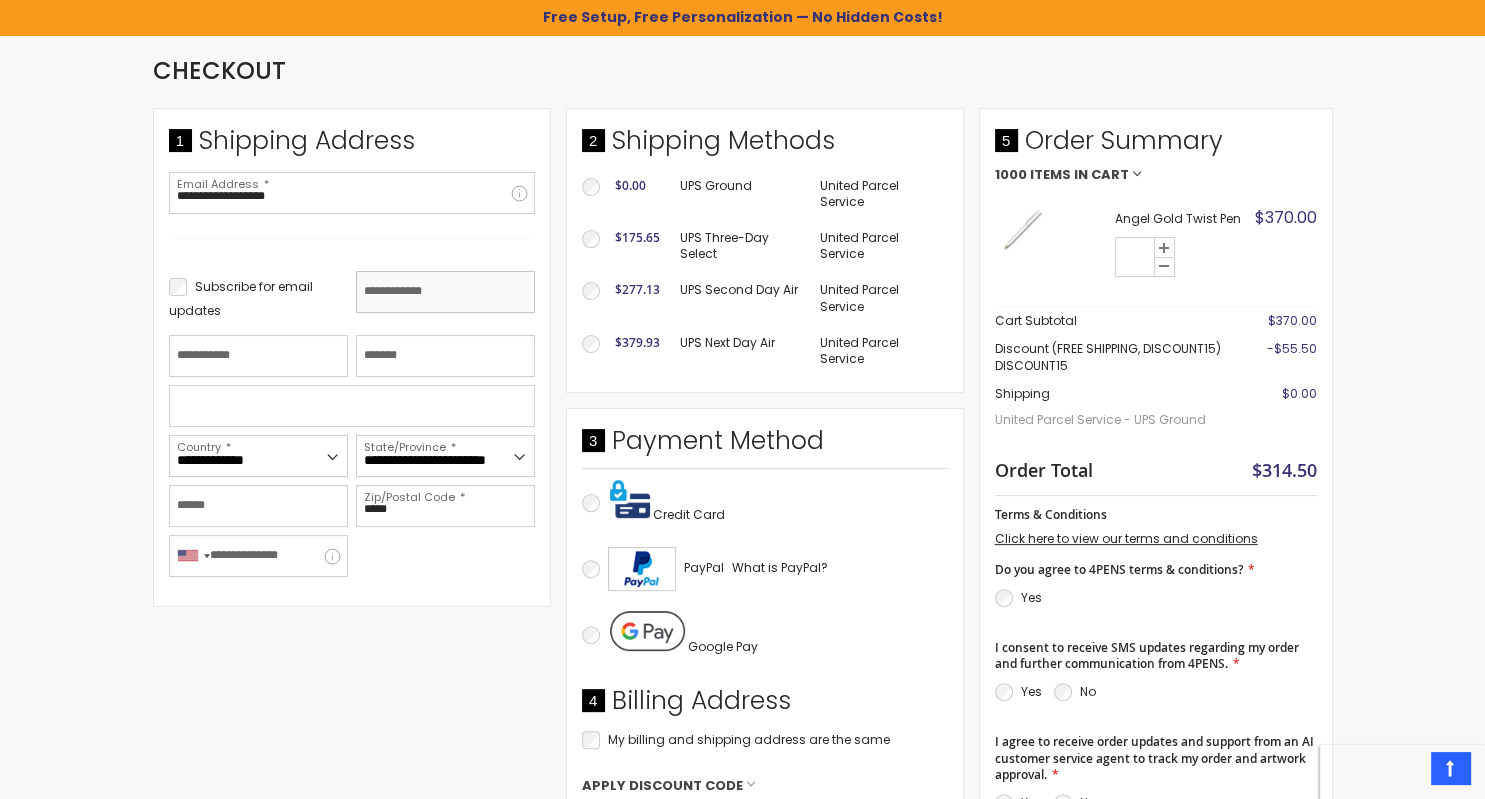 click on "First Name" at bounding box center (445, 292) 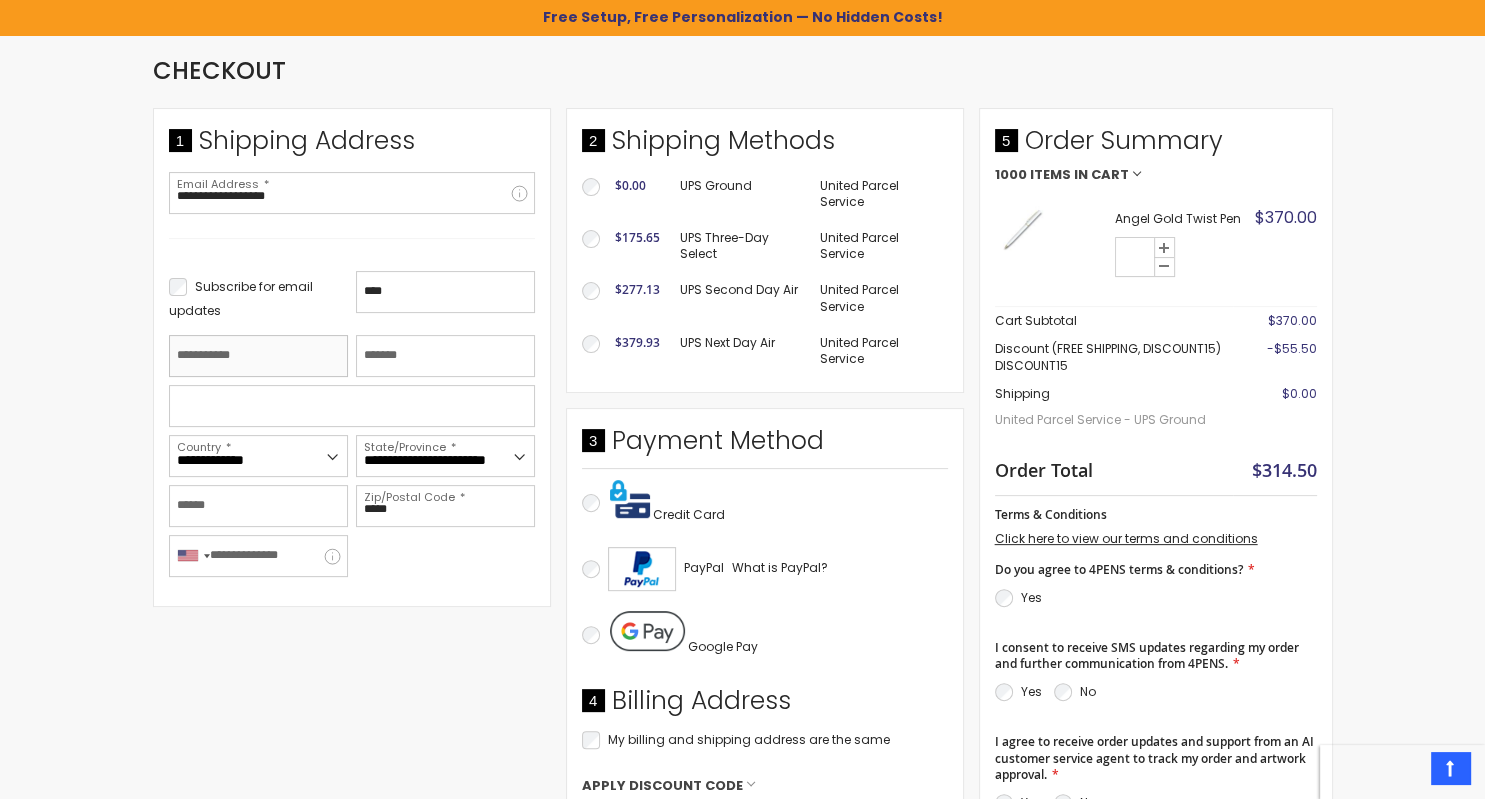 type on "**" 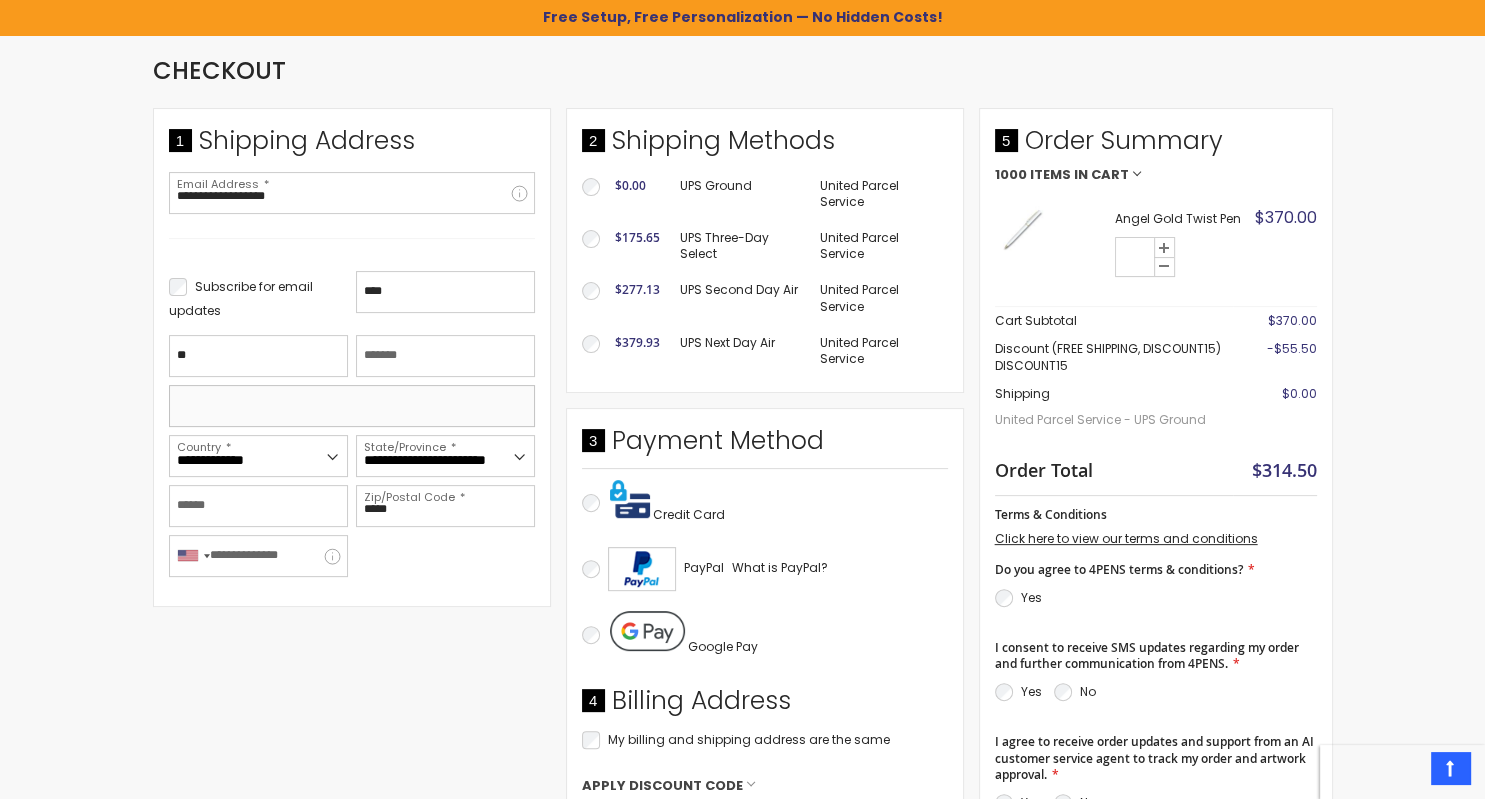 type on "**********" 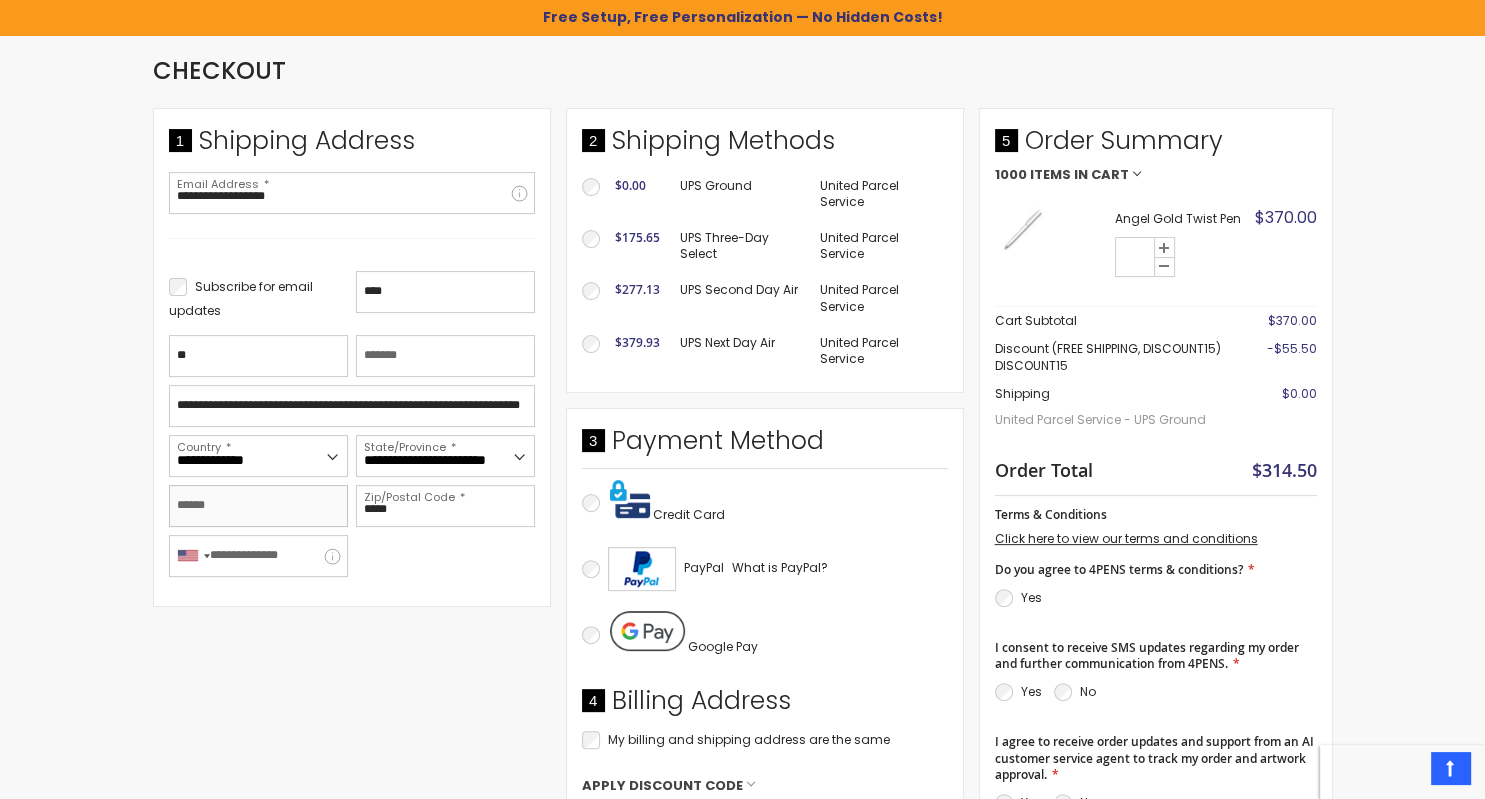 type on "*******" 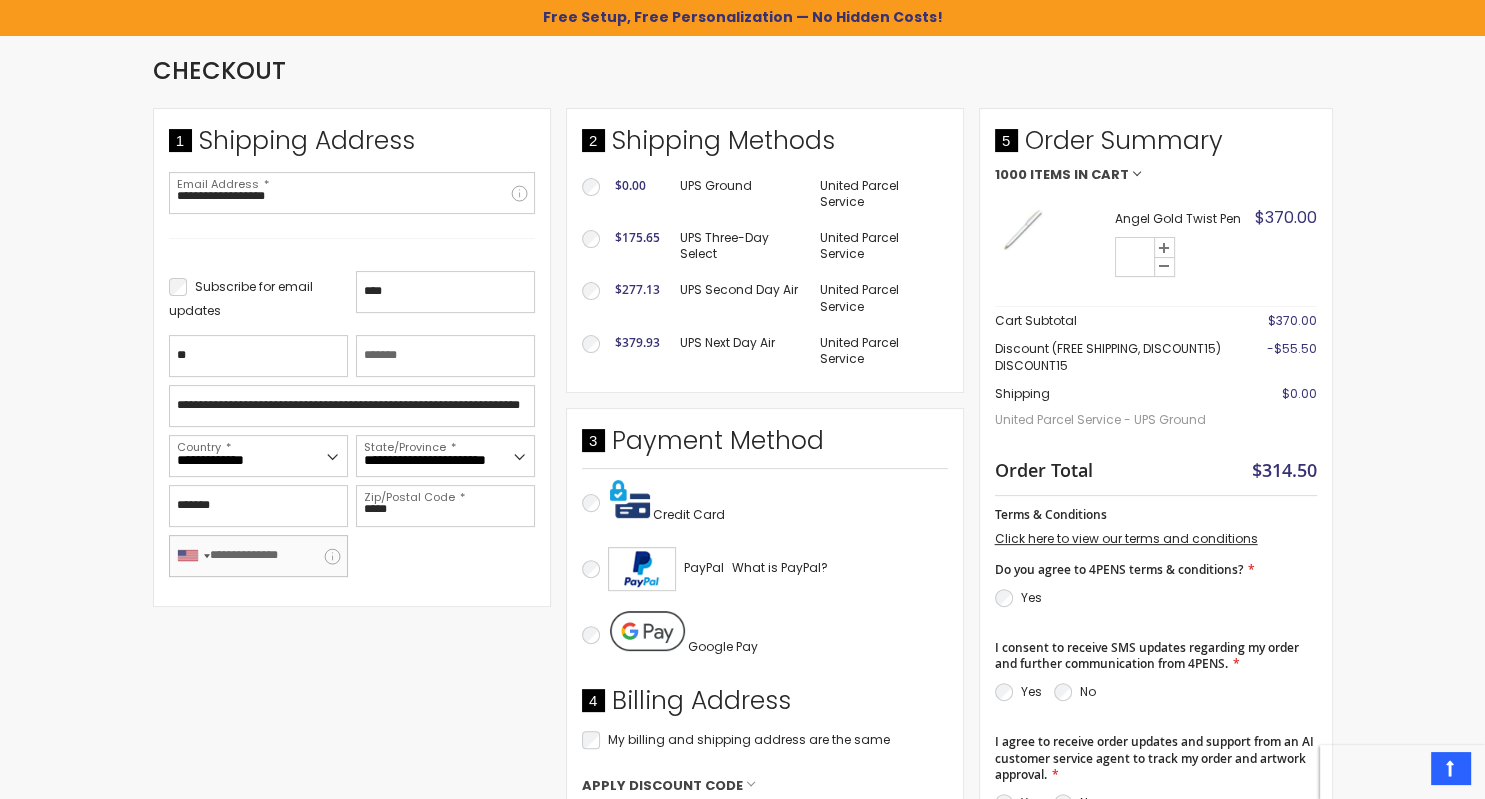 type on "**********" 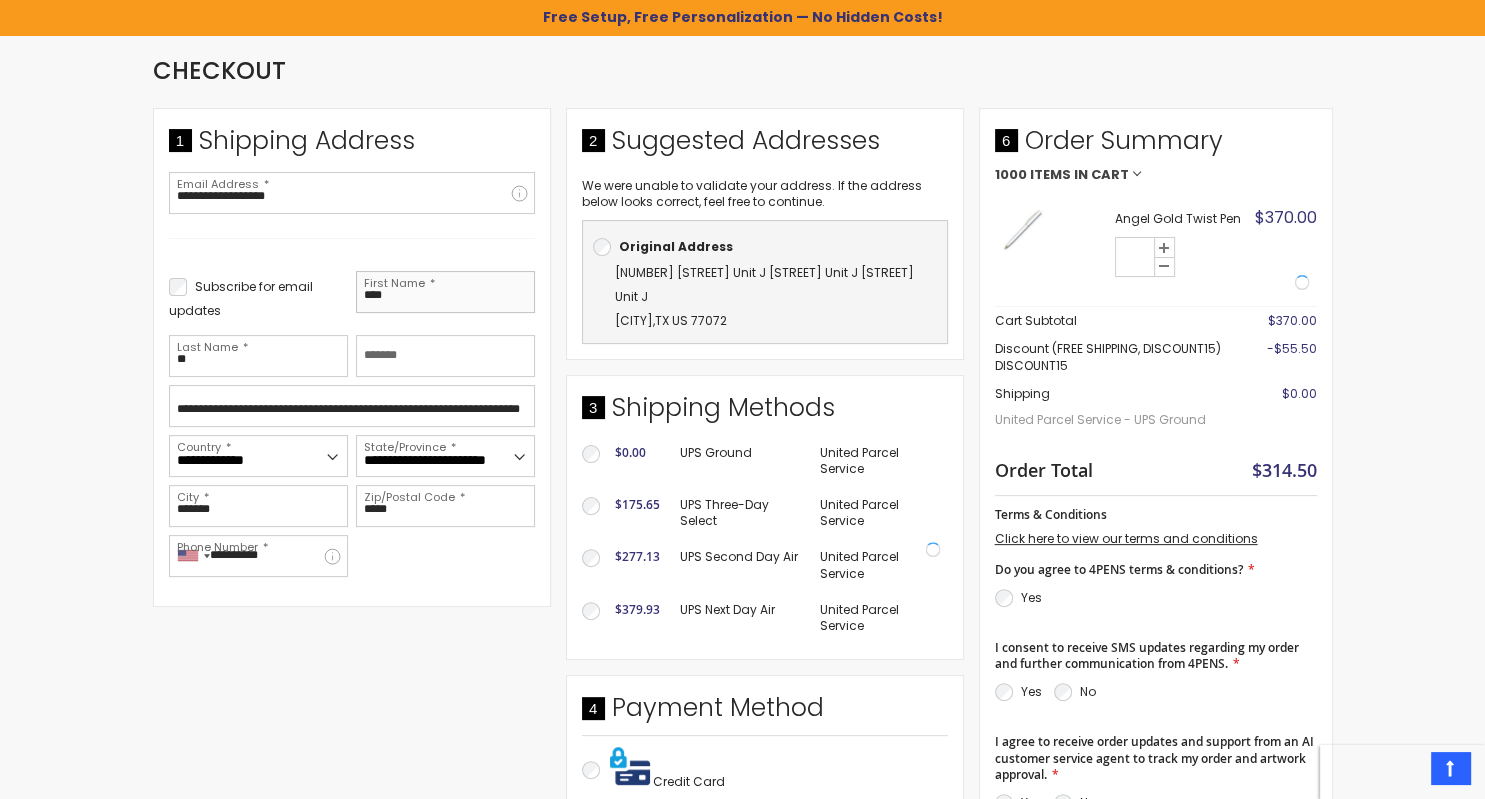 drag, startPoint x: 410, startPoint y: 301, endPoint x: 350, endPoint y: 294, distance: 60.40695 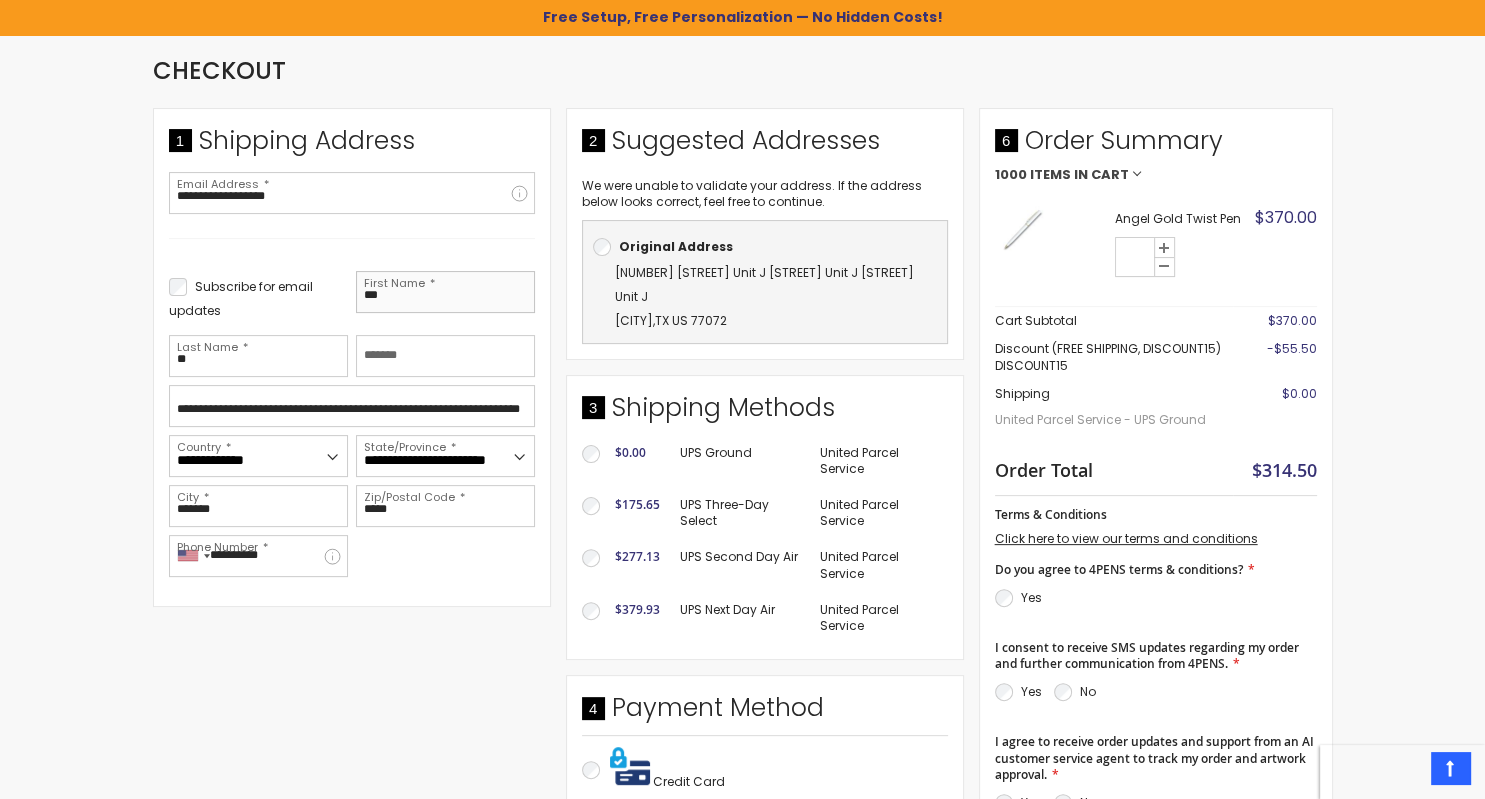 type on "***" 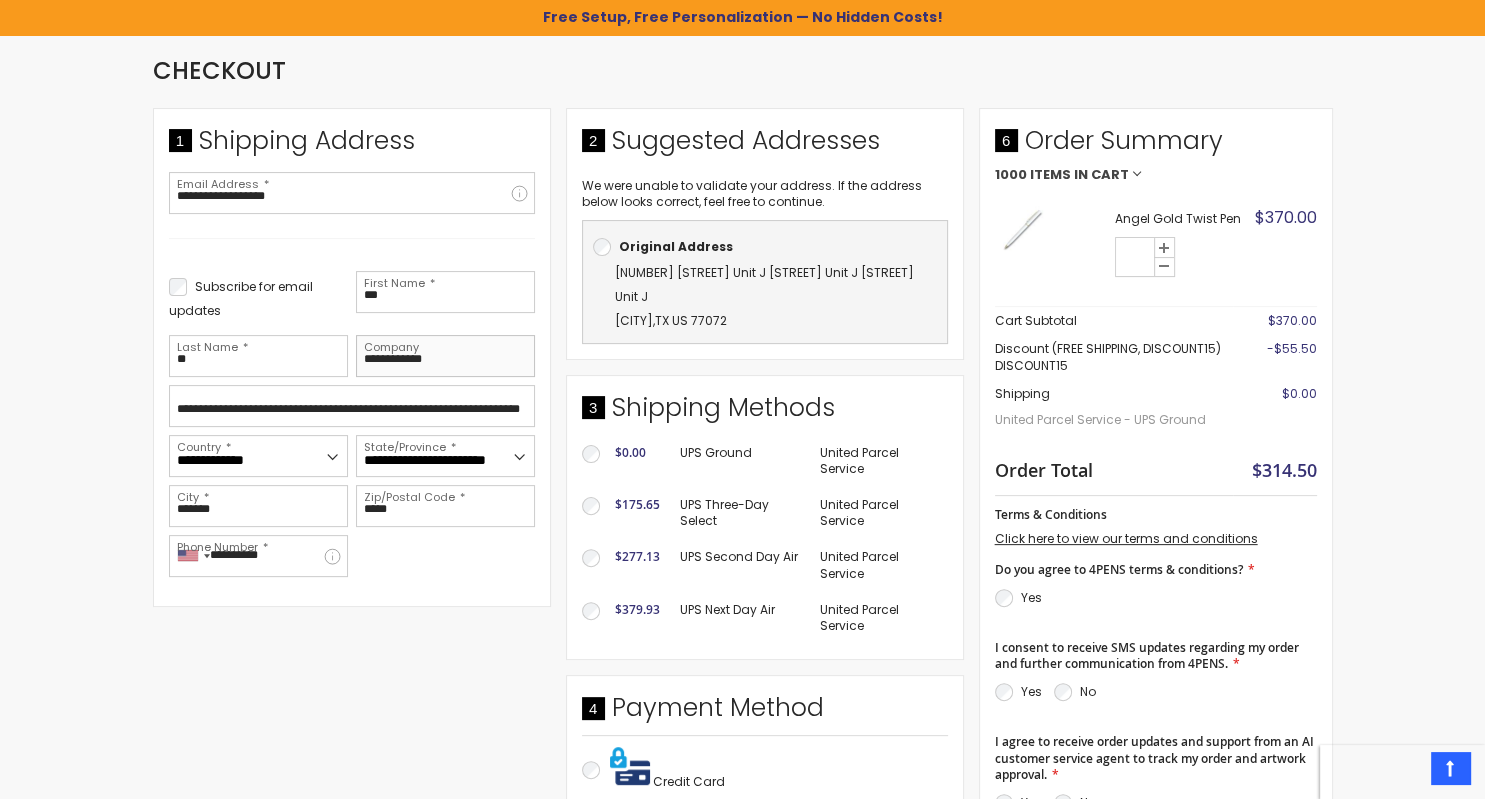 type on "**********" 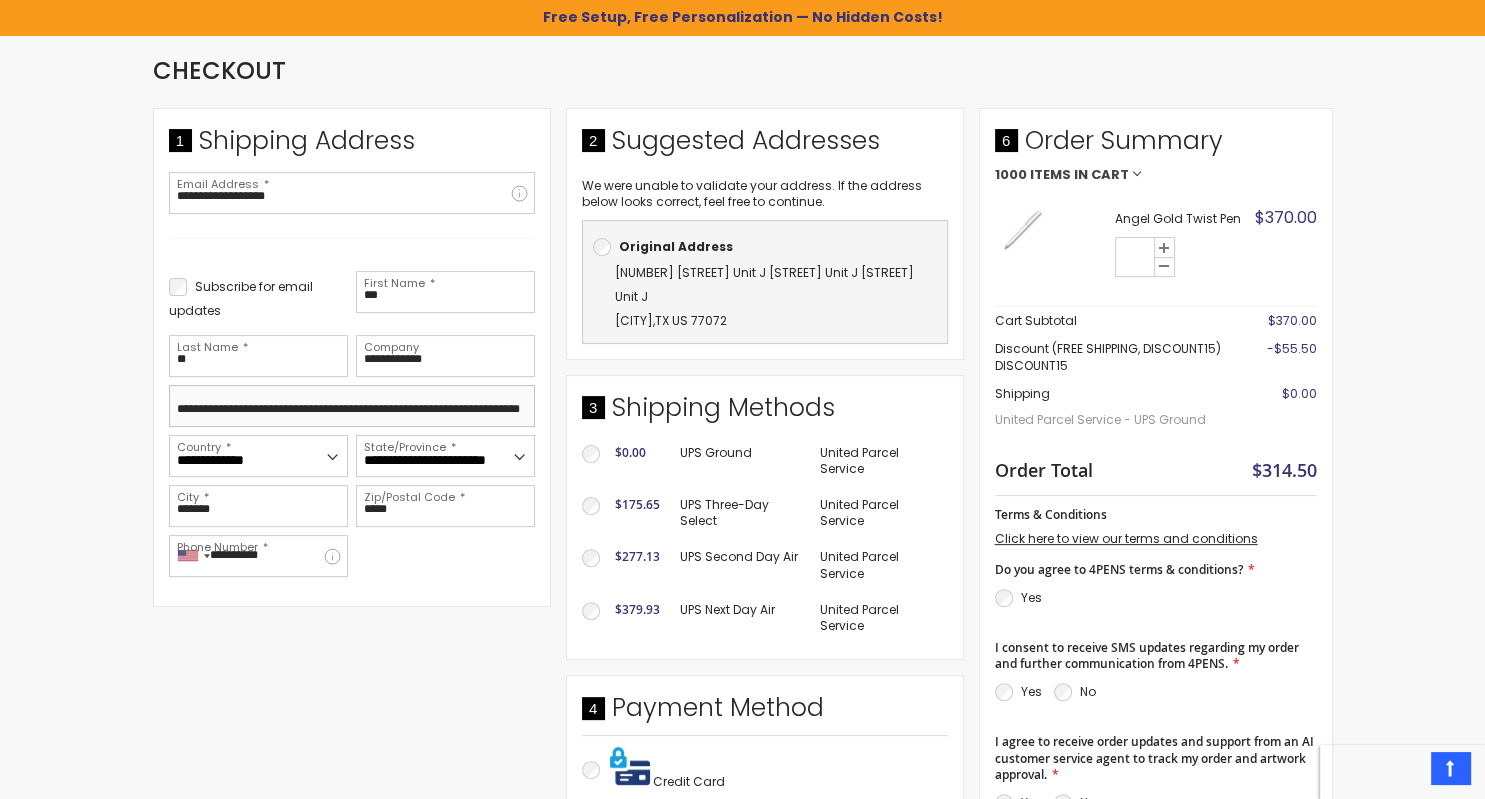 click on "**********" at bounding box center [352, 406] 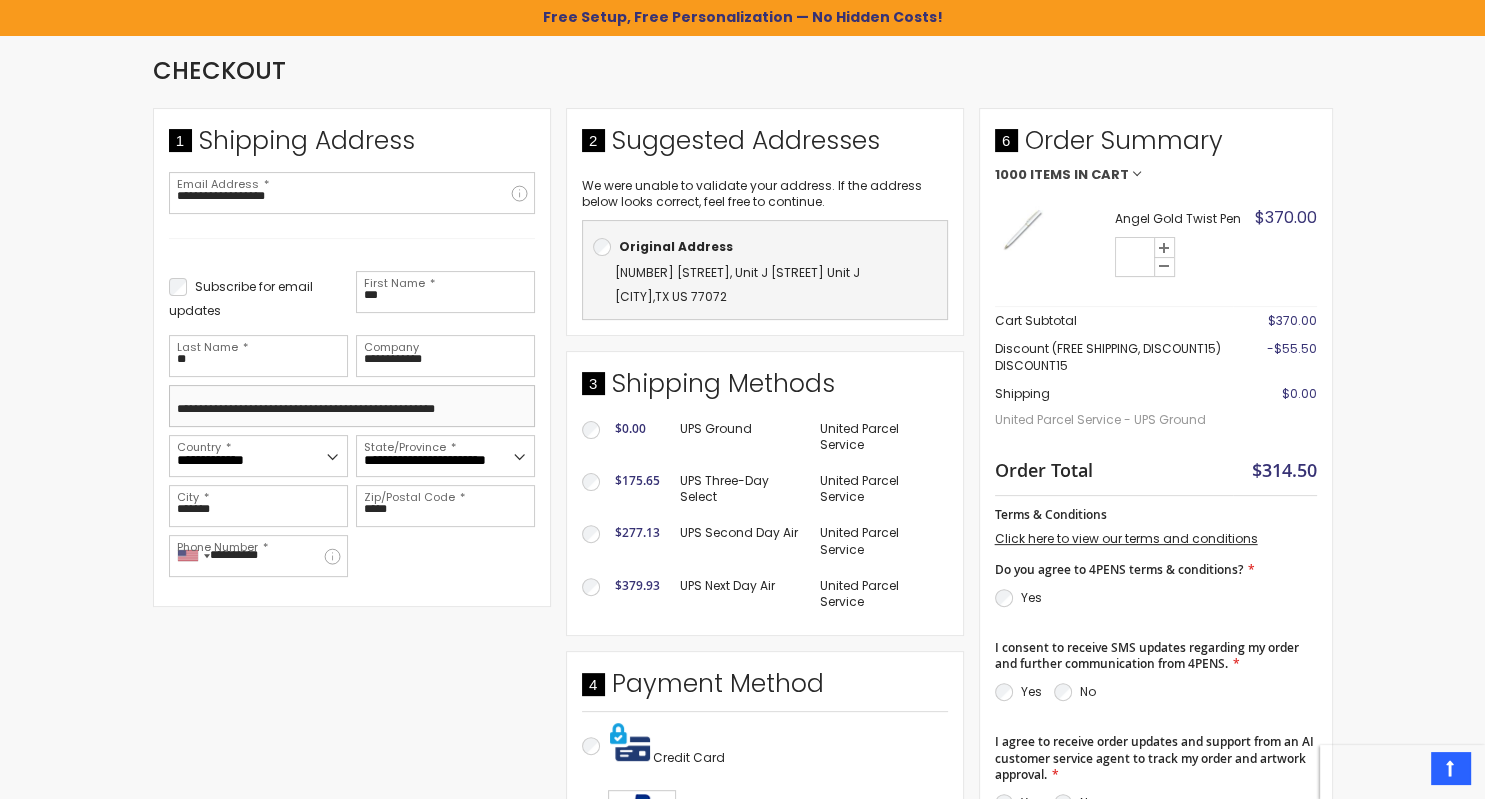 drag, startPoint x: 322, startPoint y: 404, endPoint x: 482, endPoint y: 405, distance: 160.00313 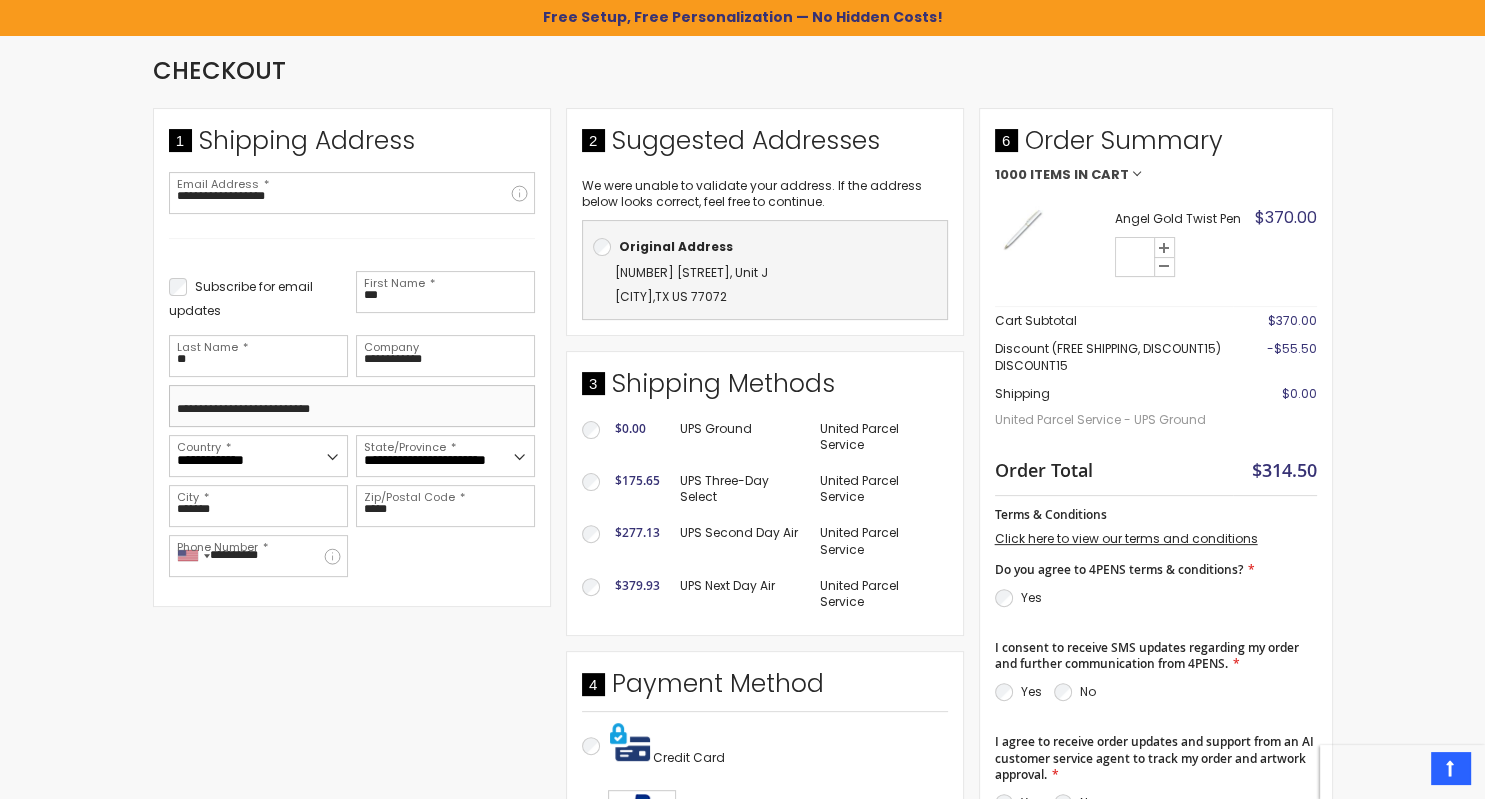 type on "**********" 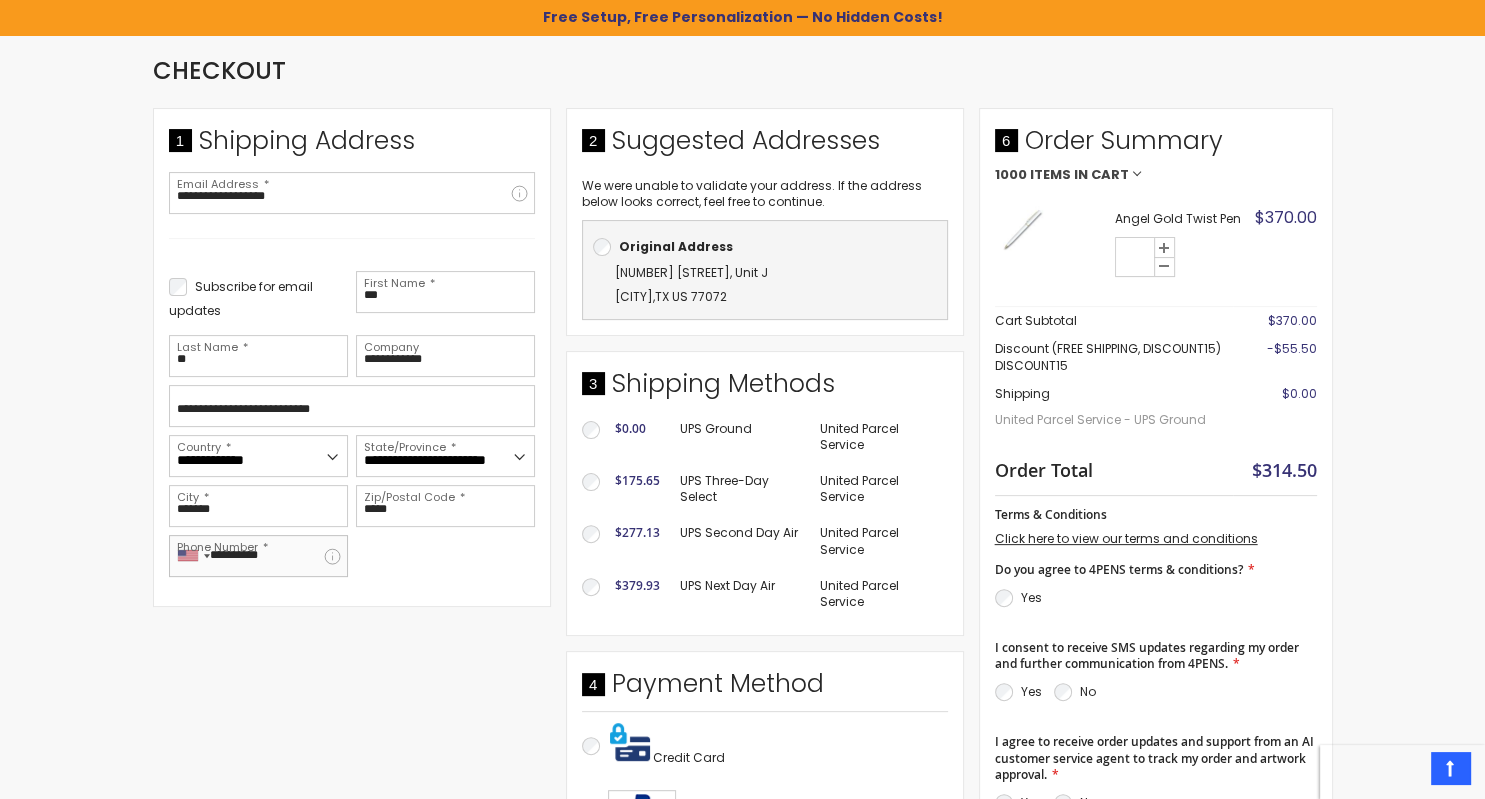 click on "**********" at bounding box center (258, 556) 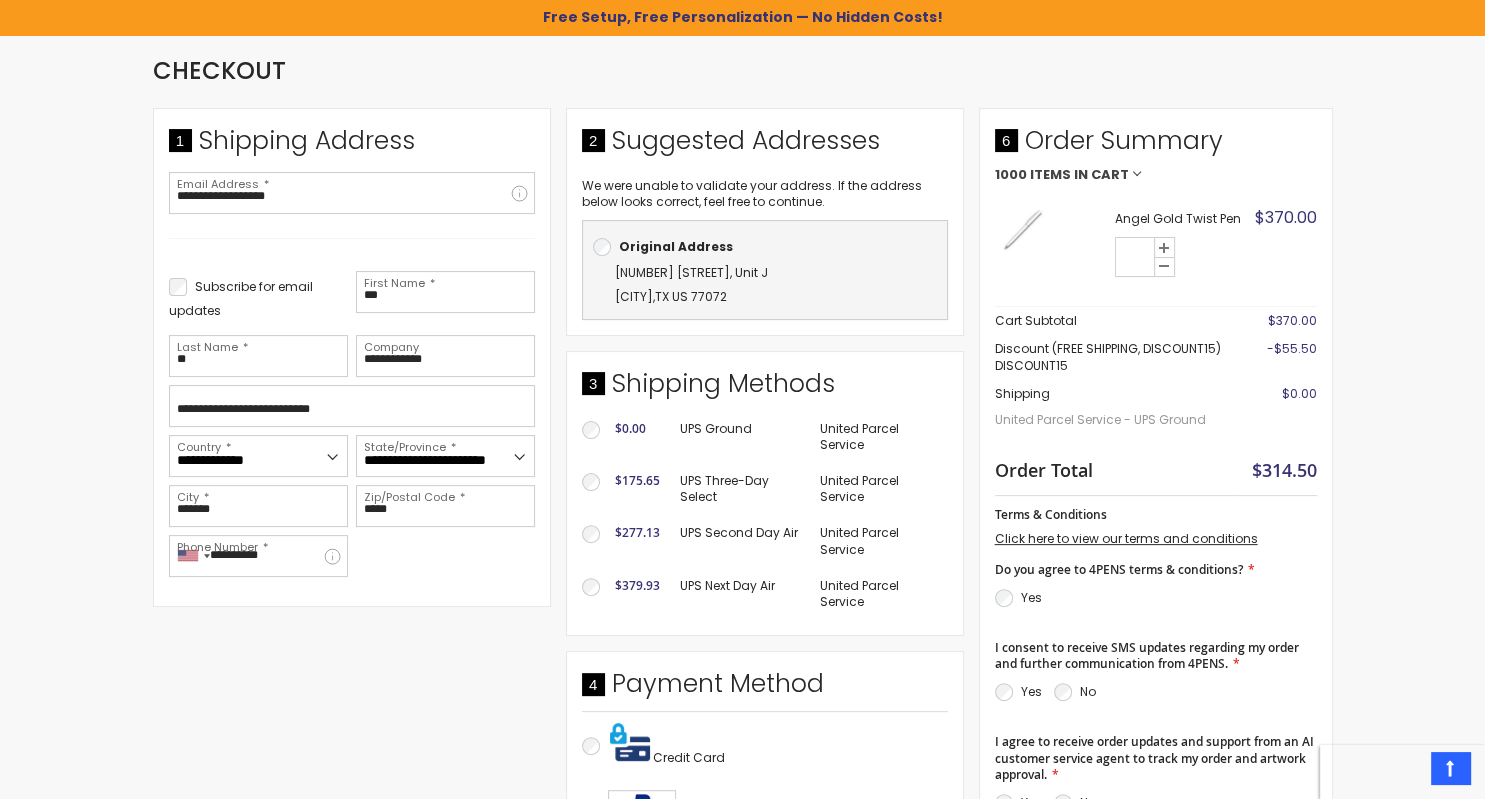 click on "**********" at bounding box center (566, 590) 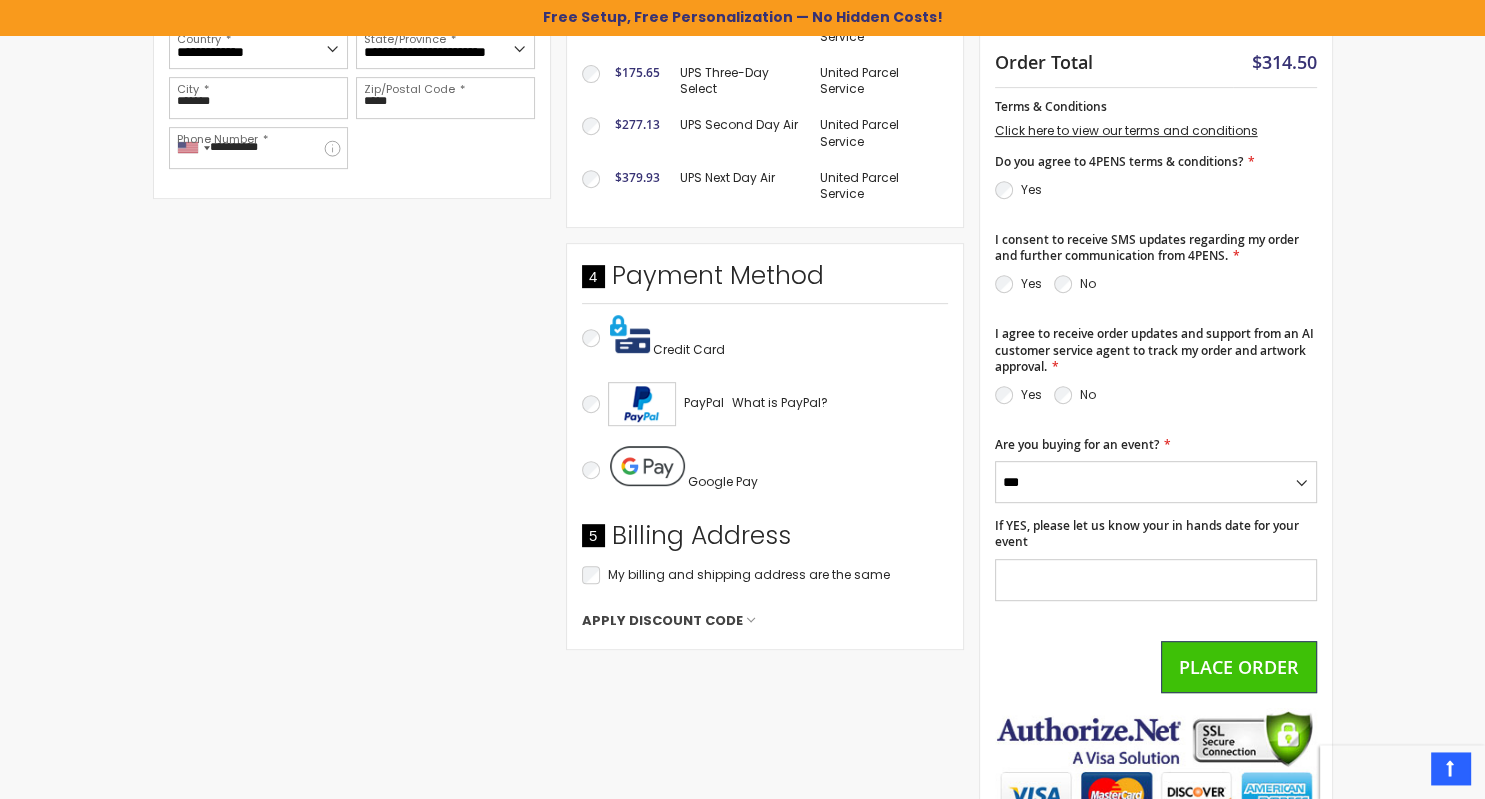 scroll, scrollTop: 844, scrollLeft: 0, axis: vertical 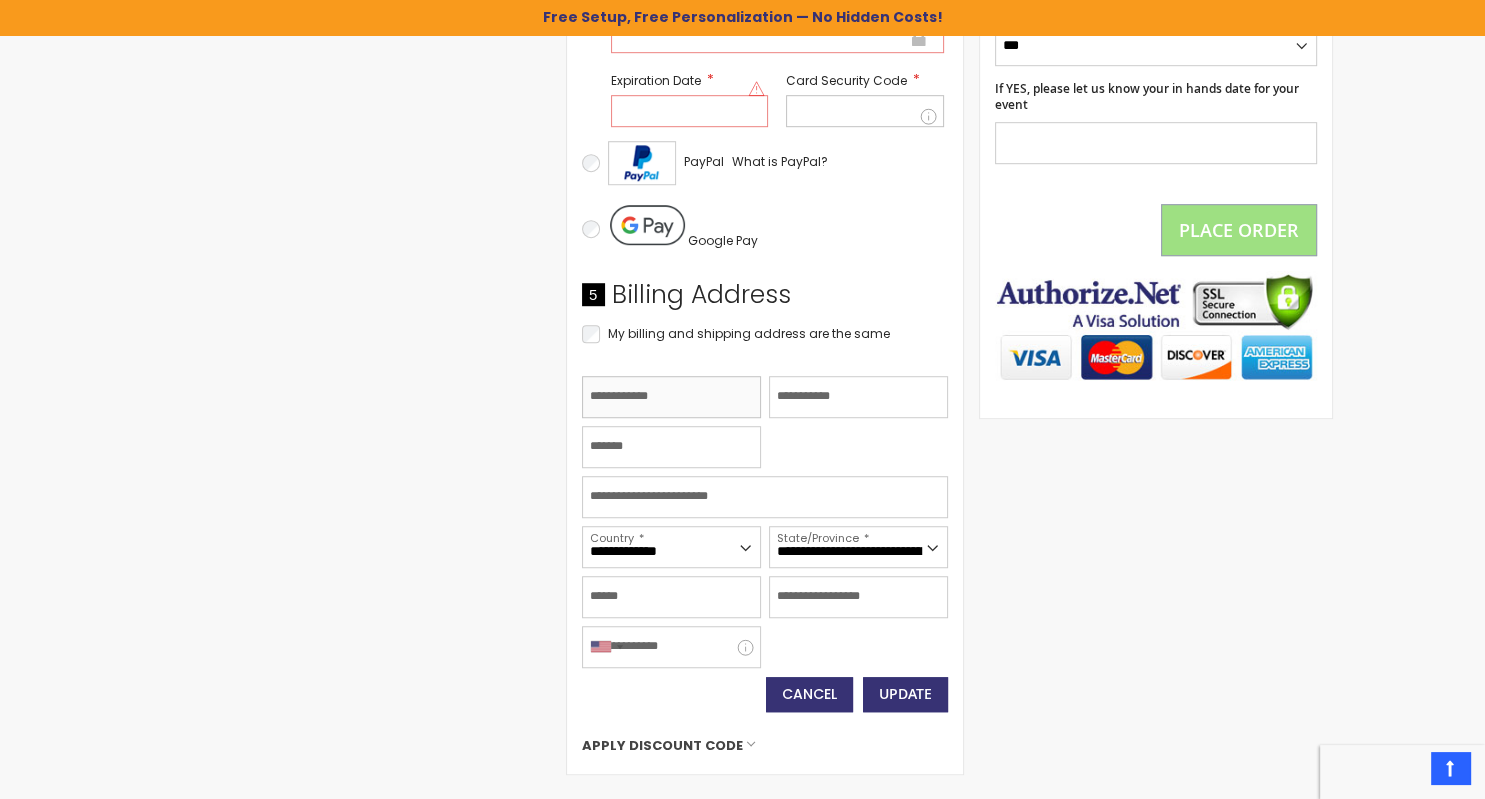click on "First Name" at bounding box center (671, 397) 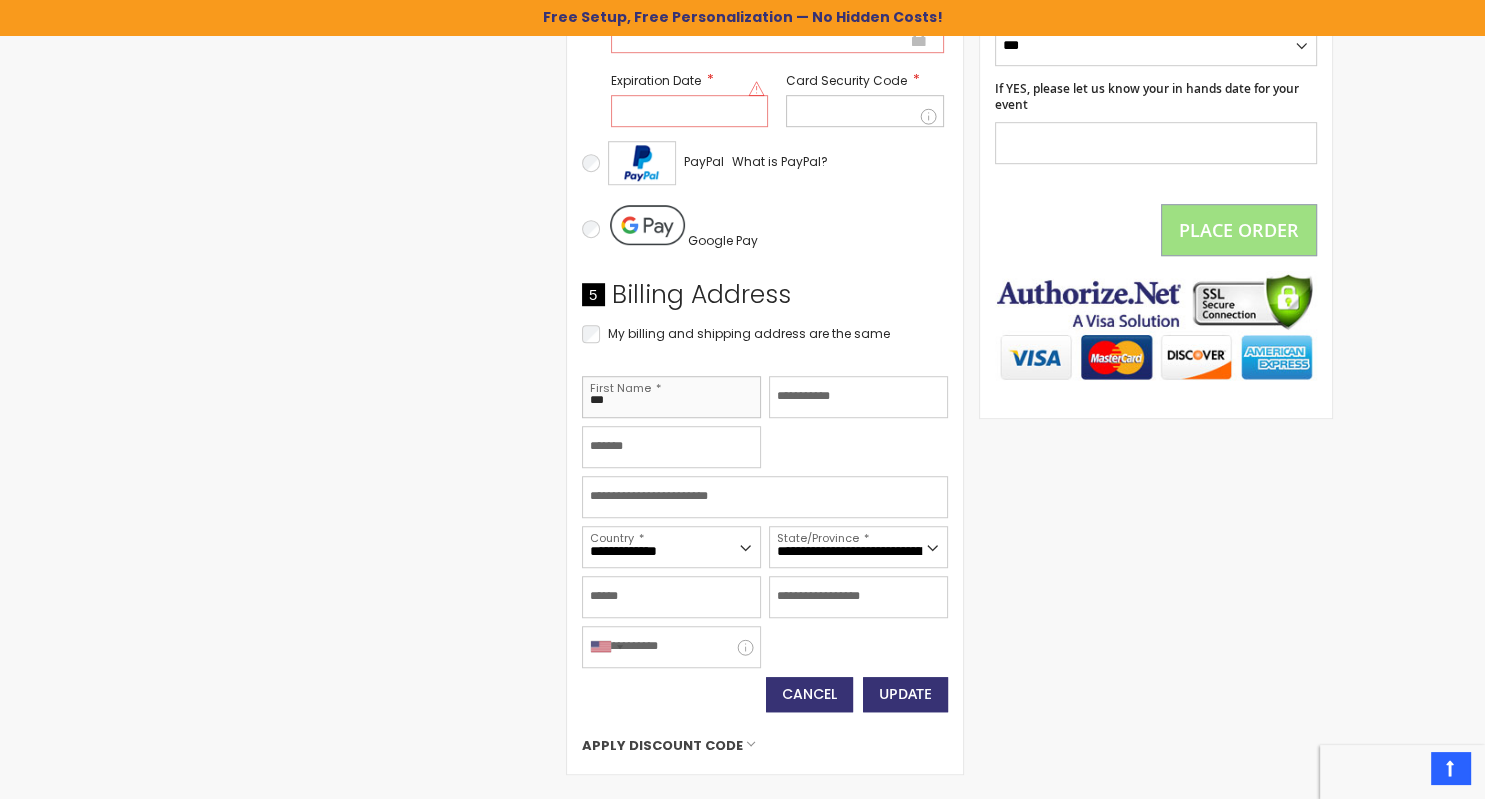 type on "***" 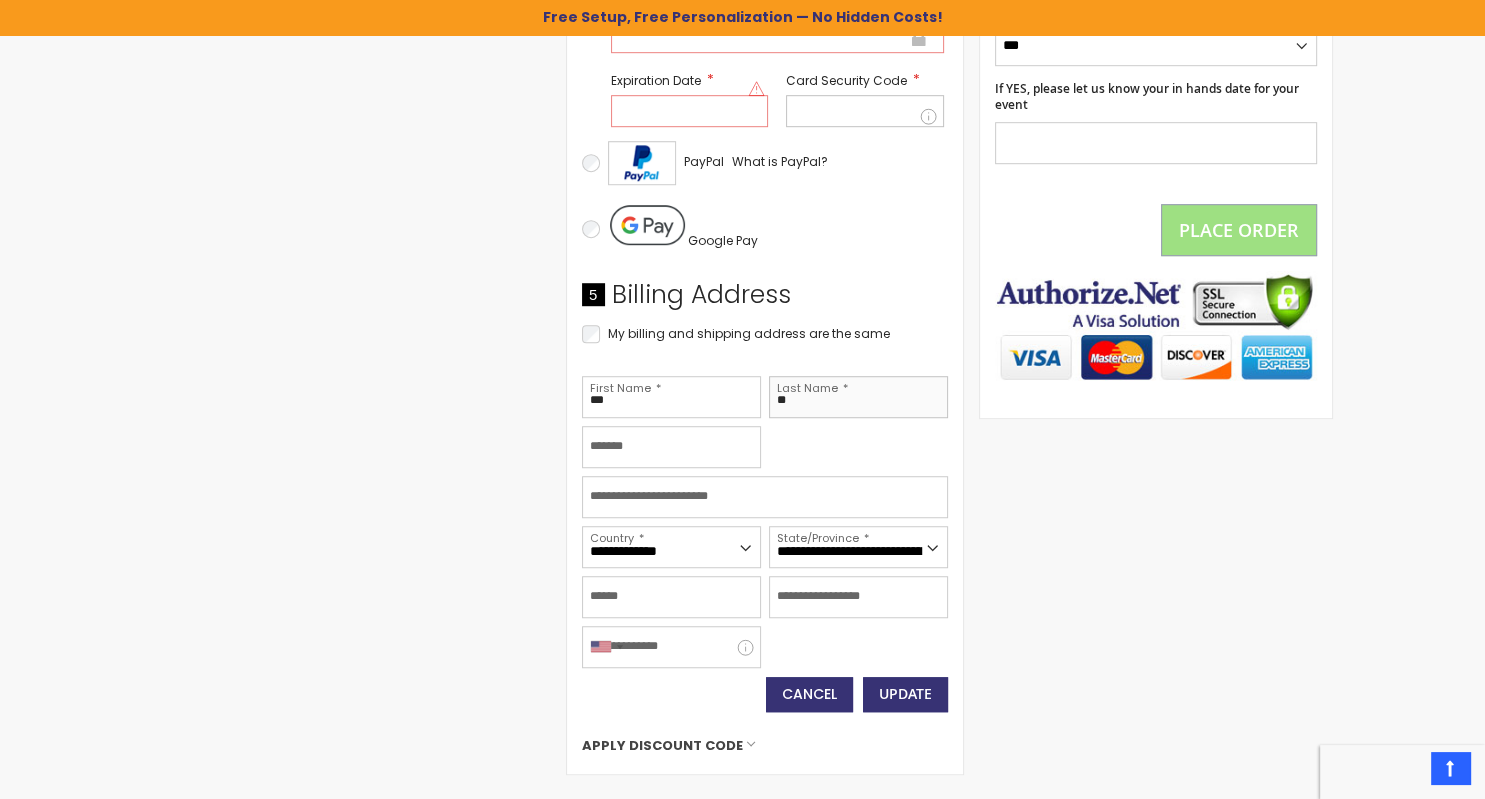 type on "**" 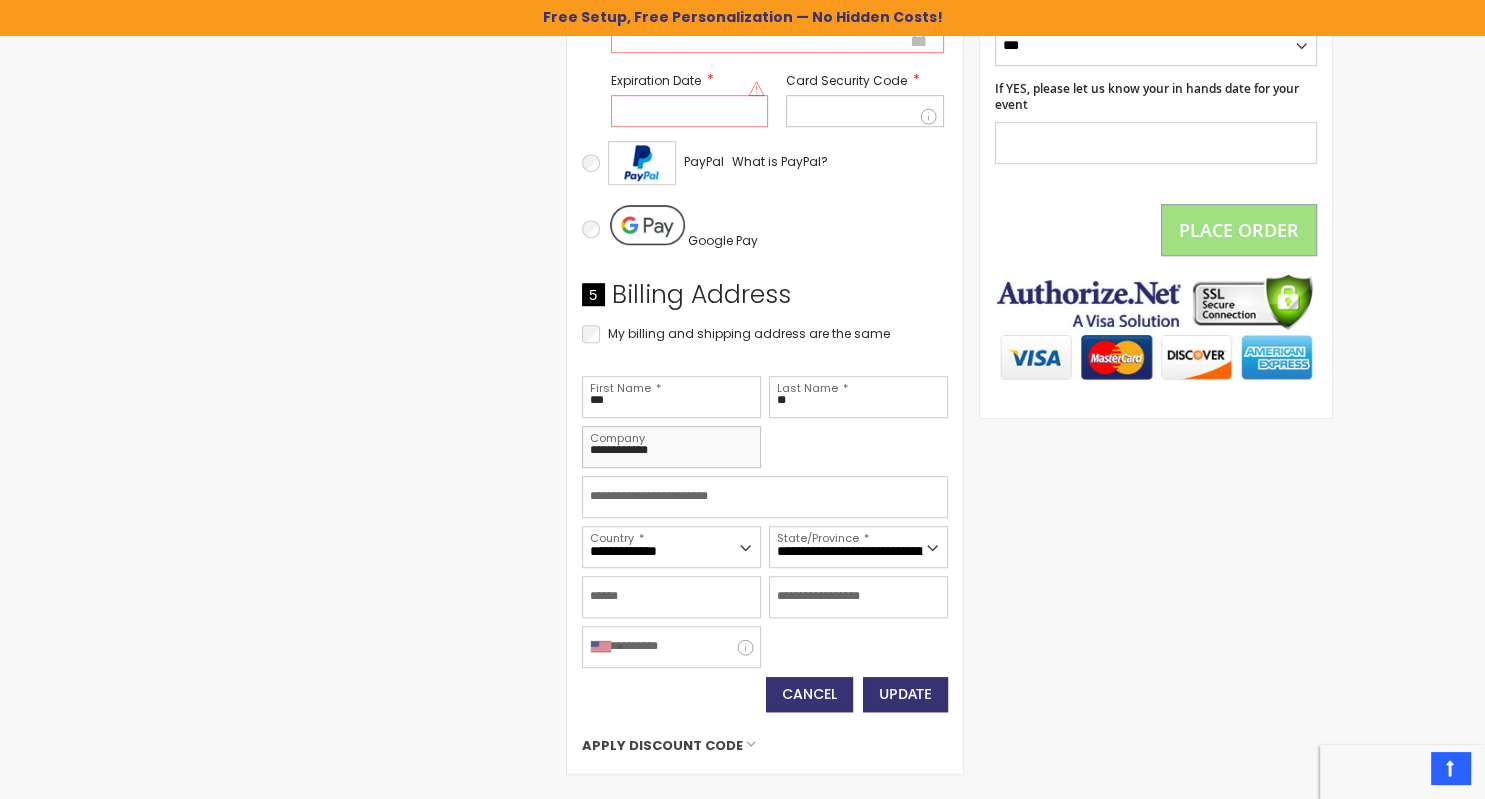 type on "**********" 